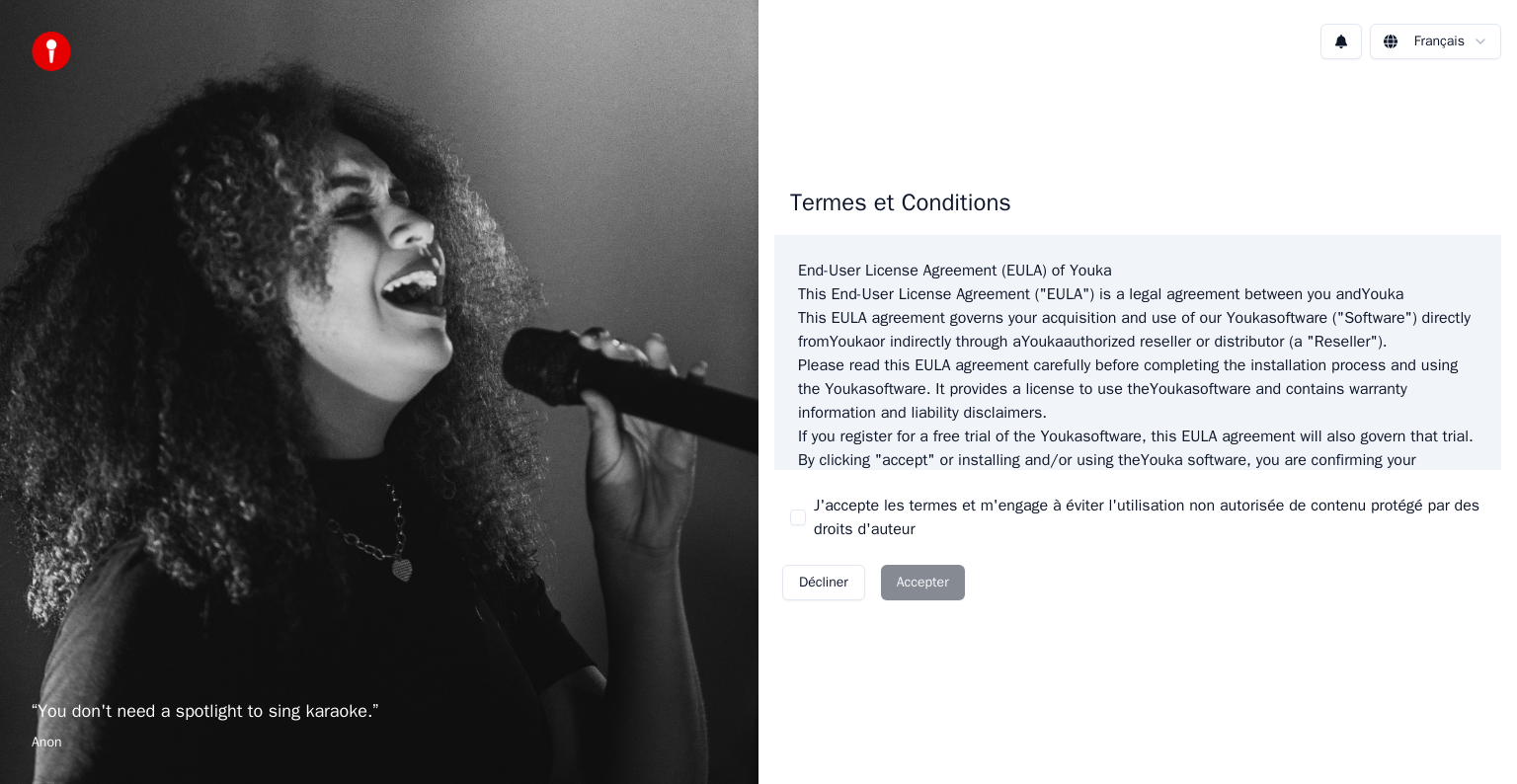 scroll, scrollTop: 0, scrollLeft: 0, axis: both 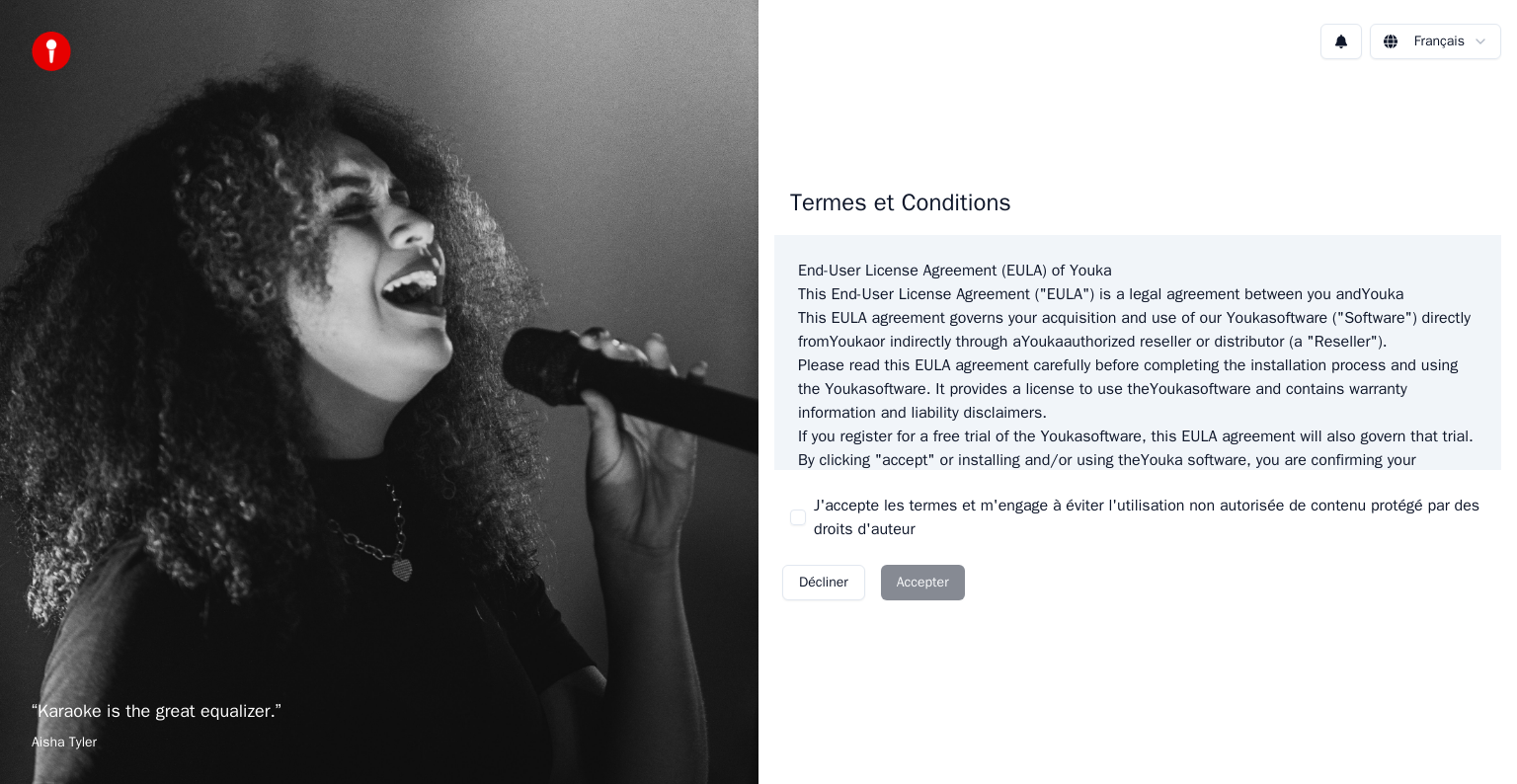 click on "Décliner Accepter" at bounding box center [873, 583] 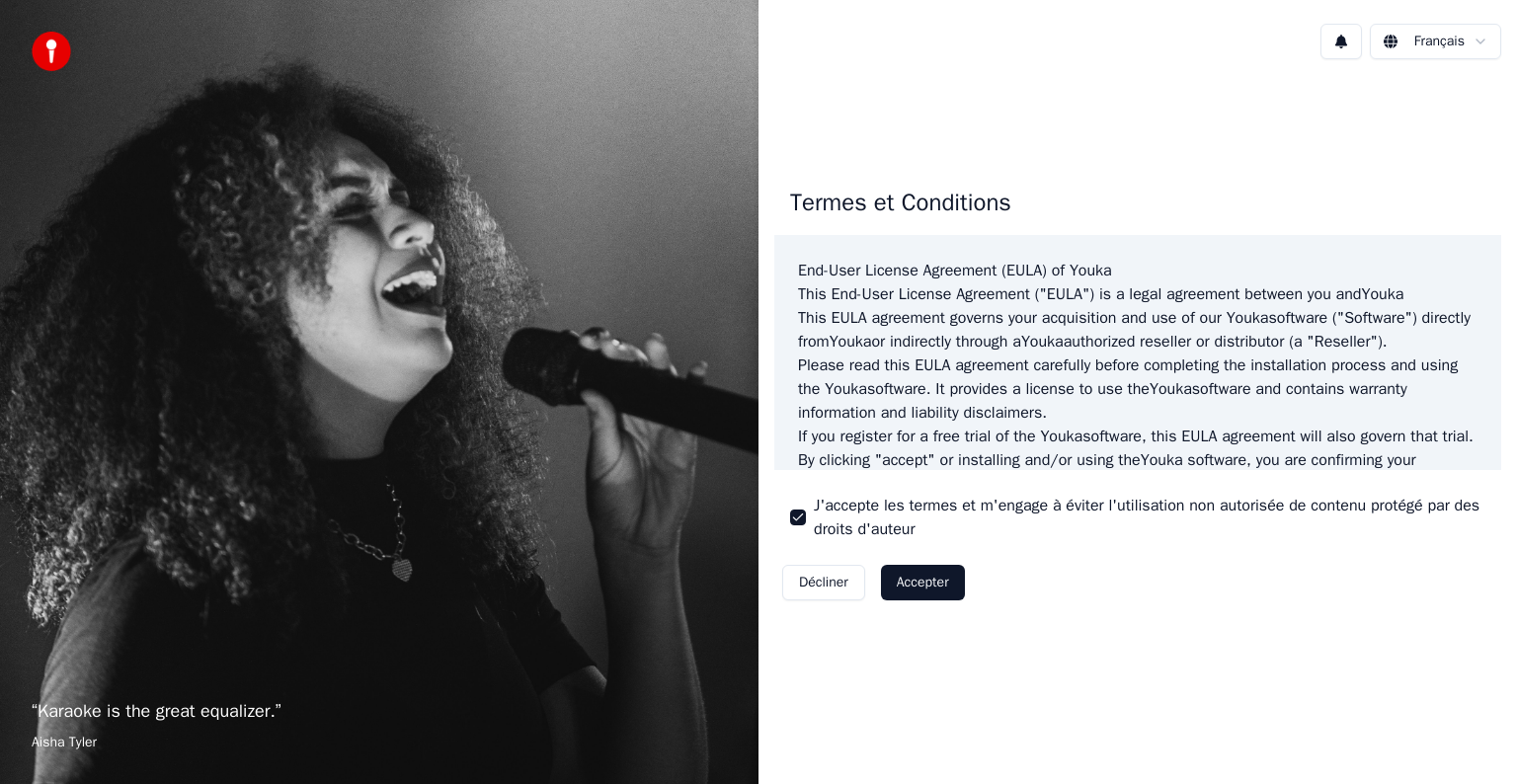 click on "Accepter" at bounding box center [922, 583] 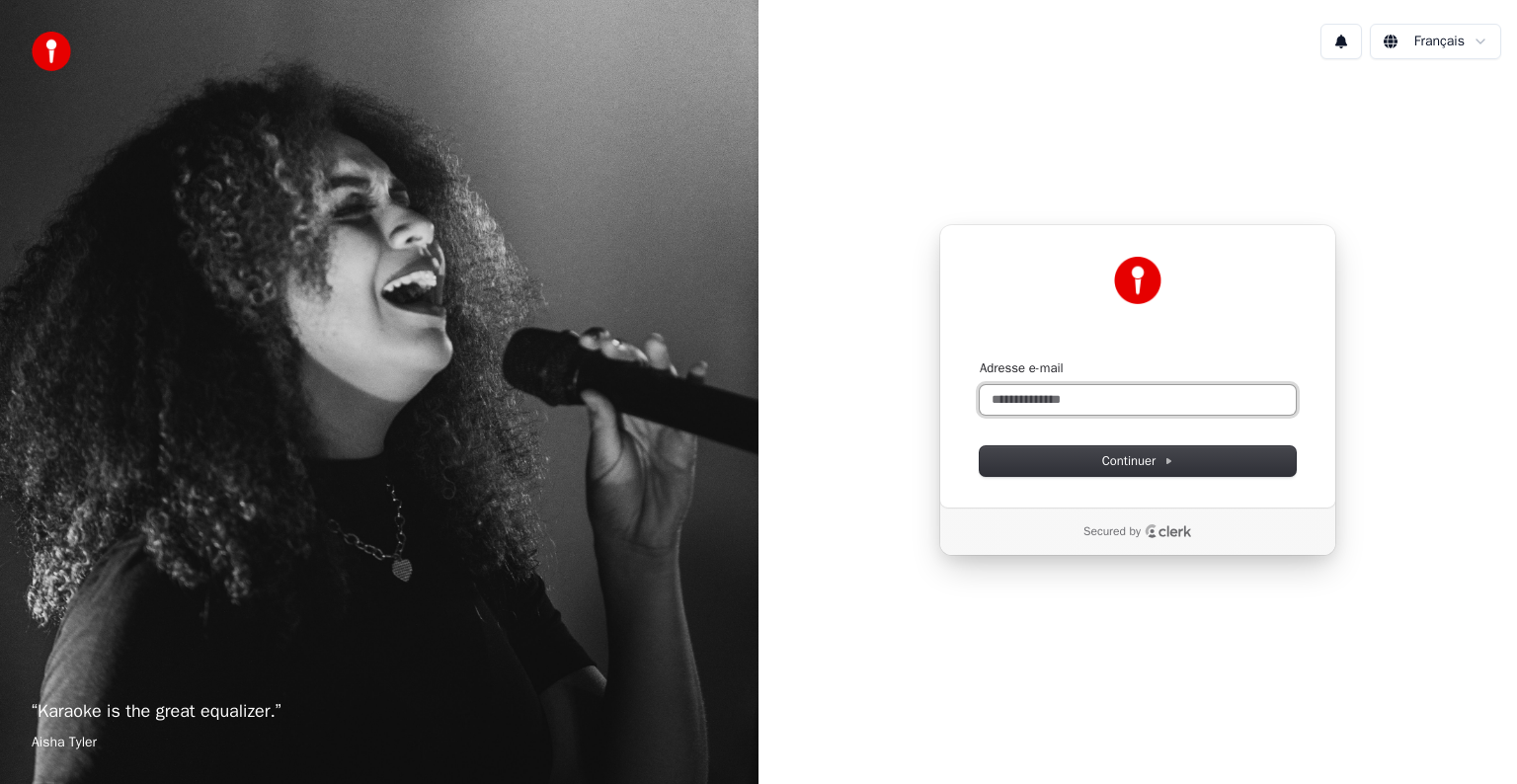 click on "Adresse e-mail" at bounding box center [1138, 400] 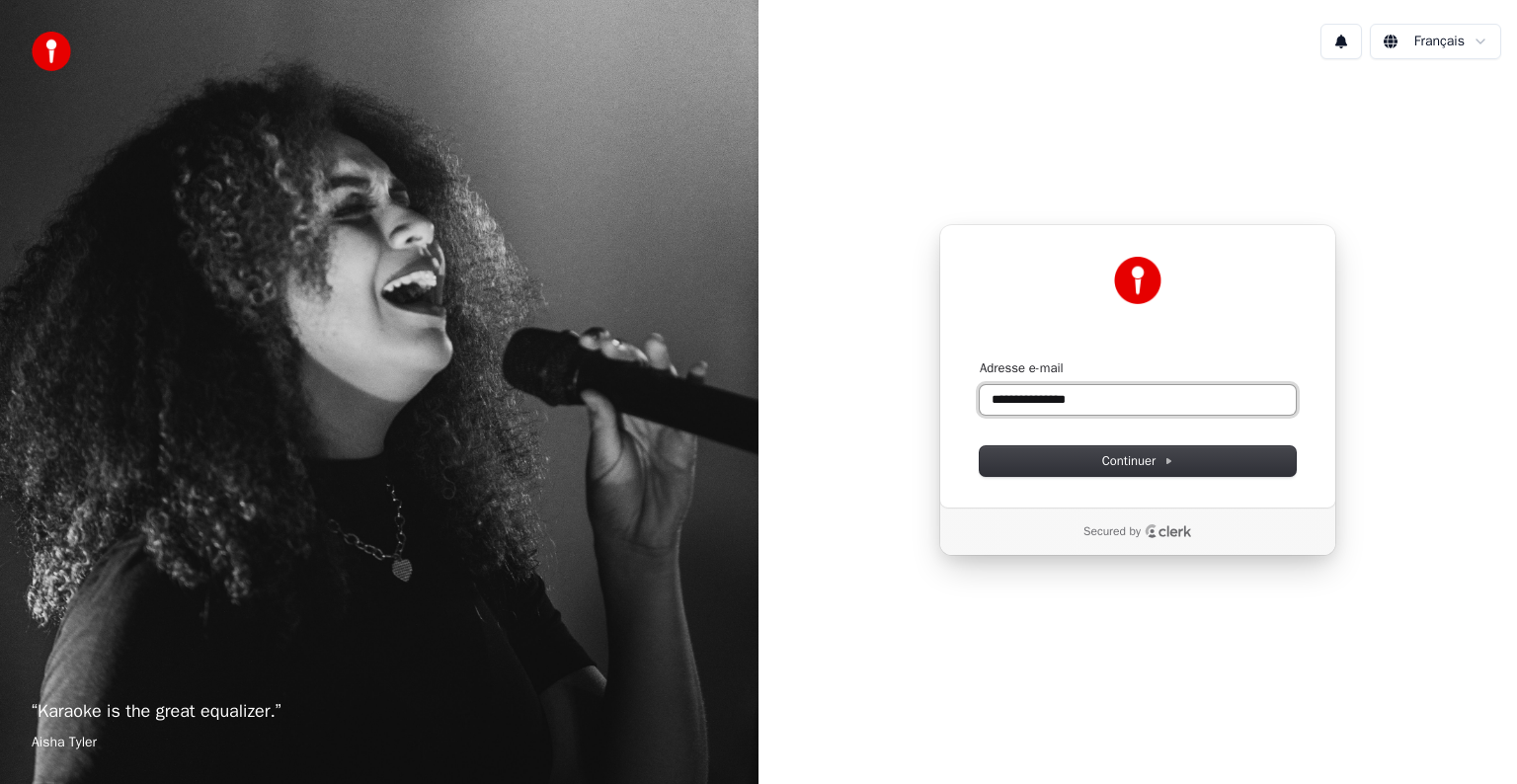click on "**********" at bounding box center (1138, 400) 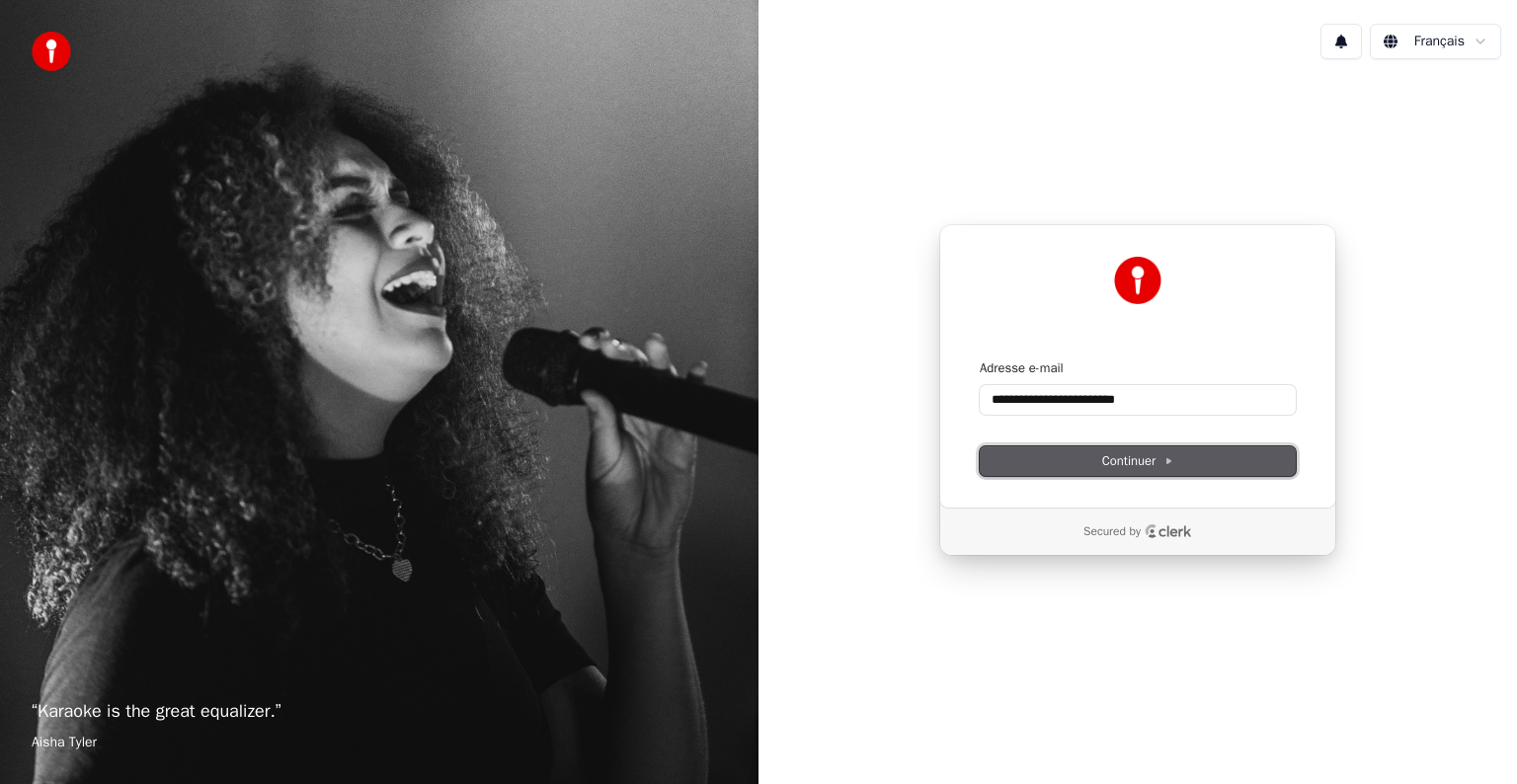 click on "Continuer" at bounding box center [1138, 461] 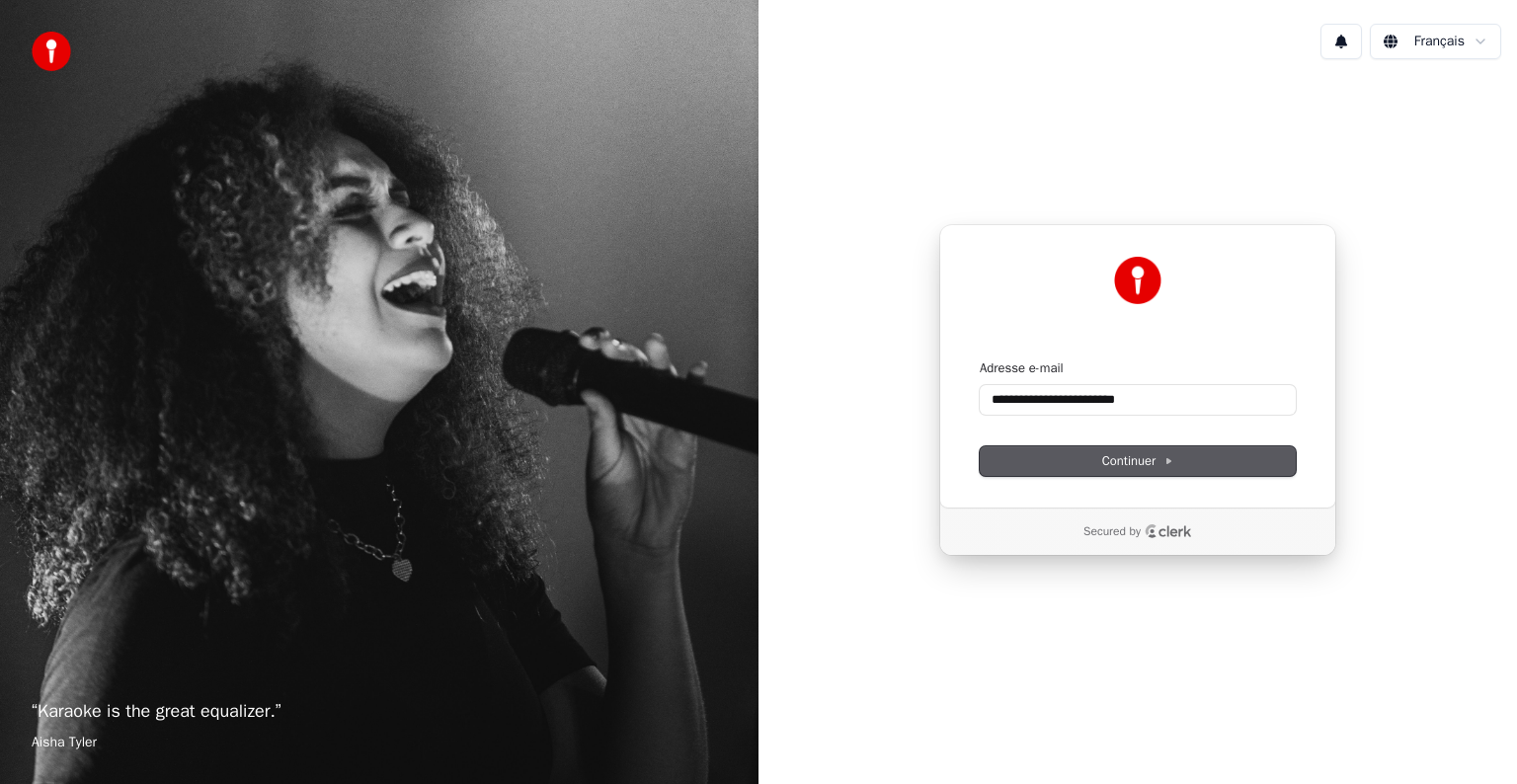 type on "**********" 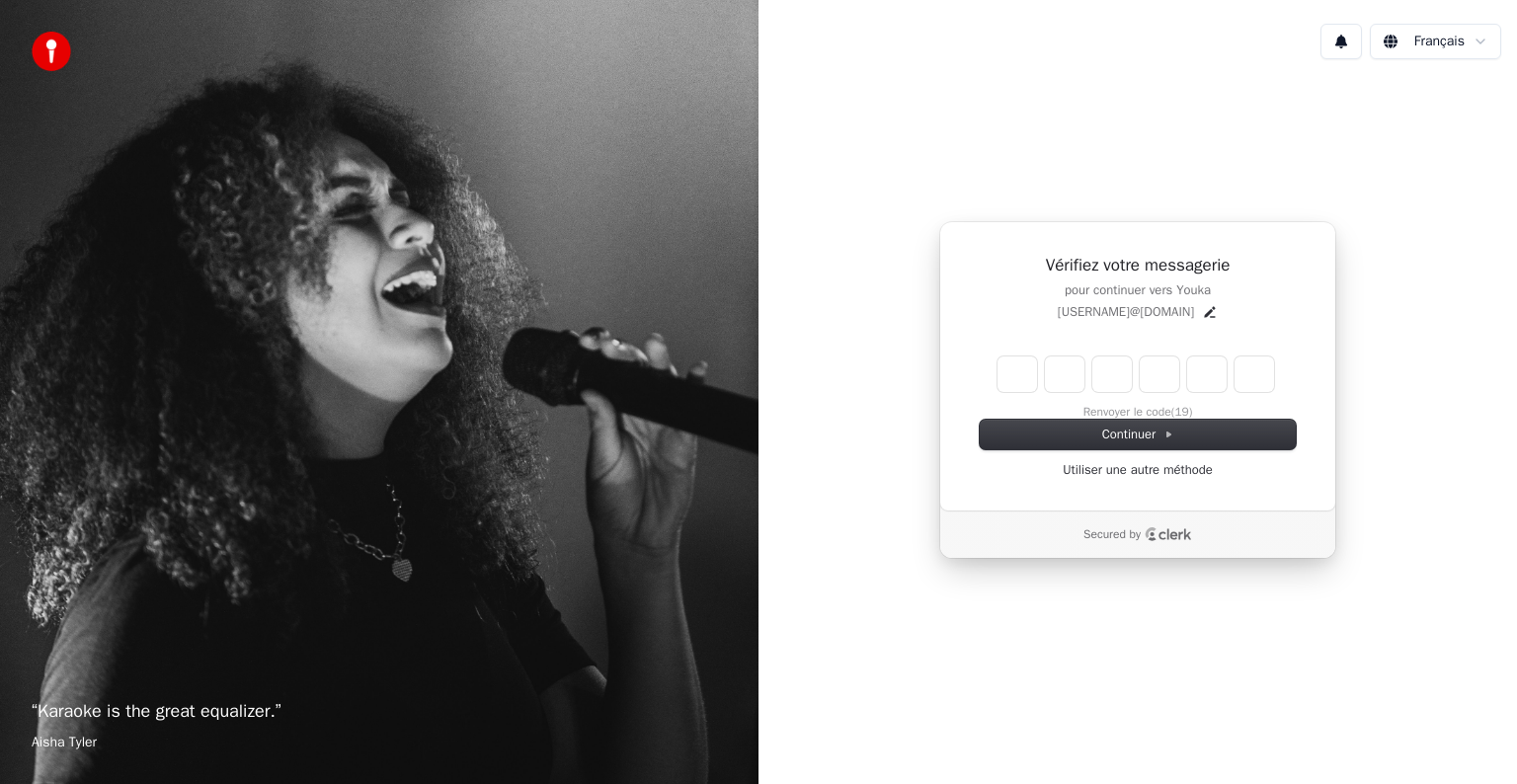 type on "*" 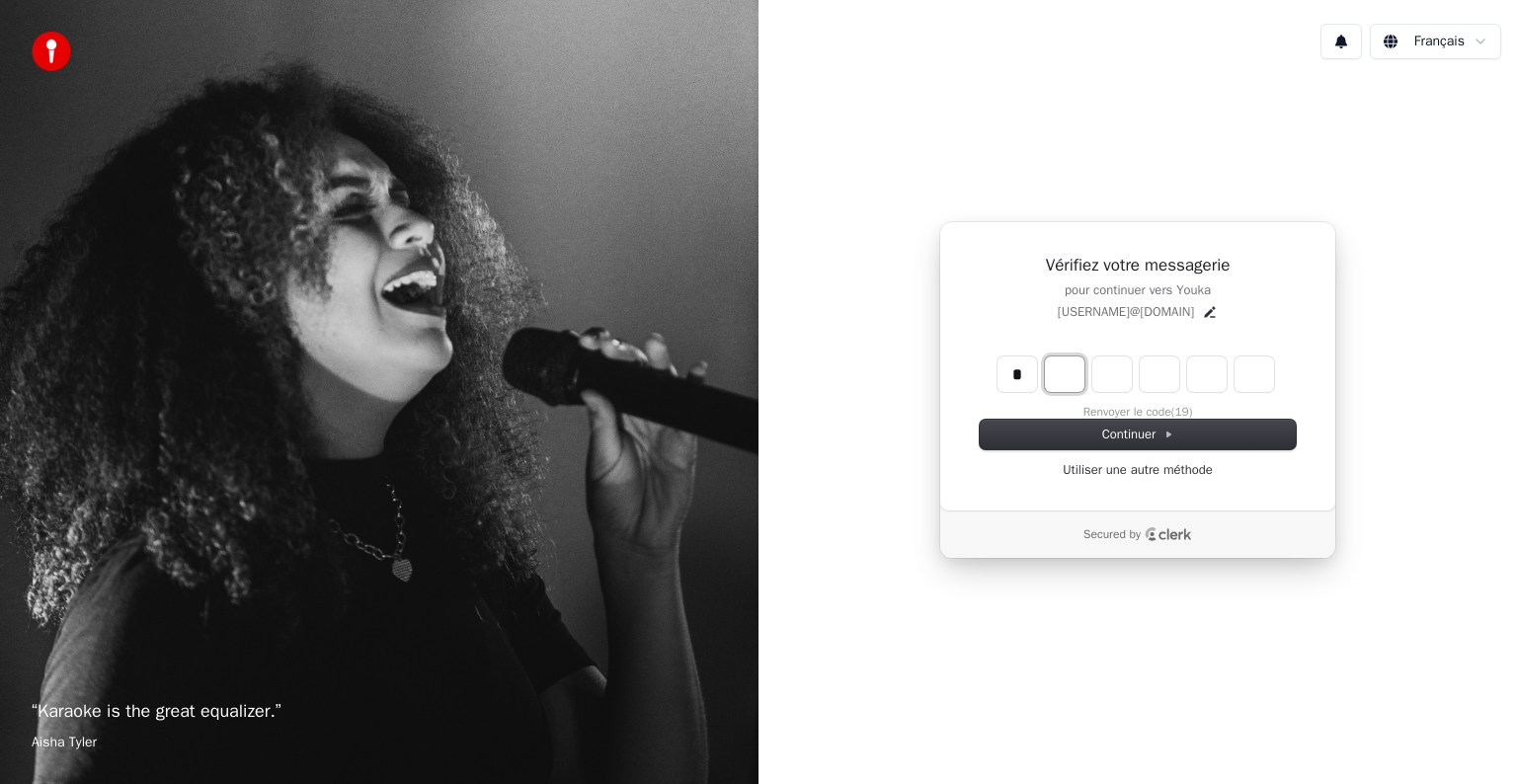 type on "*" 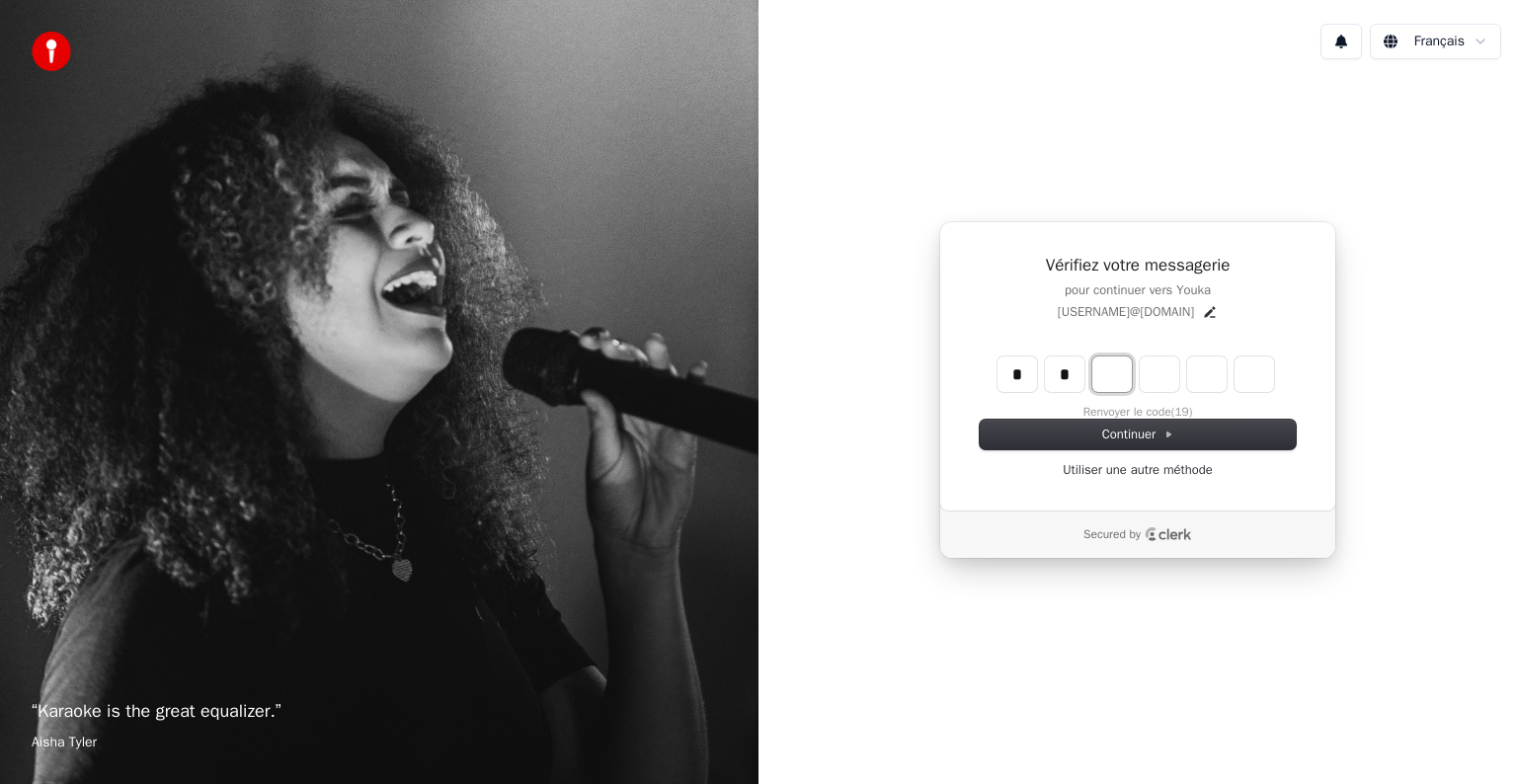 type on "**" 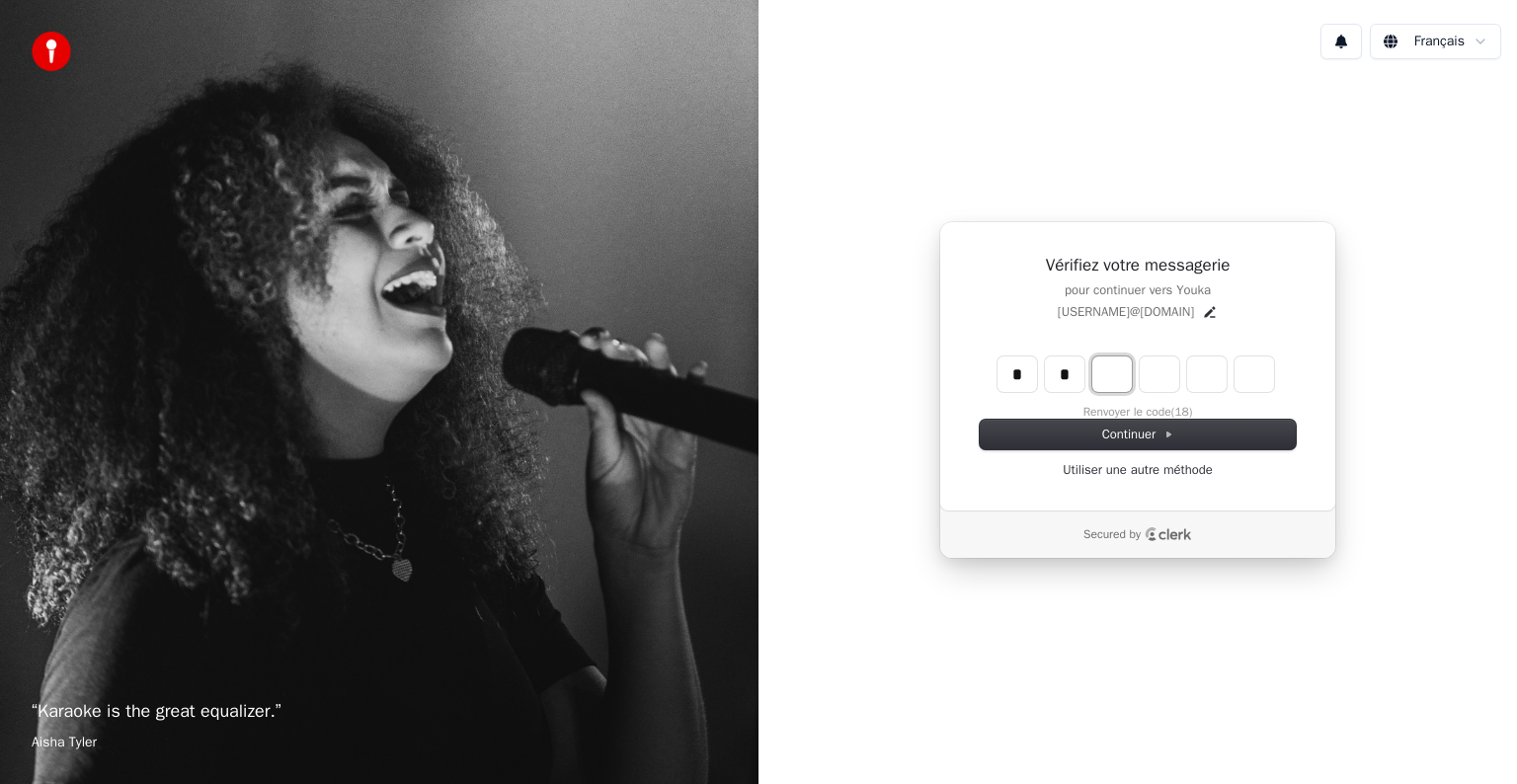 type on "*" 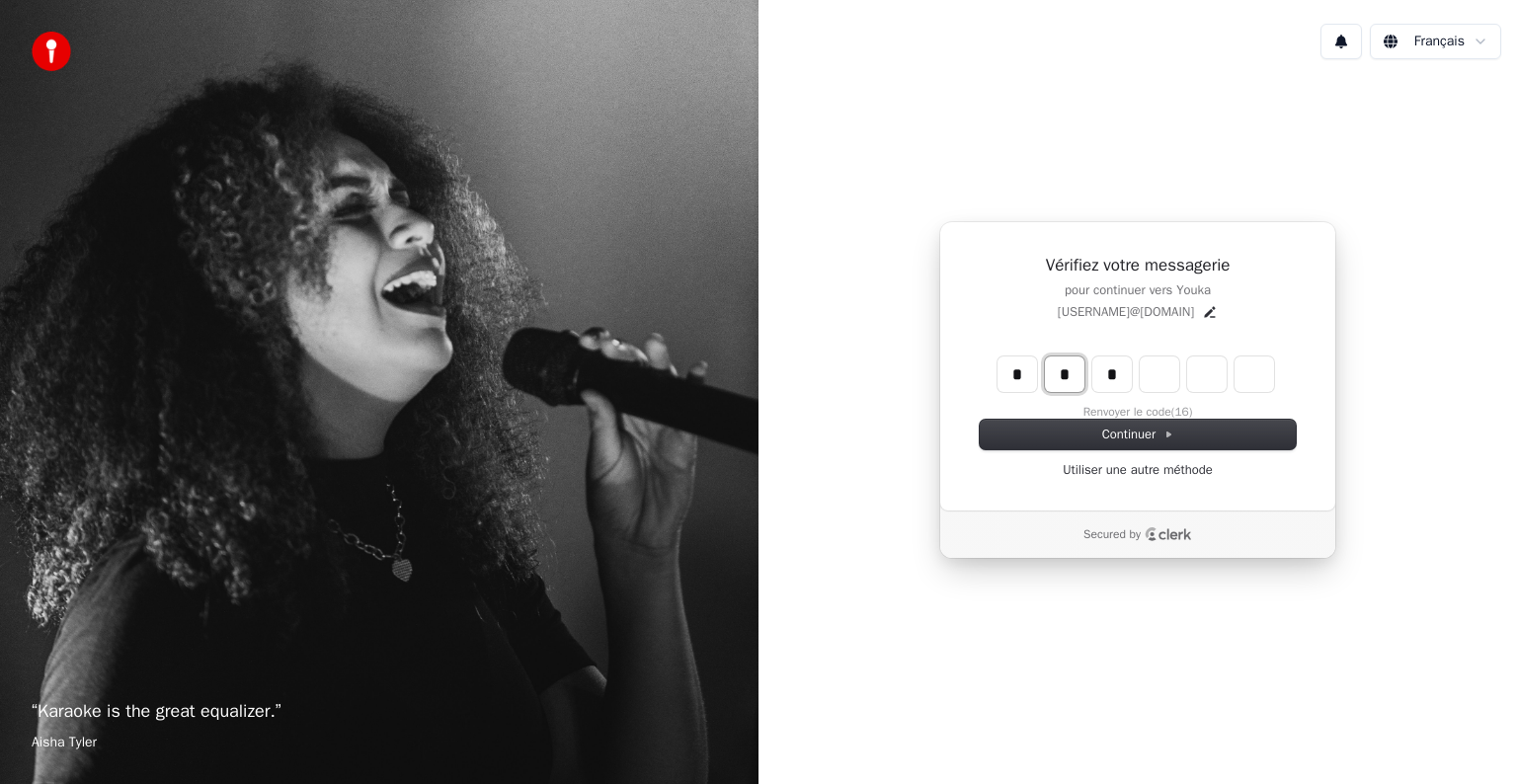 type on "**" 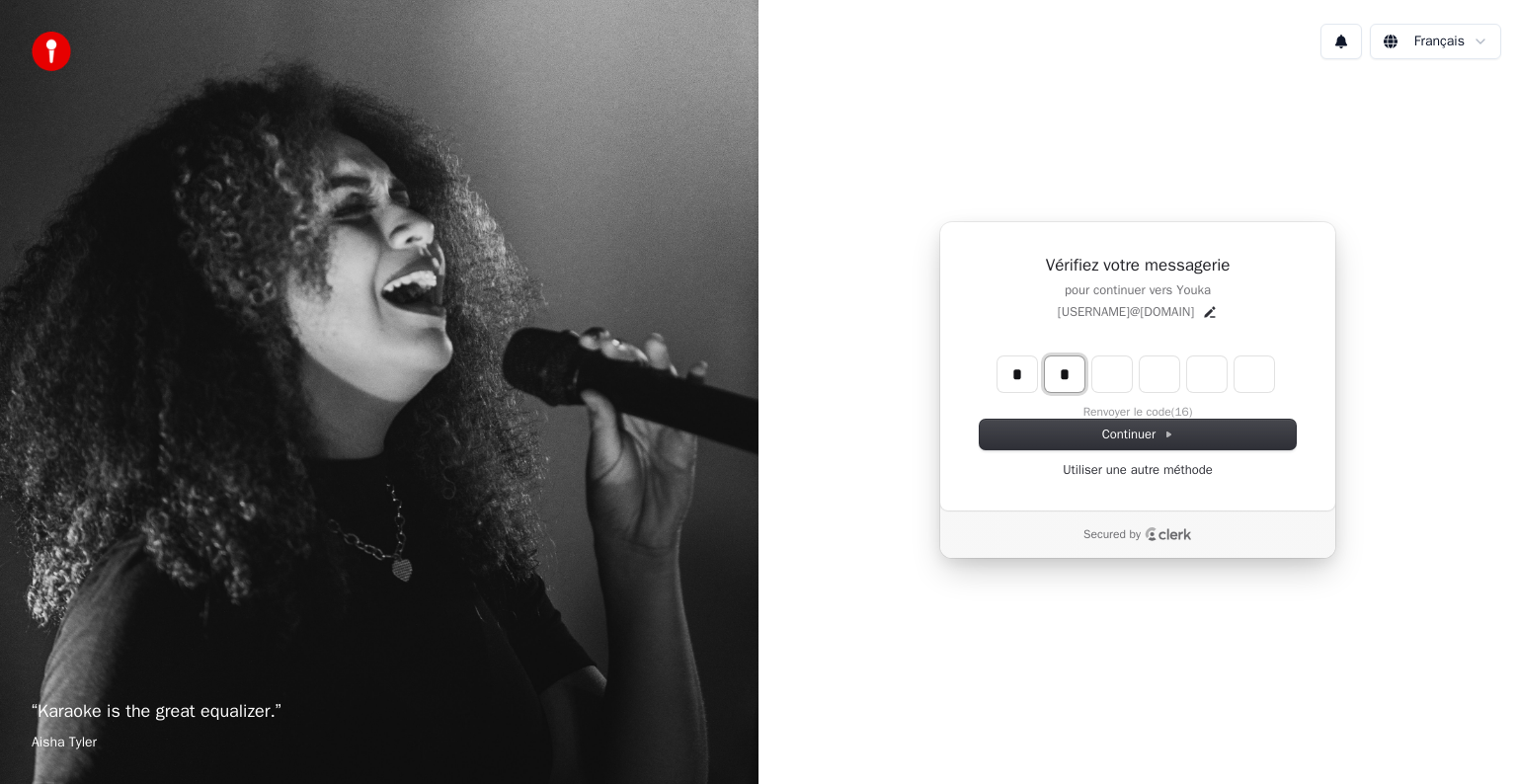 type on "*" 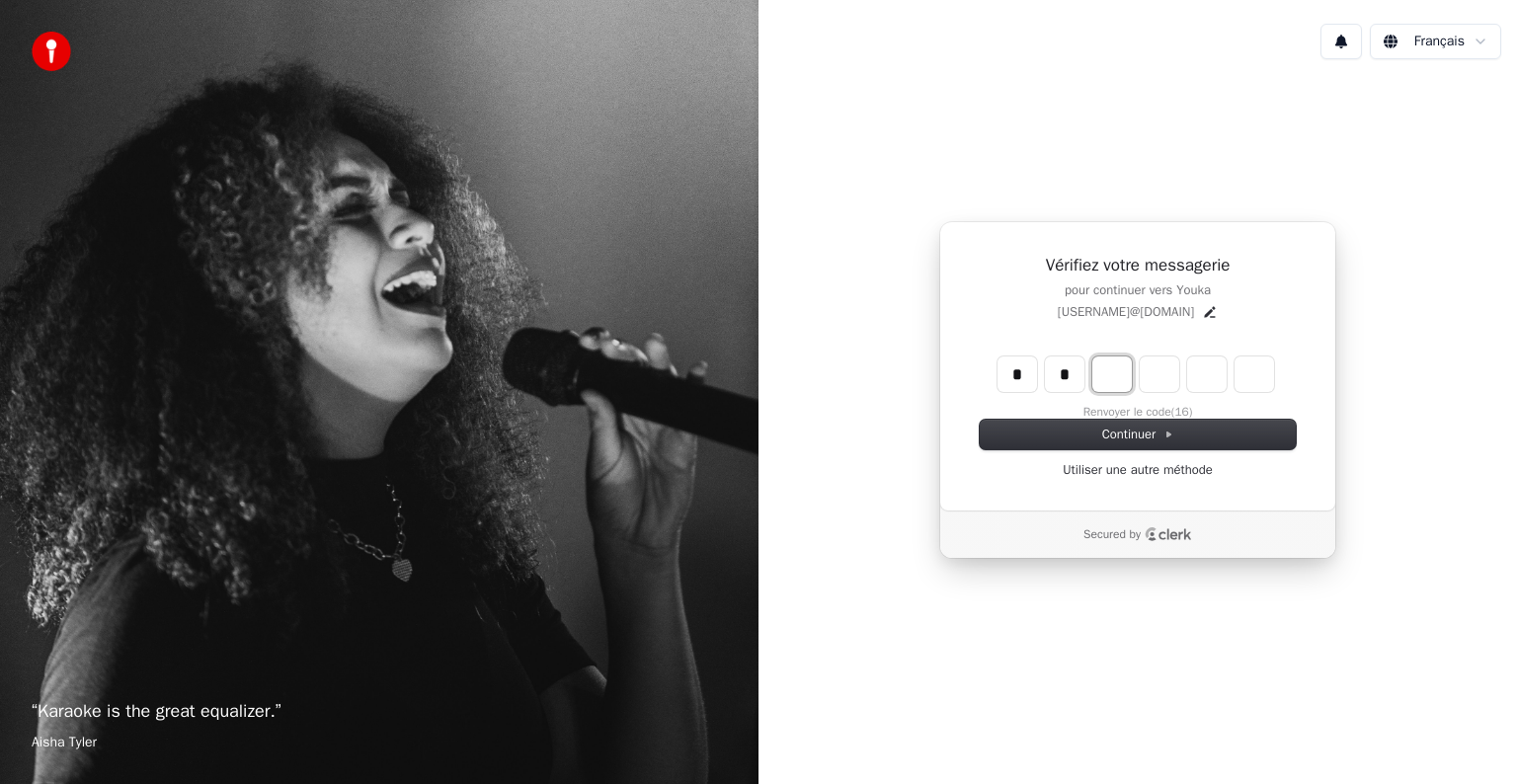 type on "**" 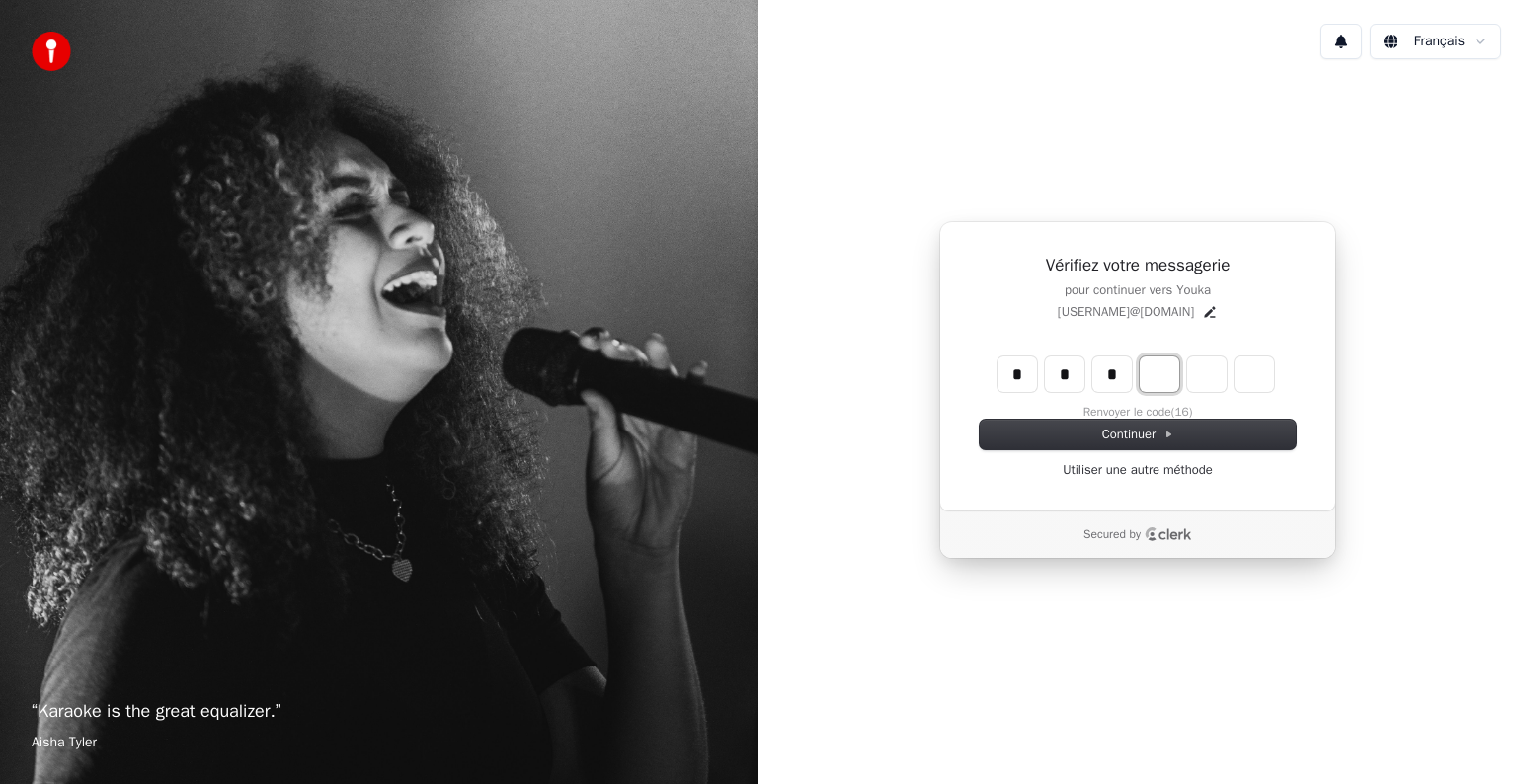 type on "***" 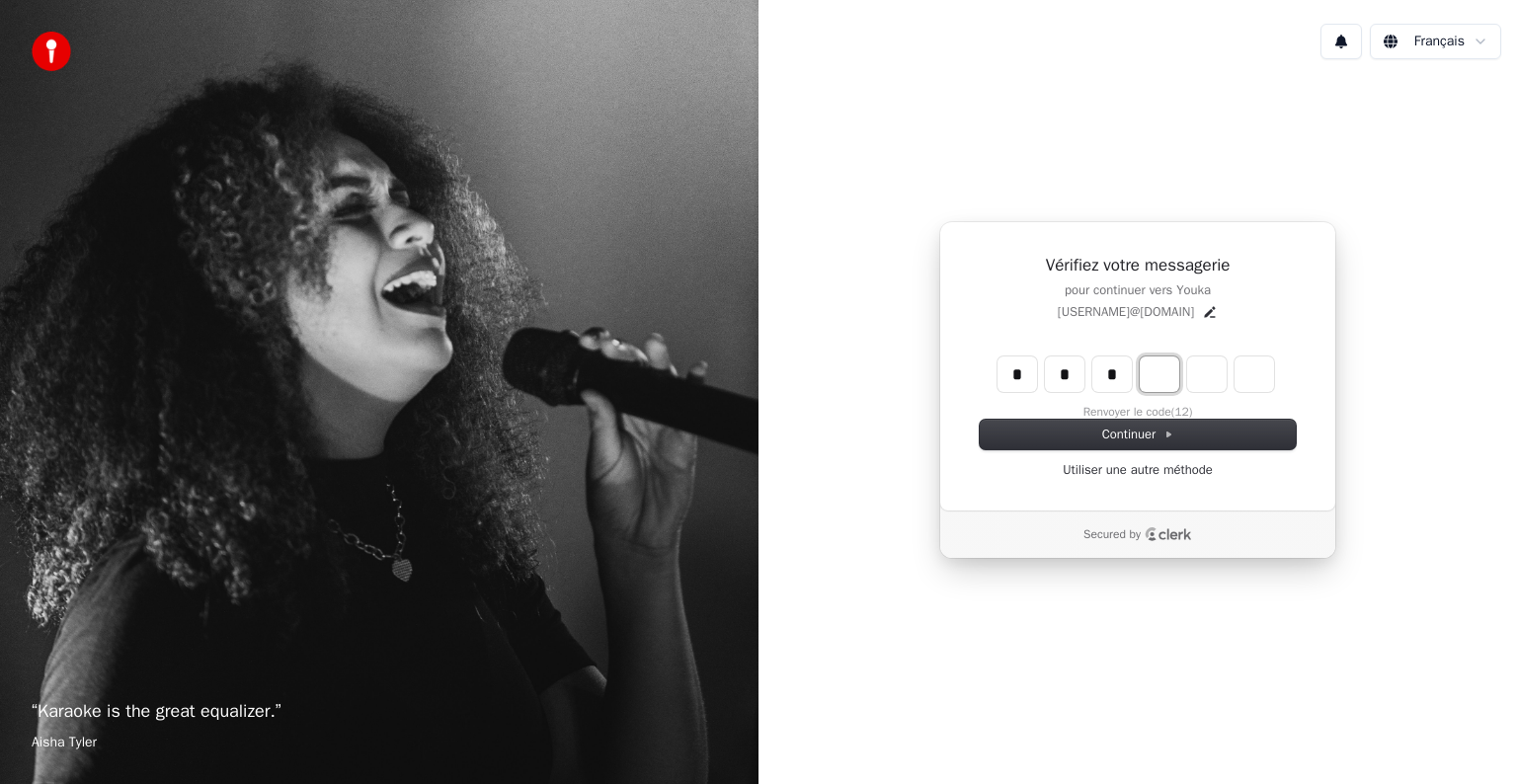 type on "*" 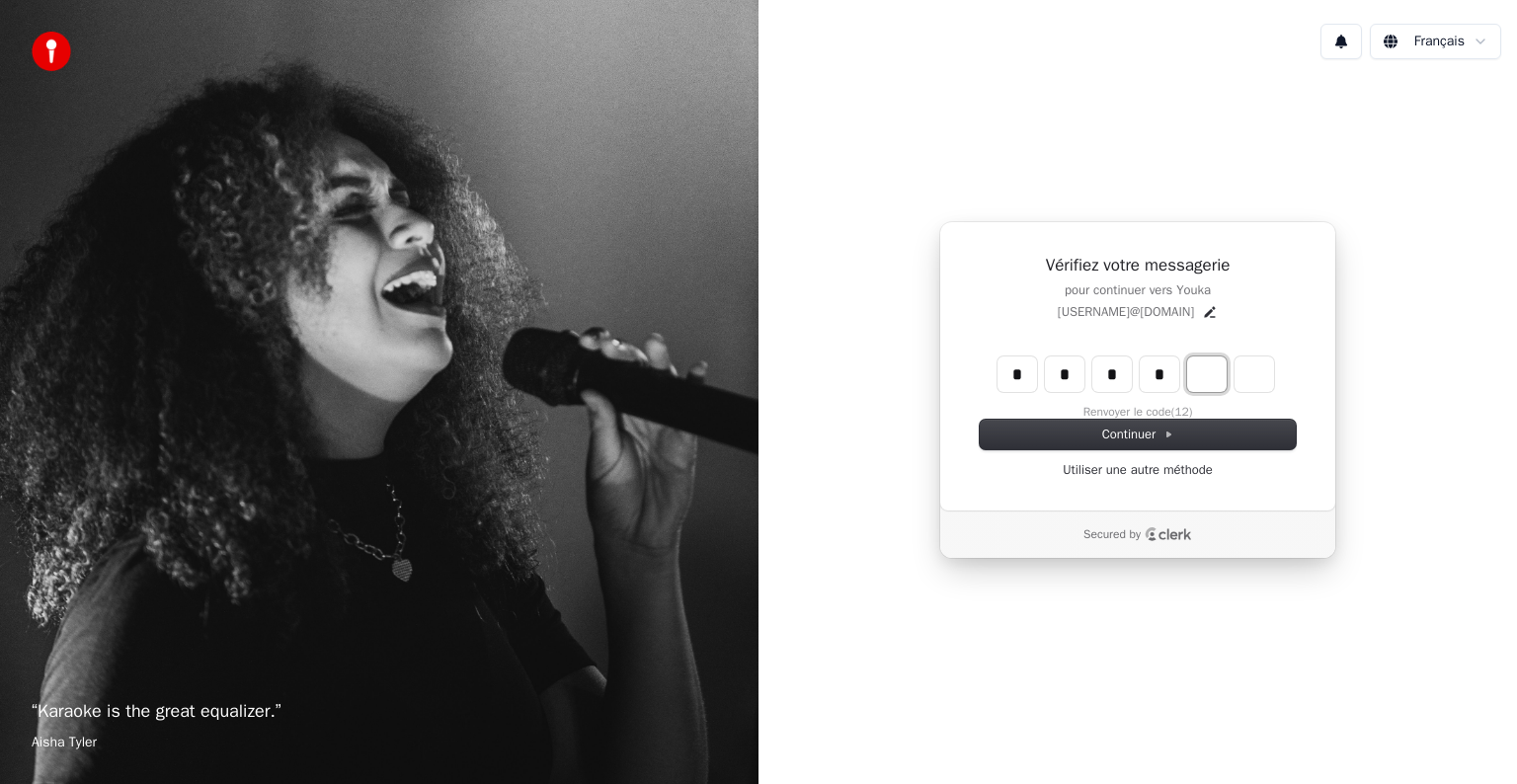 type on "****" 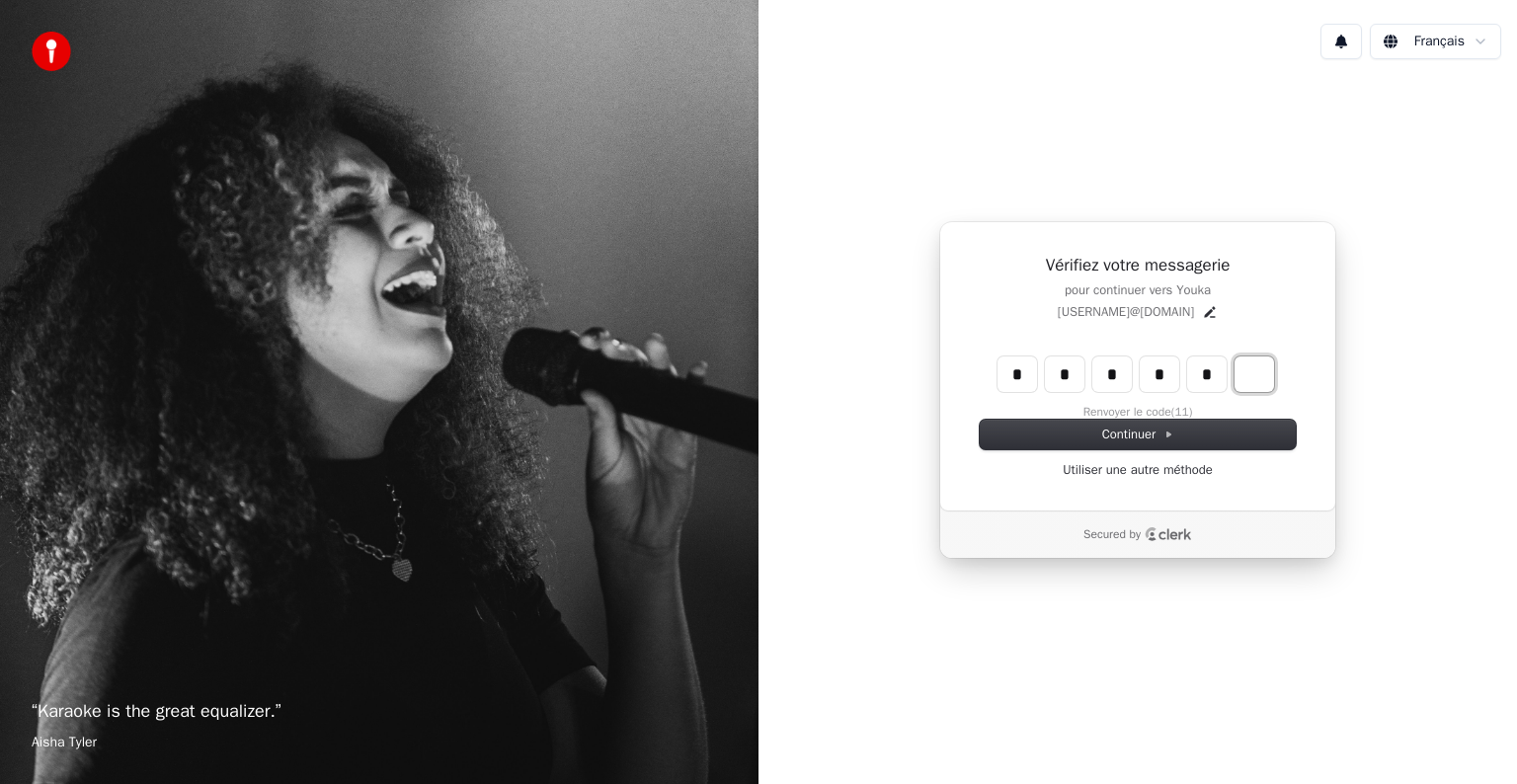 type on "******" 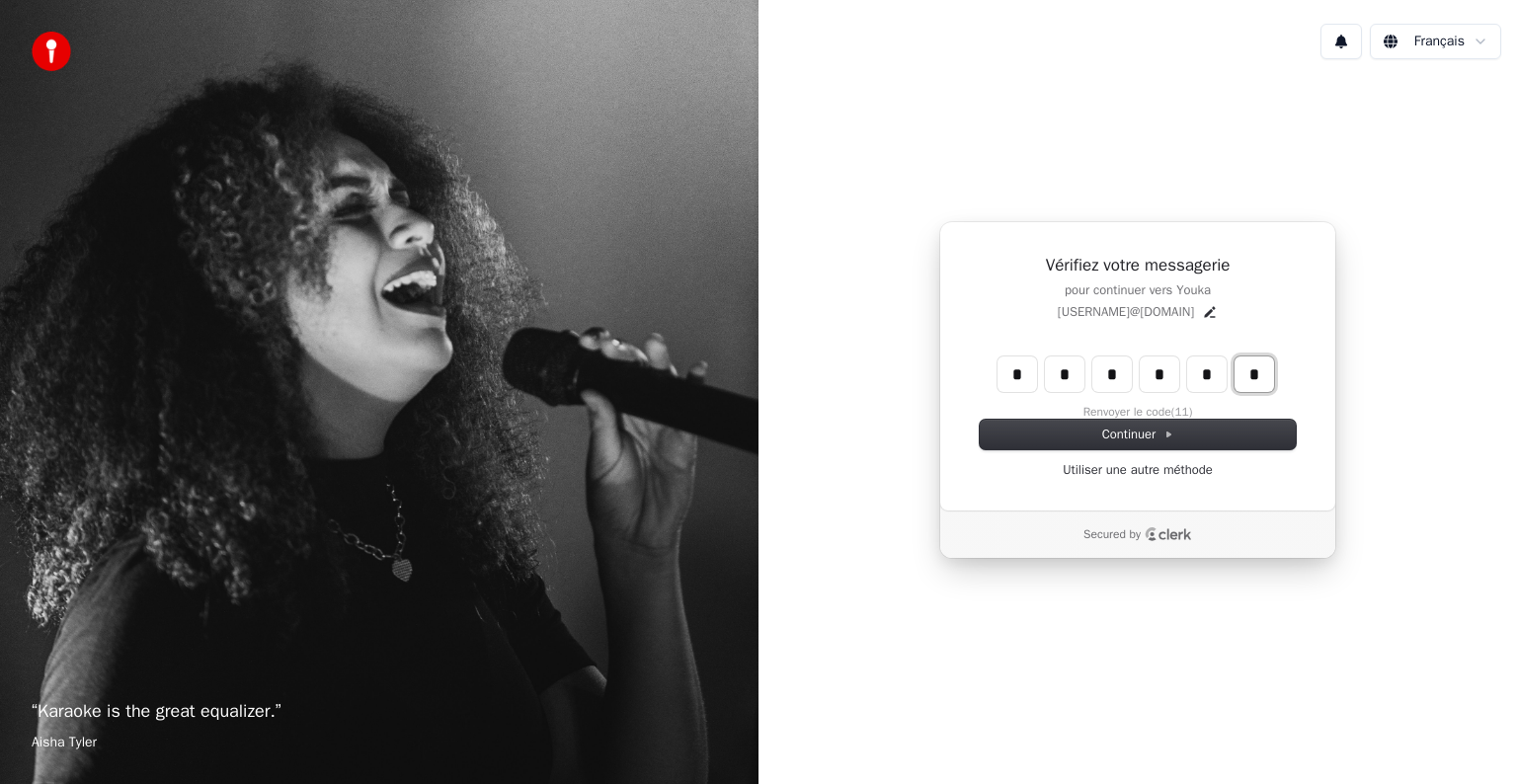 type on "*" 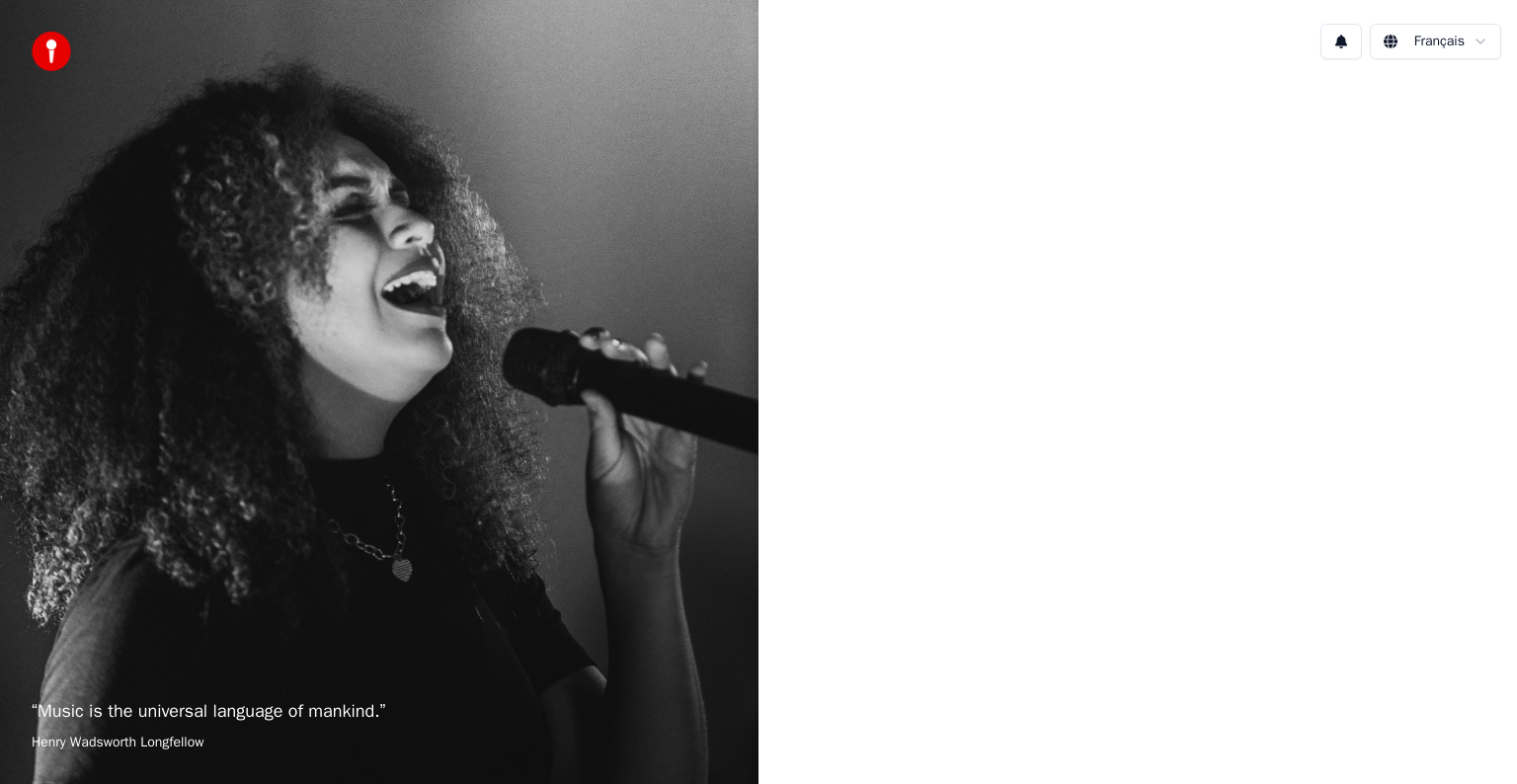 scroll, scrollTop: 0, scrollLeft: 0, axis: both 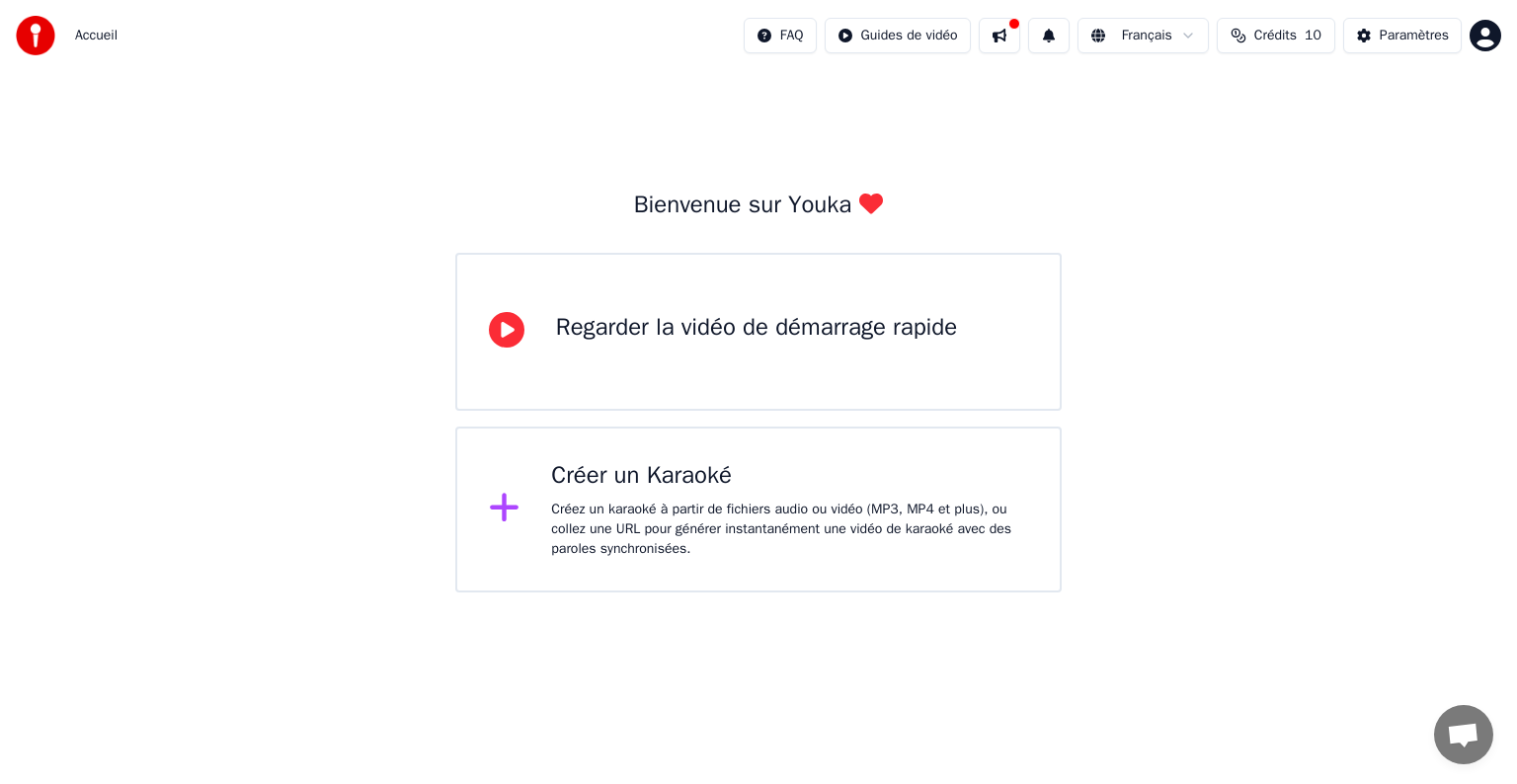 click on "Créez un karaoké à partir de fichiers audio ou vidéo (MP3, MP4 et plus), ou collez une URL pour générer instantanément une vidéo de karaoké avec des paroles synchronisées." at bounding box center (789, 529) 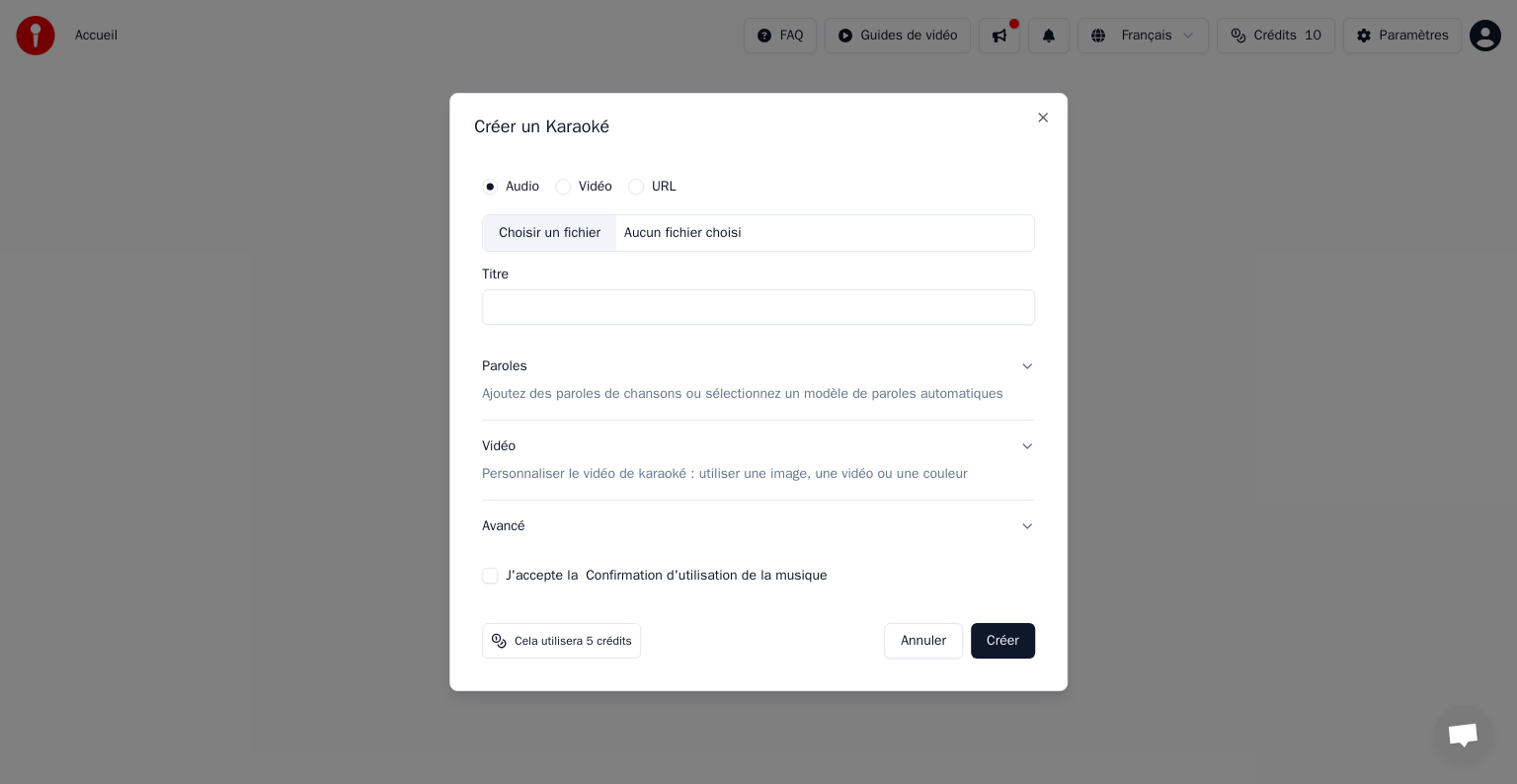 click on "Titre" at bounding box center (758, 307) 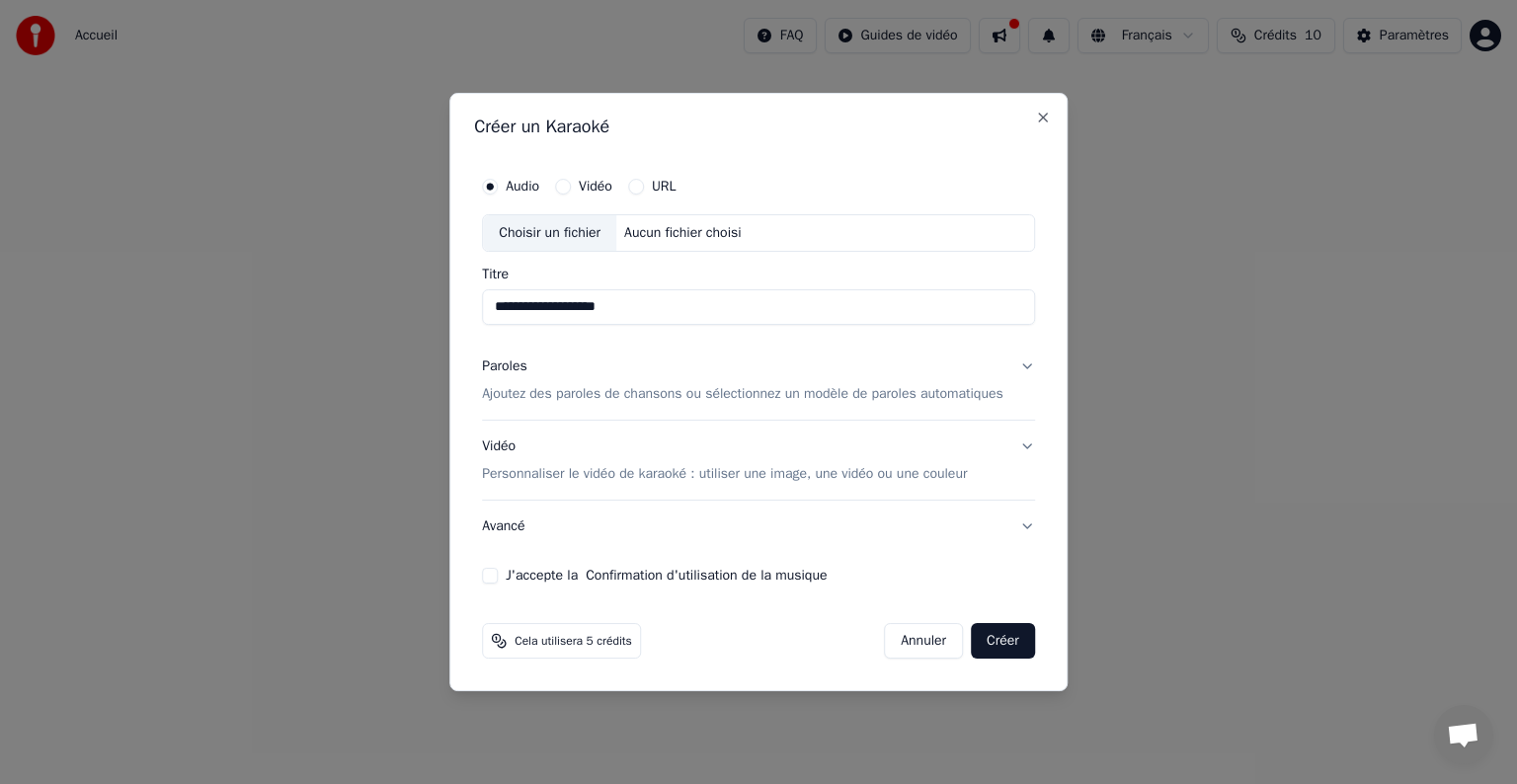 type on "**********" 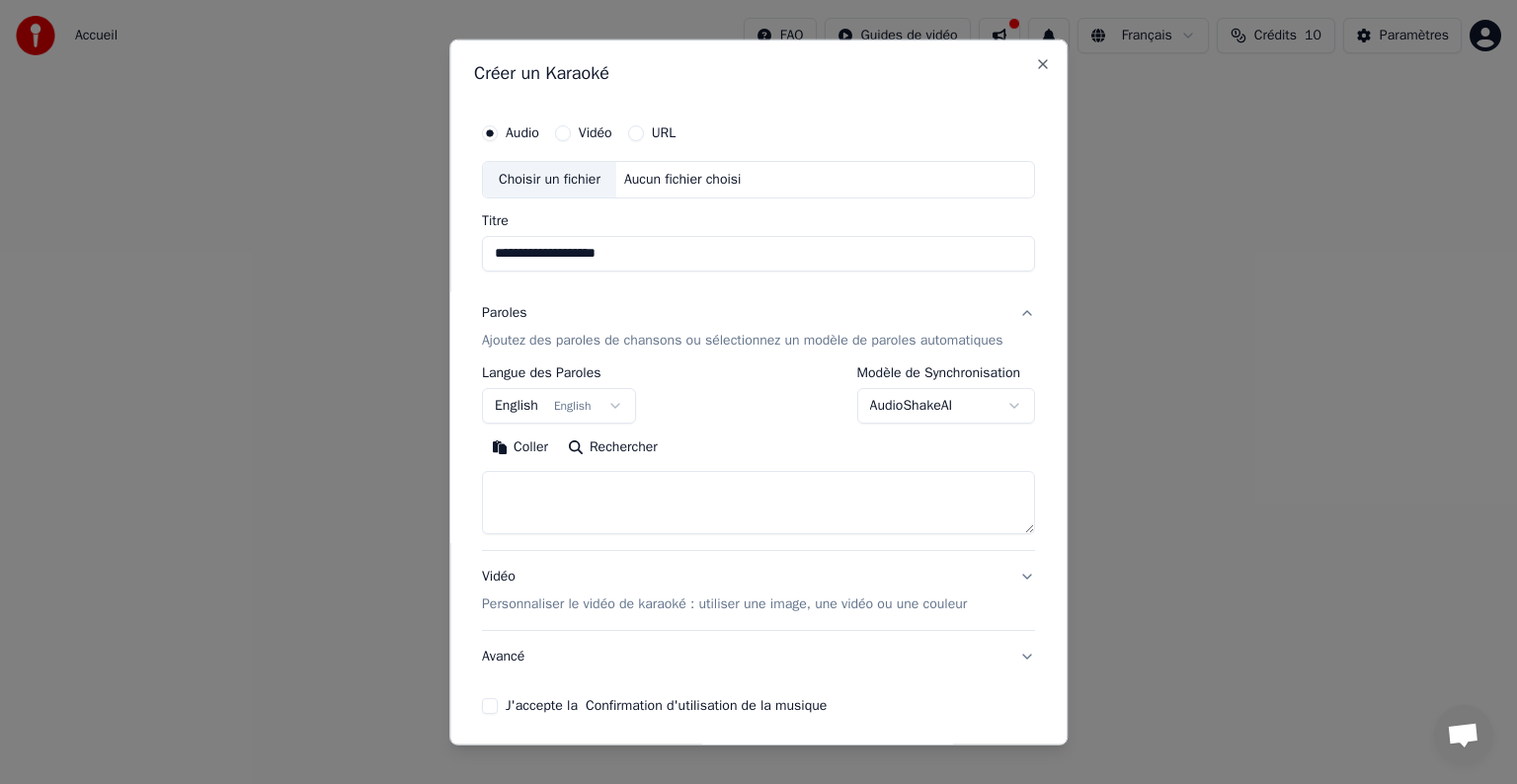 click on "English English" at bounding box center (559, 406) 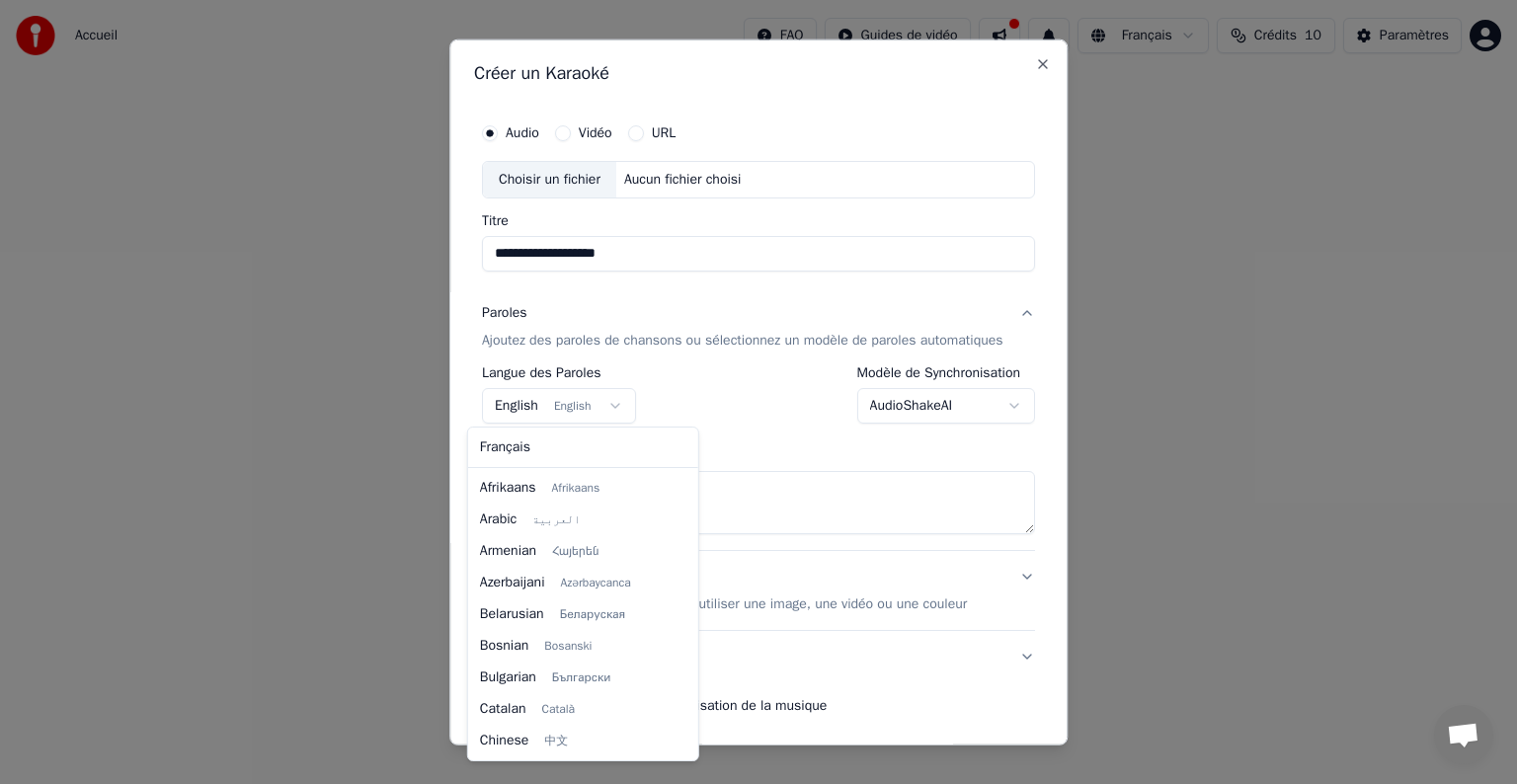 scroll, scrollTop: 158, scrollLeft: 0, axis: vertical 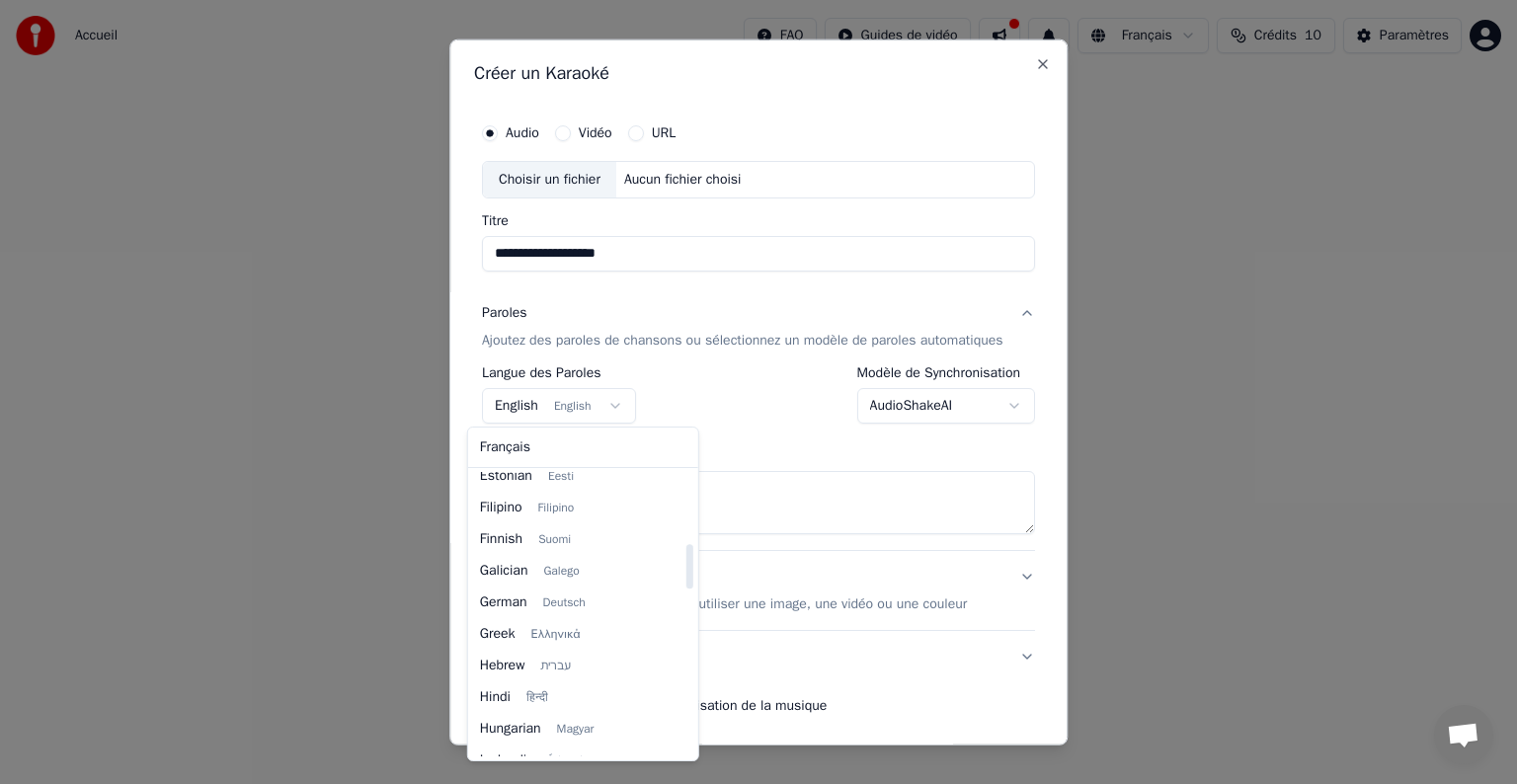 select on "**" 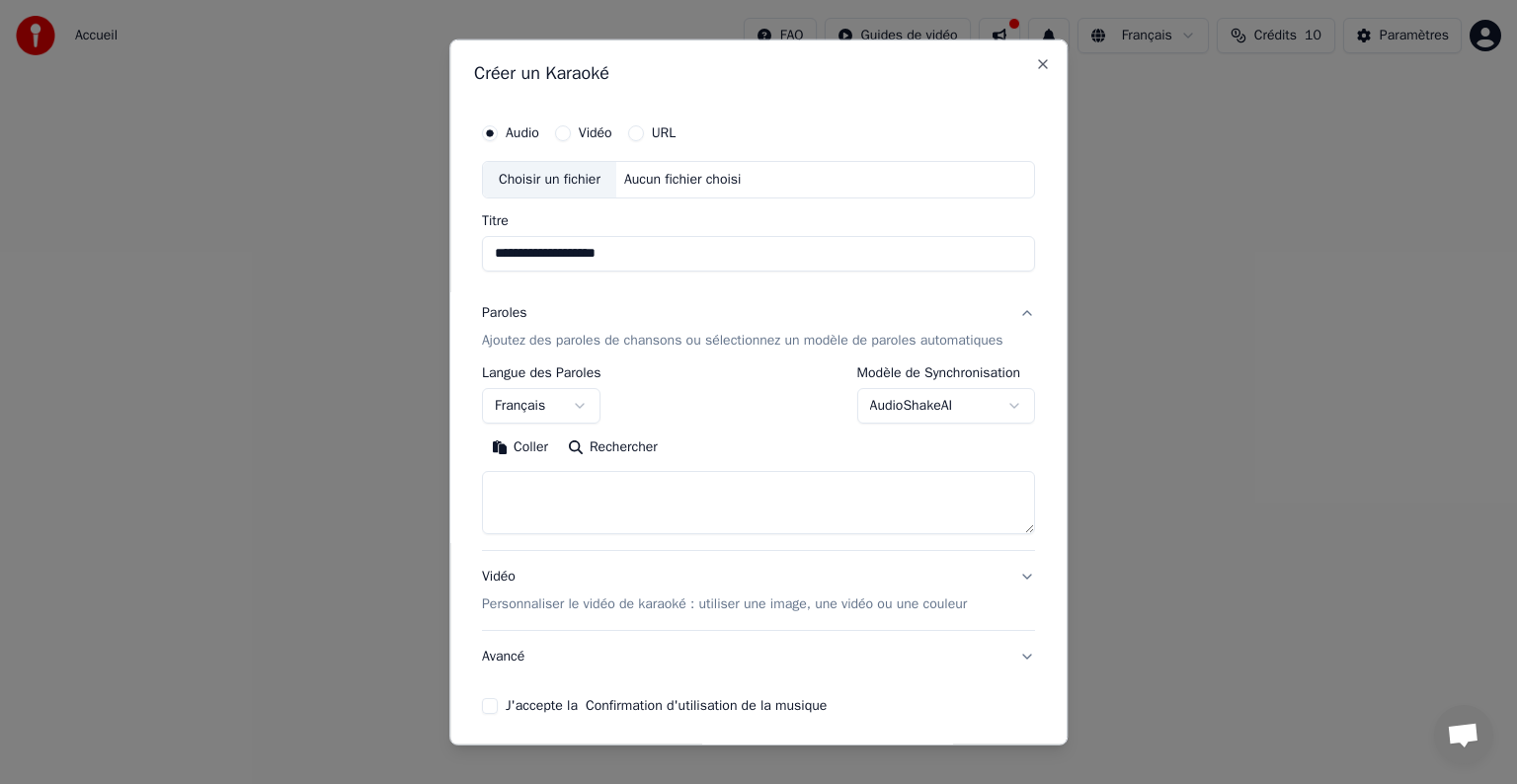 click on "**********" at bounding box center (758, 296) 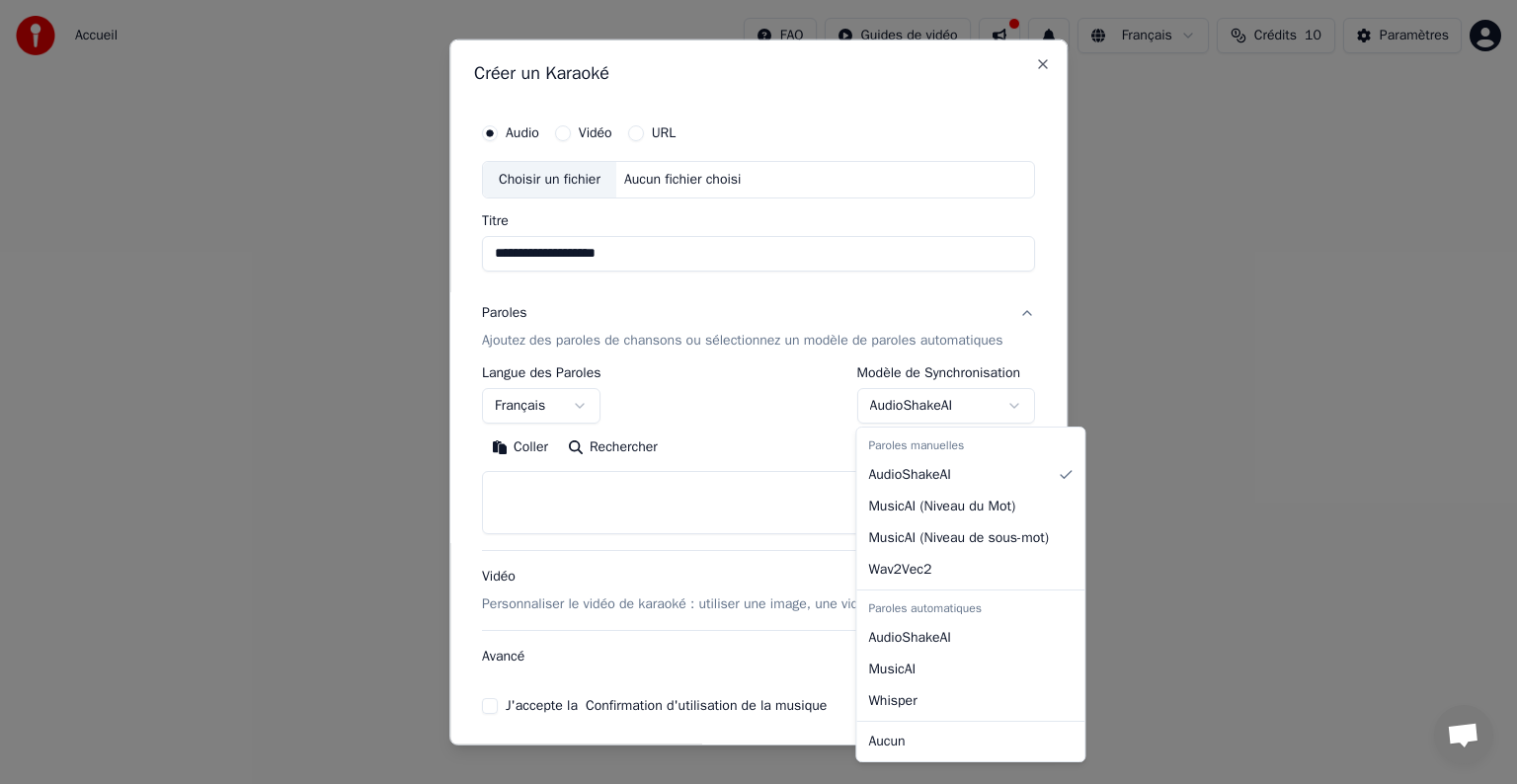 click on "**********" at bounding box center (758, 296) 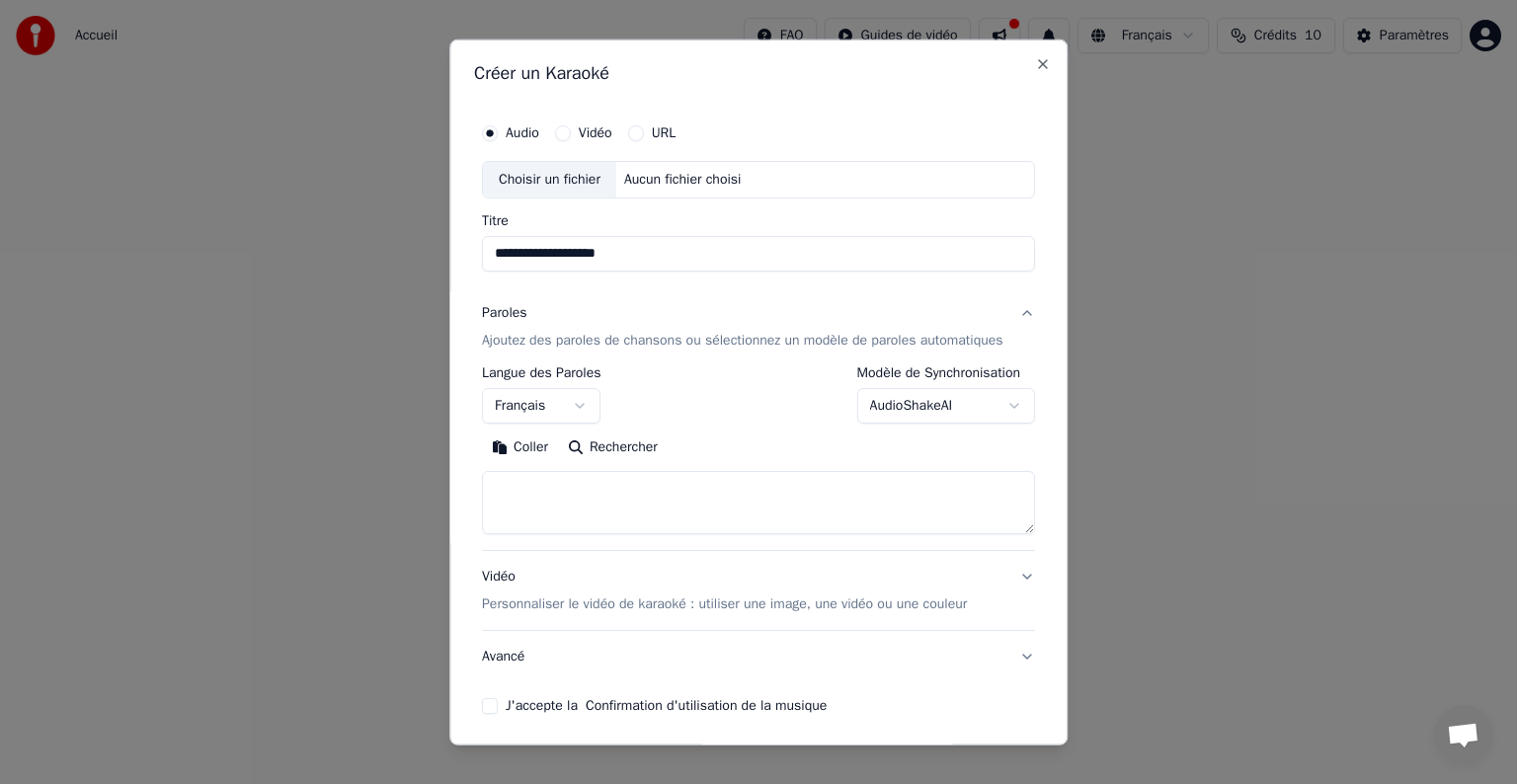 click on "Rechercher" at bounding box center (612, 447) 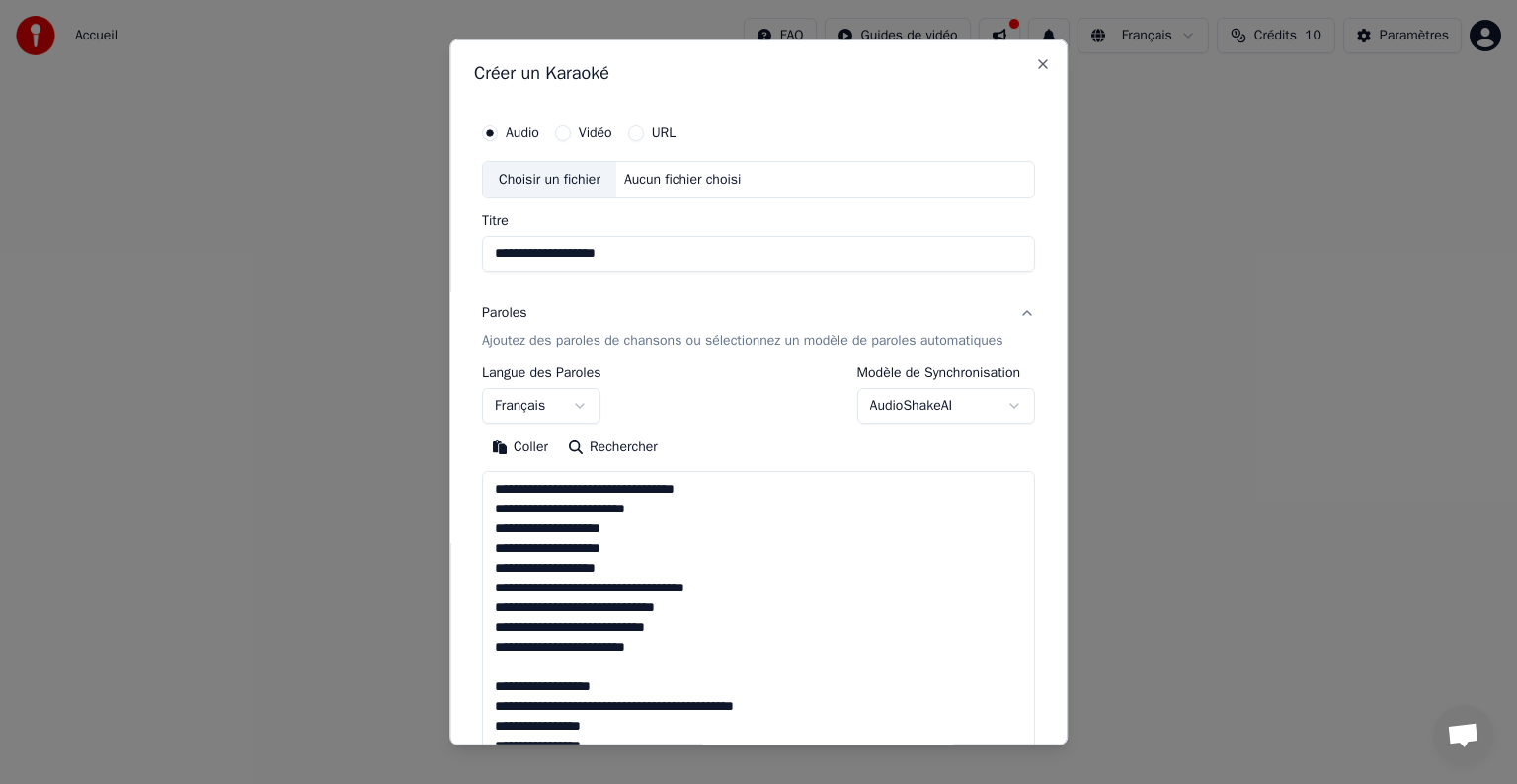 scroll, scrollTop: 1385, scrollLeft: 0, axis: vertical 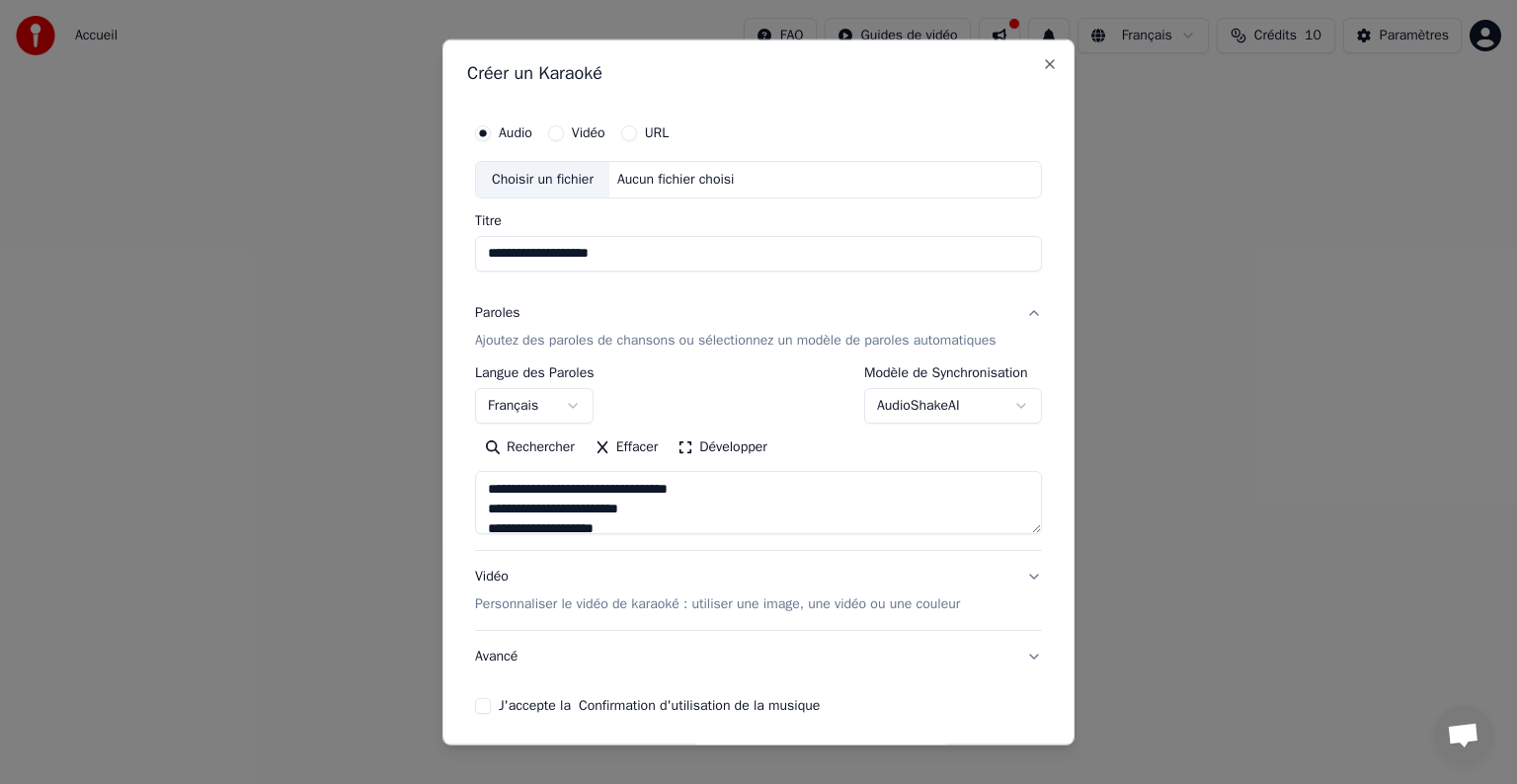 click at bounding box center (758, 503) 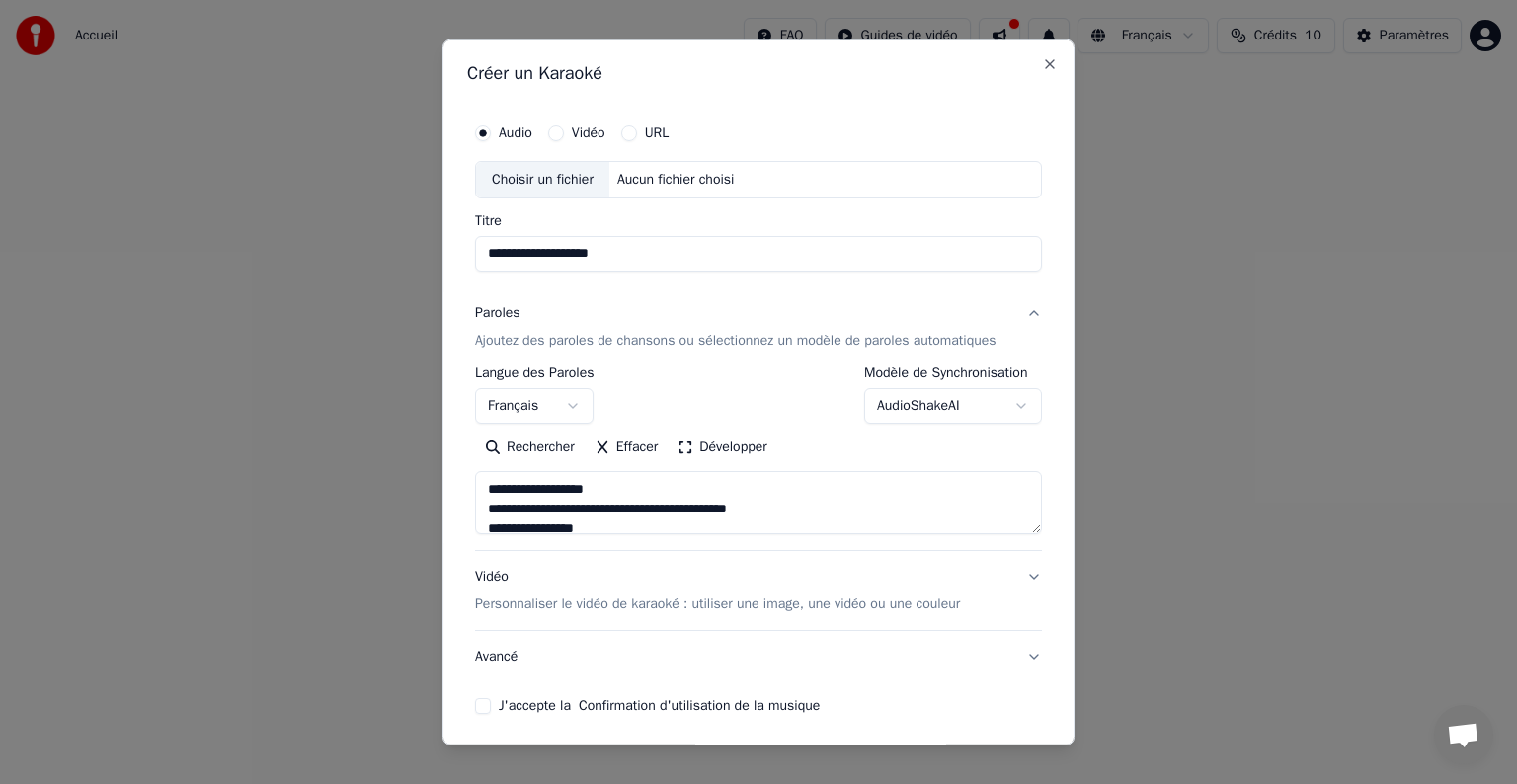 scroll, scrollTop: 99, scrollLeft: 0, axis: vertical 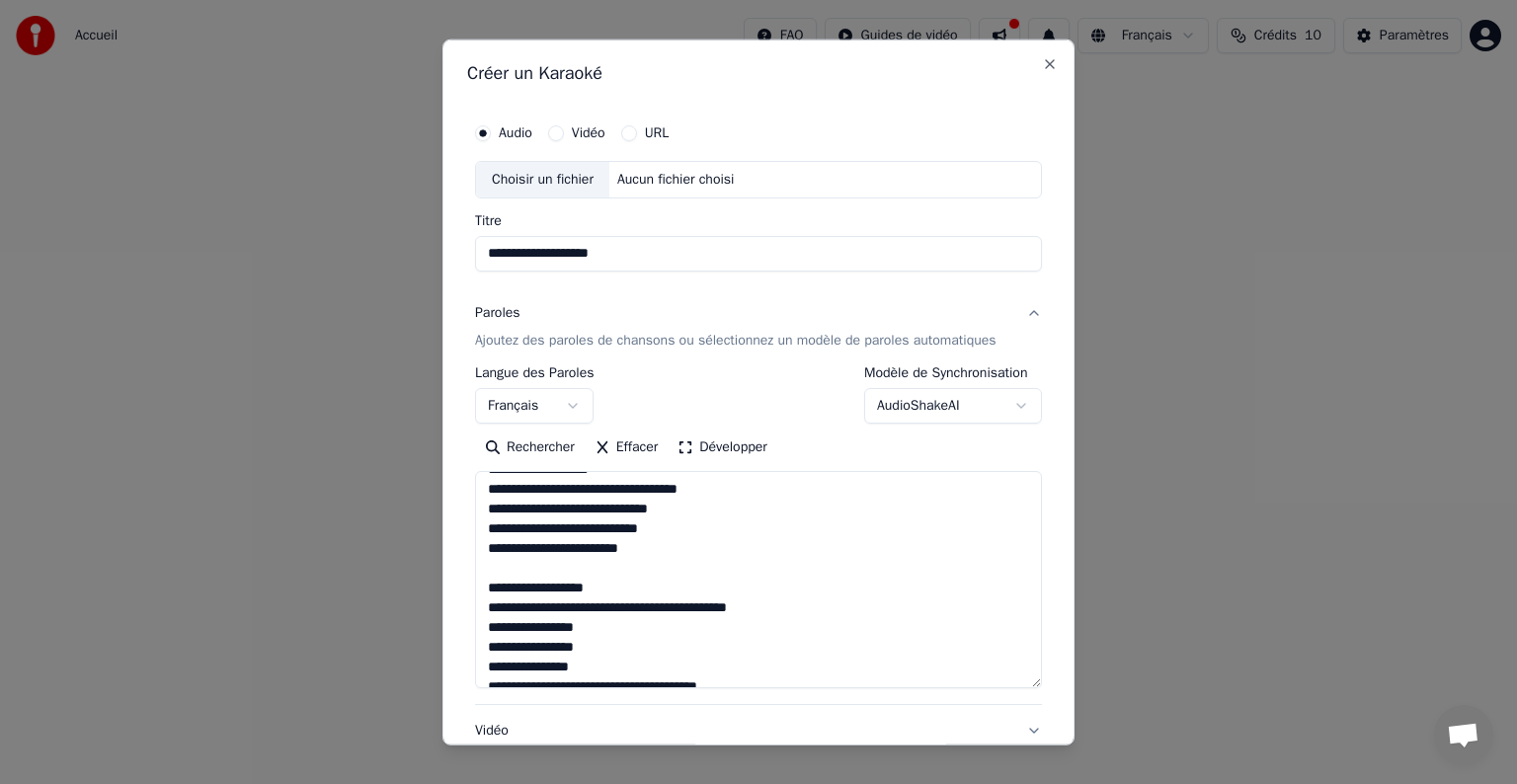 drag, startPoint x: 1025, startPoint y: 530, endPoint x: 1053, endPoint y: 684, distance: 156.5248 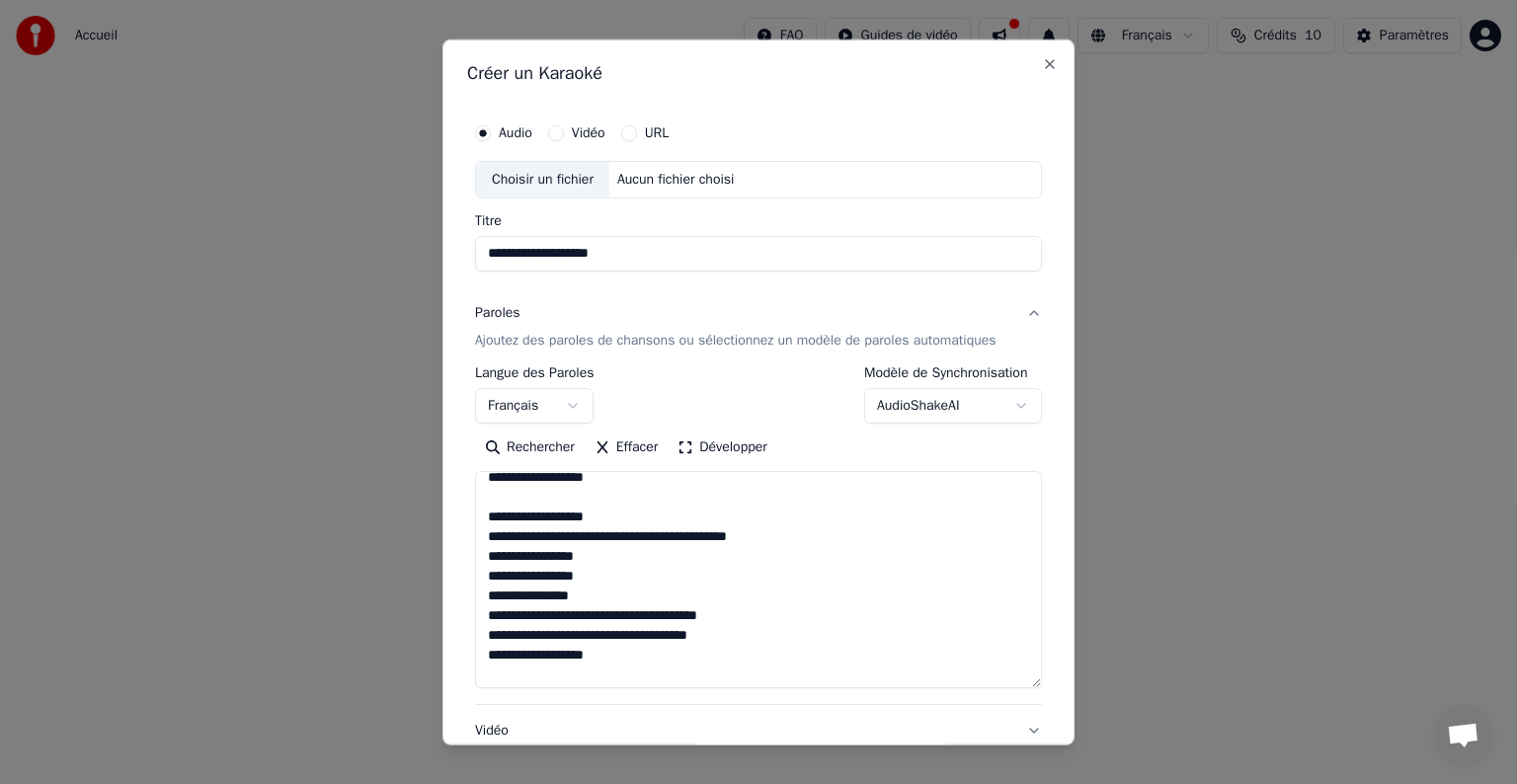 scroll, scrollTop: 197, scrollLeft: 0, axis: vertical 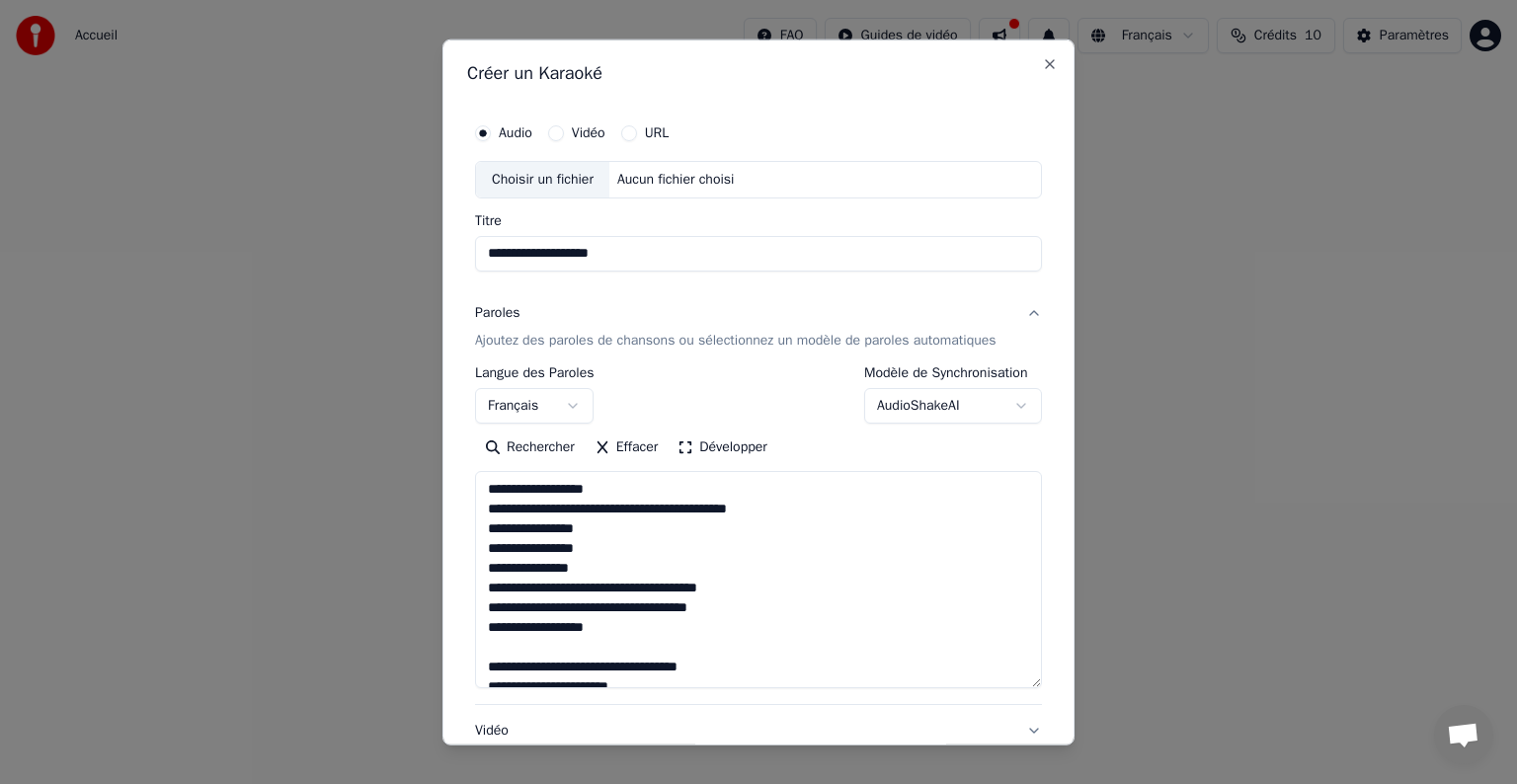 click at bounding box center (758, 580) 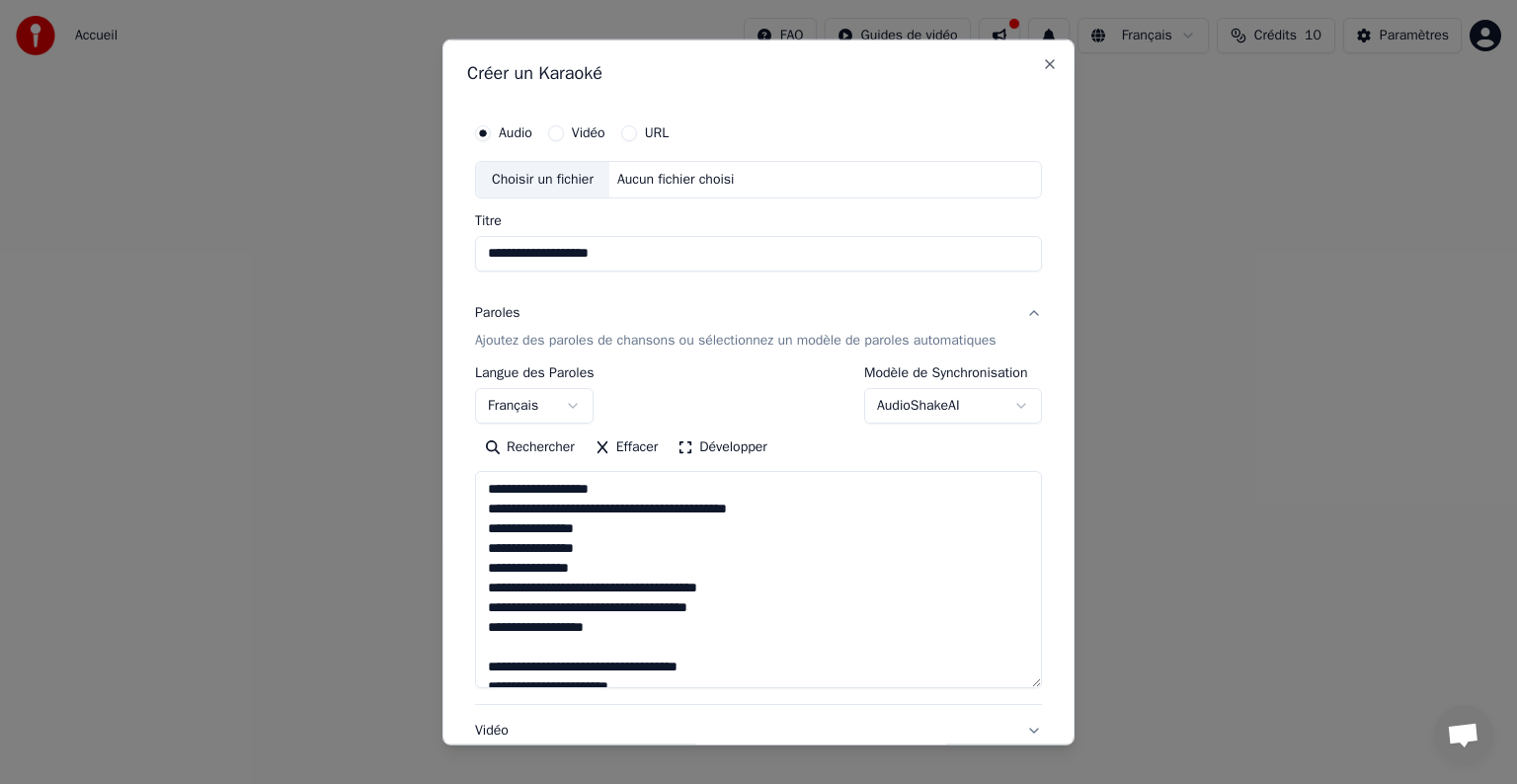 click at bounding box center (758, 580) 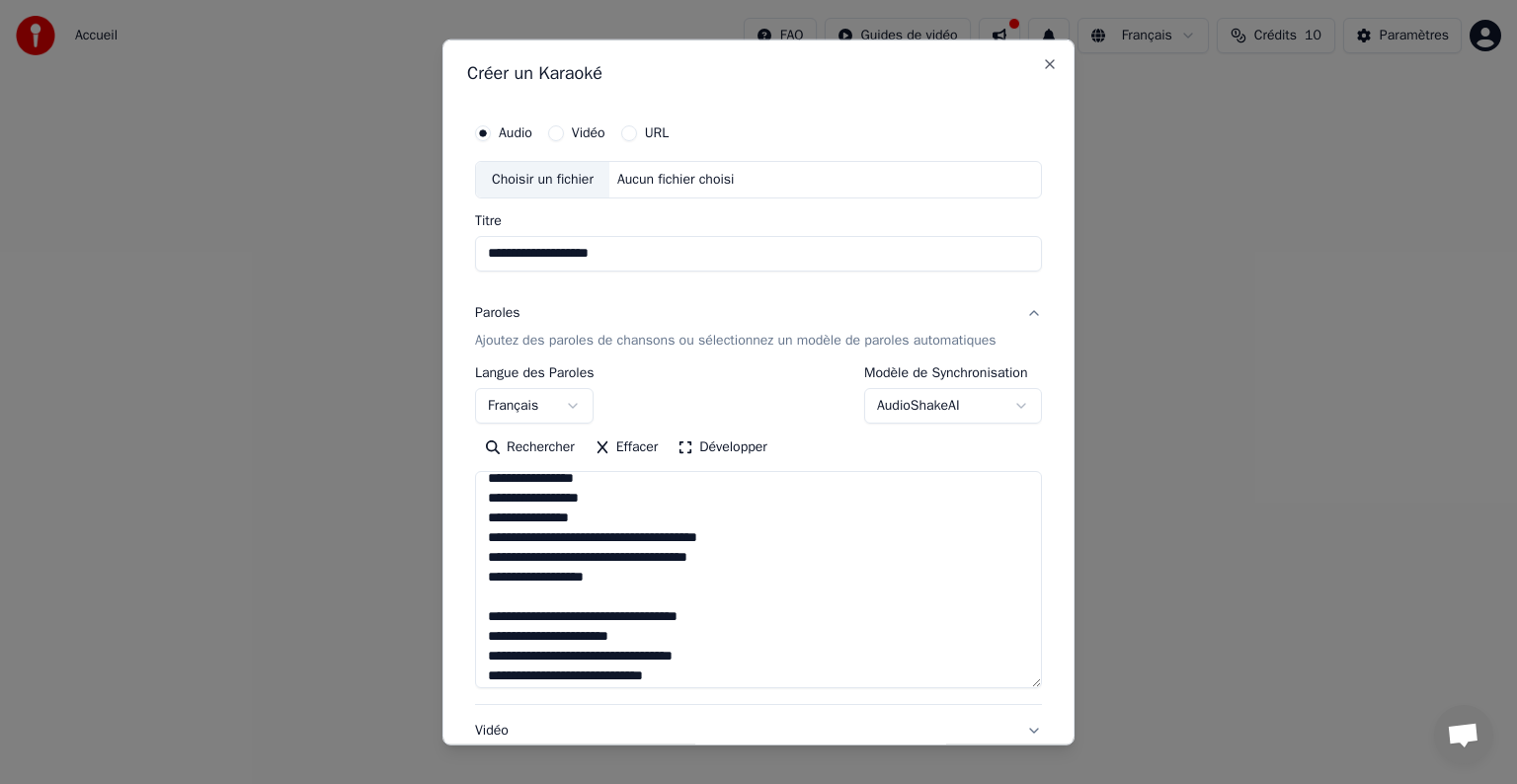 scroll, scrollTop: 296, scrollLeft: 0, axis: vertical 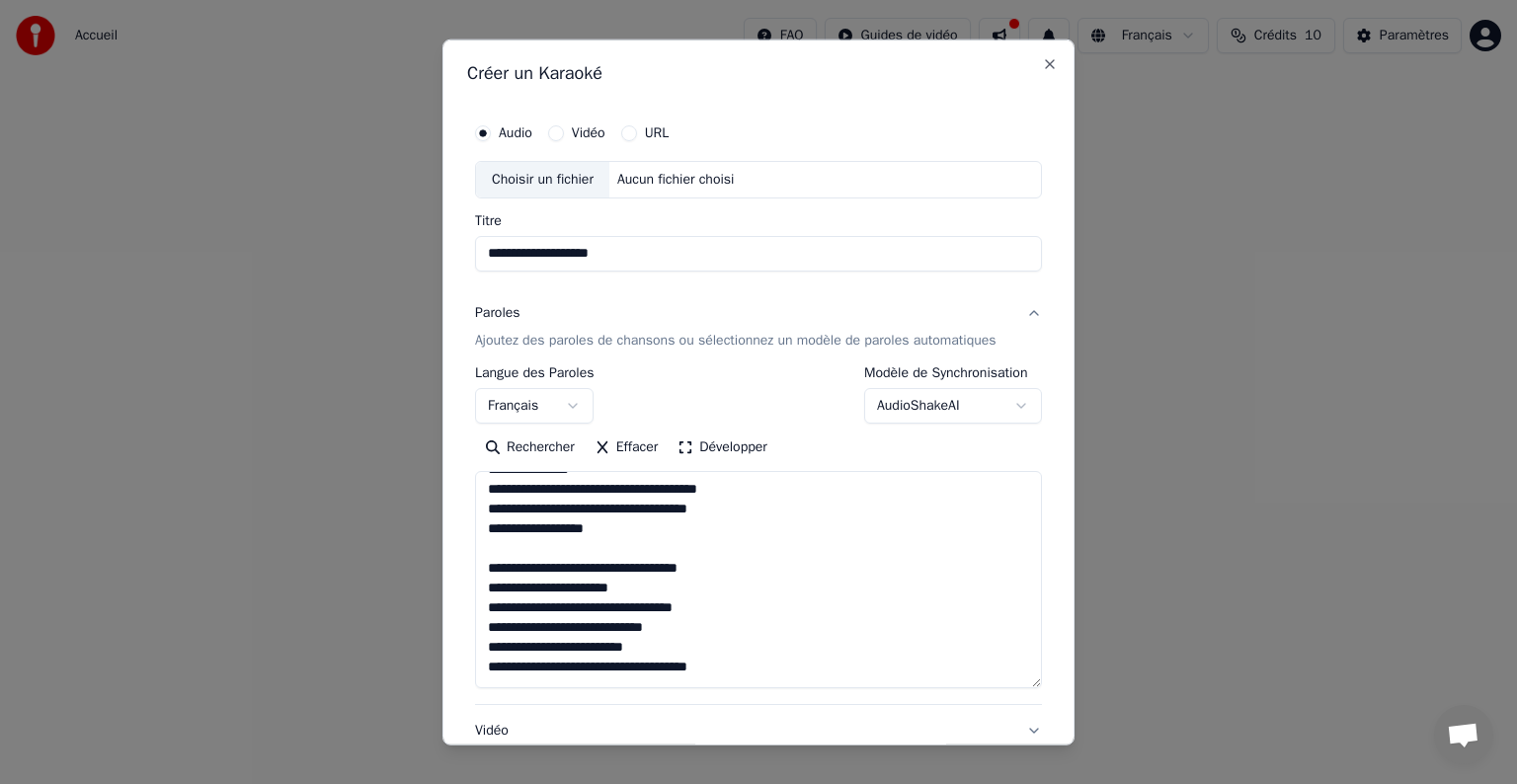 click at bounding box center (758, 580) 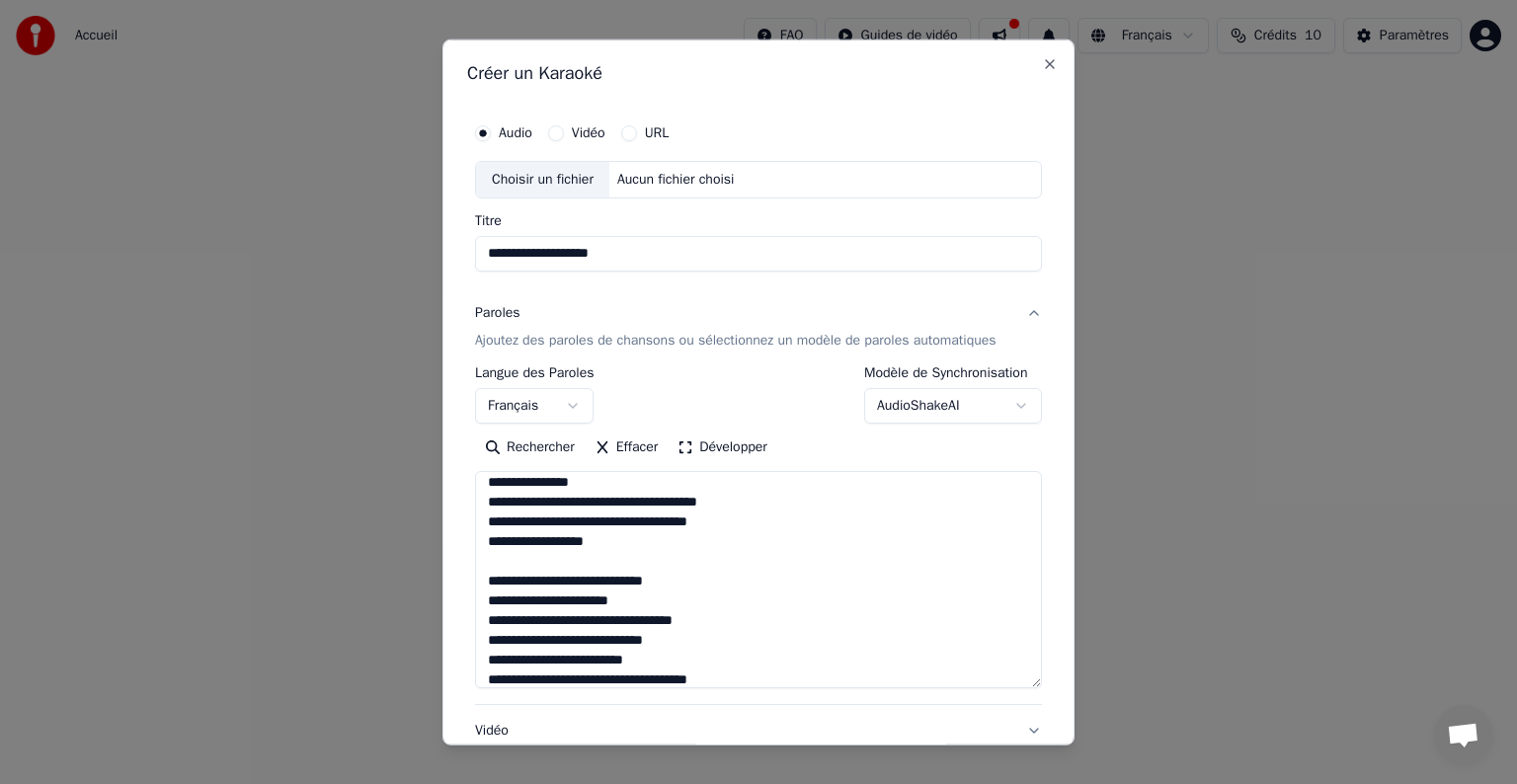 scroll, scrollTop: 382, scrollLeft: 0, axis: vertical 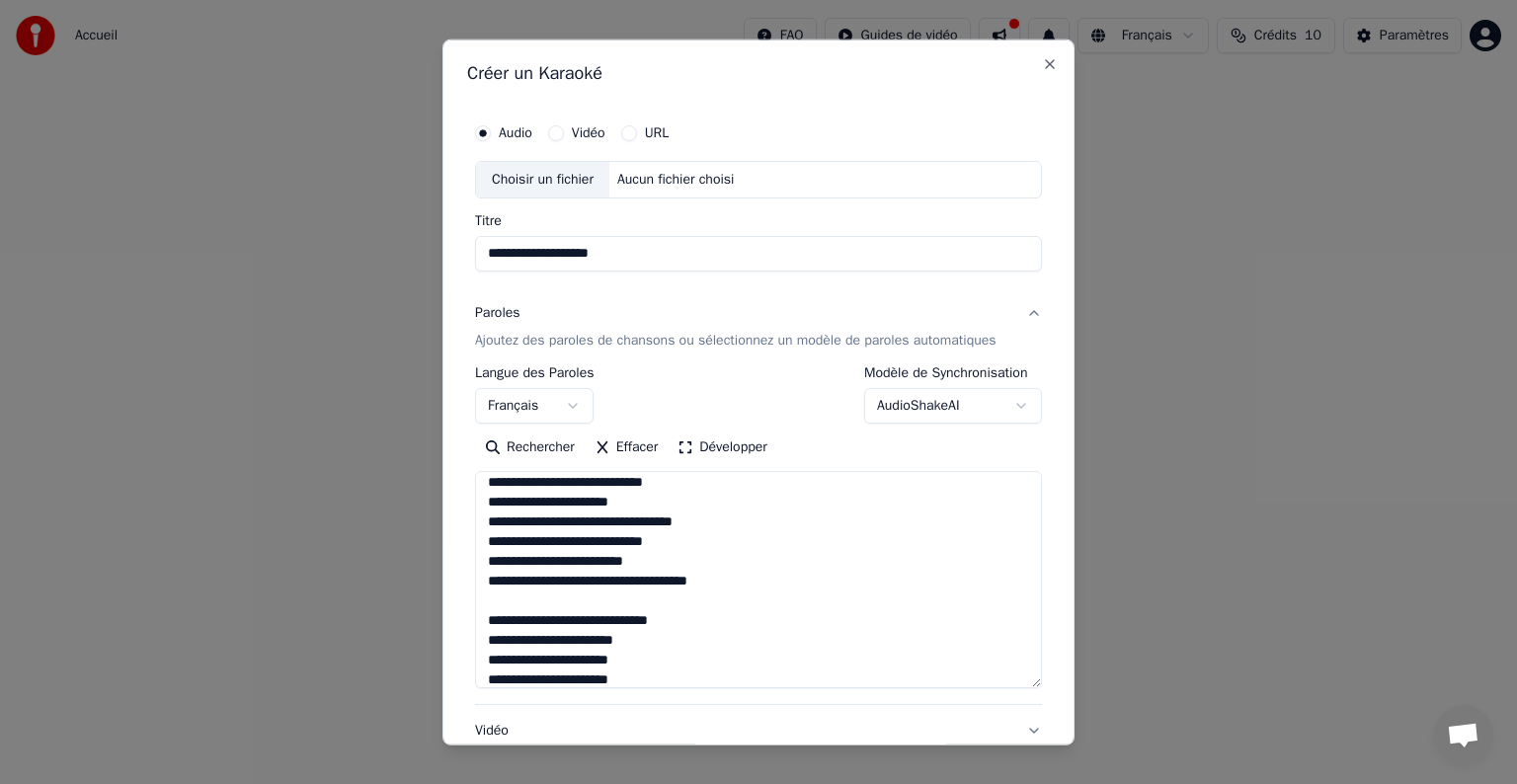 click at bounding box center (758, 580) 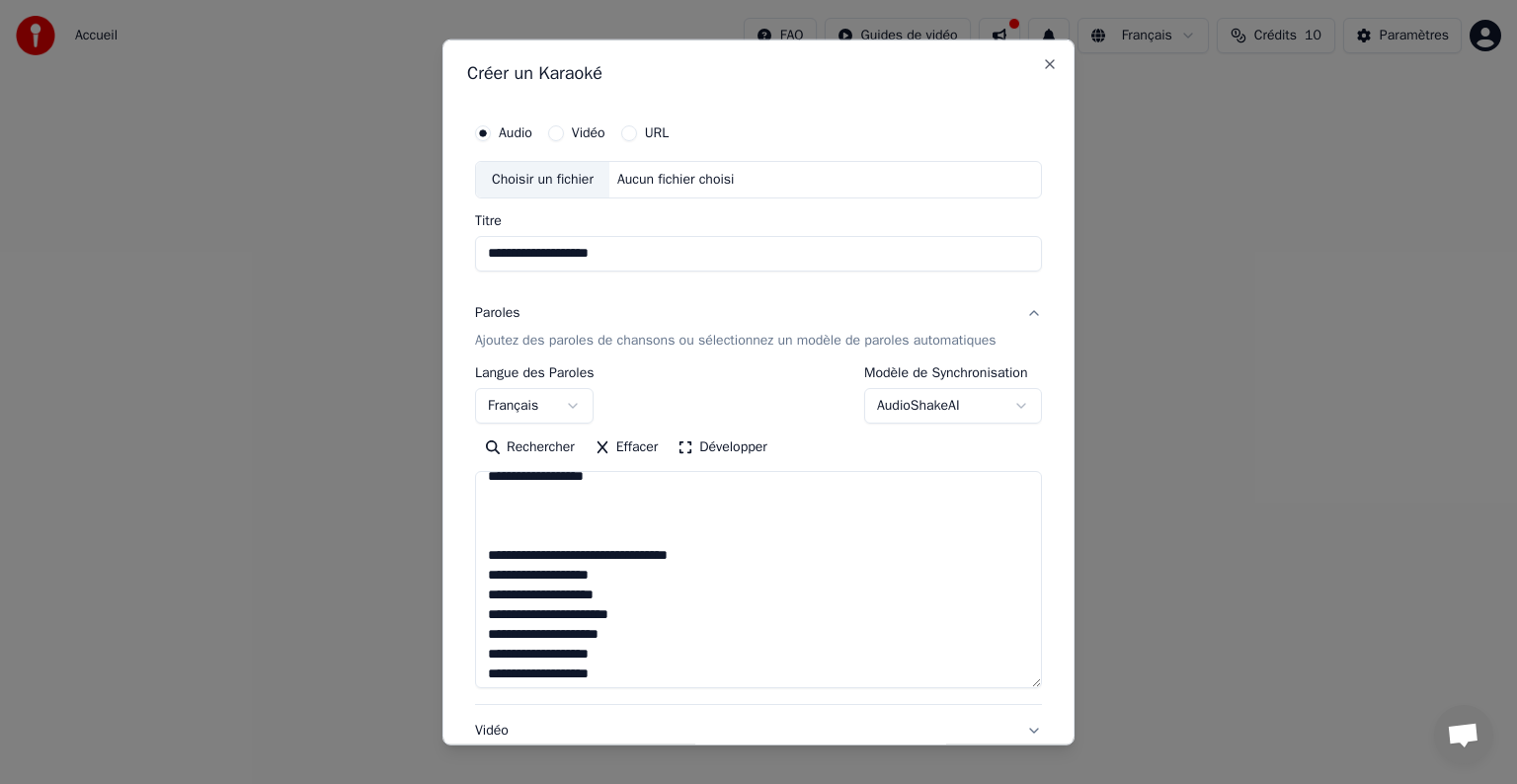 scroll, scrollTop: 738, scrollLeft: 0, axis: vertical 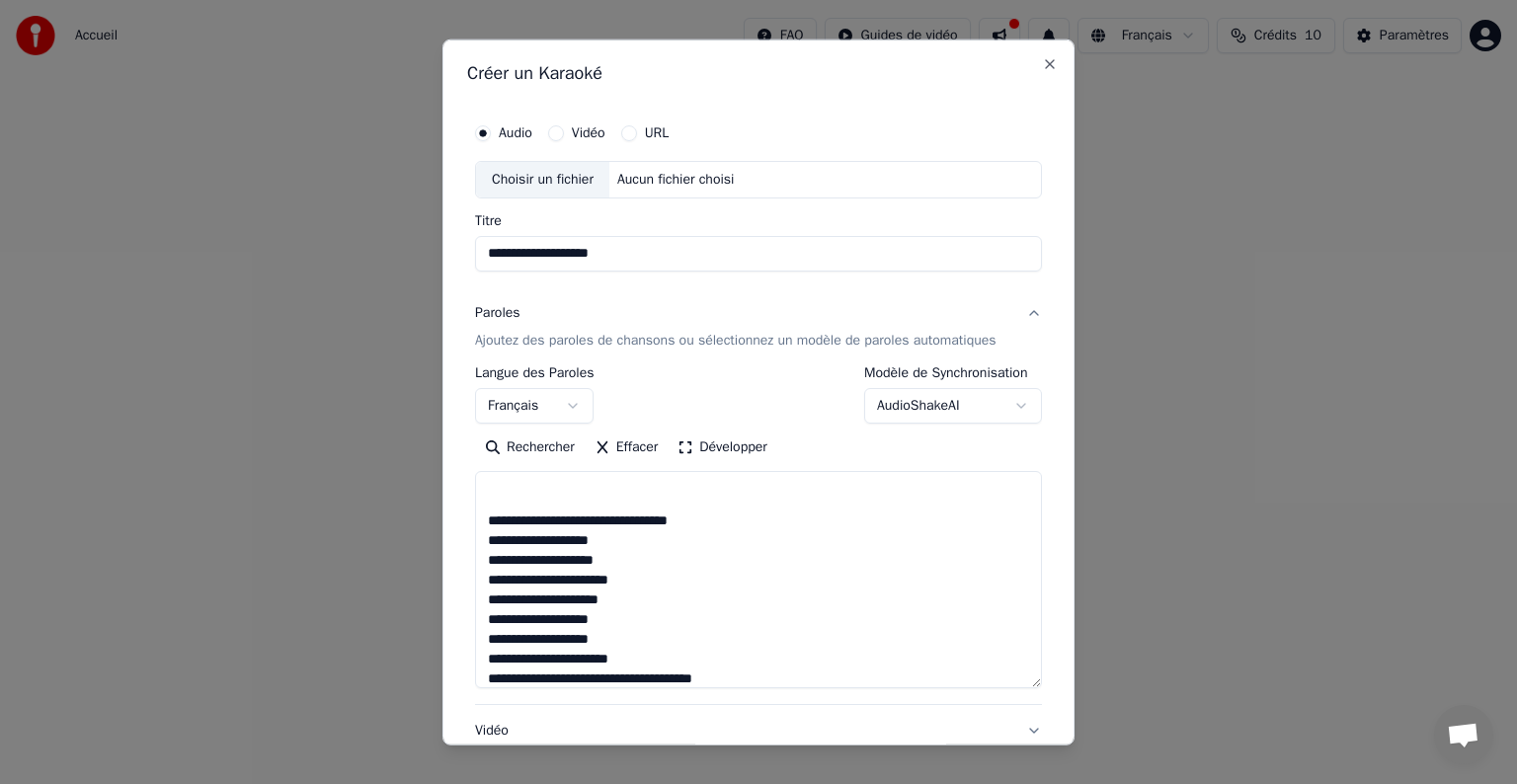 click at bounding box center (758, 580) 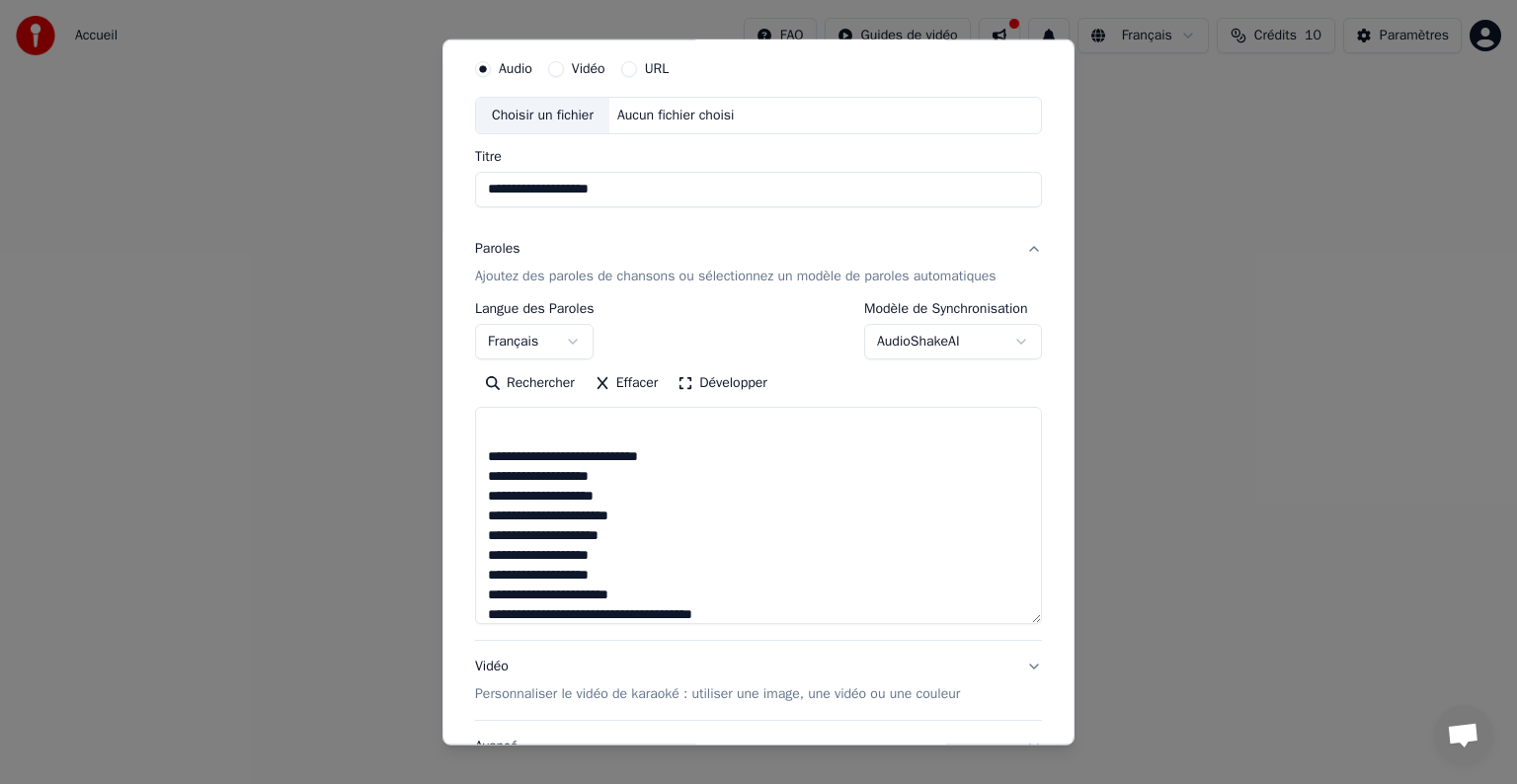 scroll, scrollTop: 99, scrollLeft: 0, axis: vertical 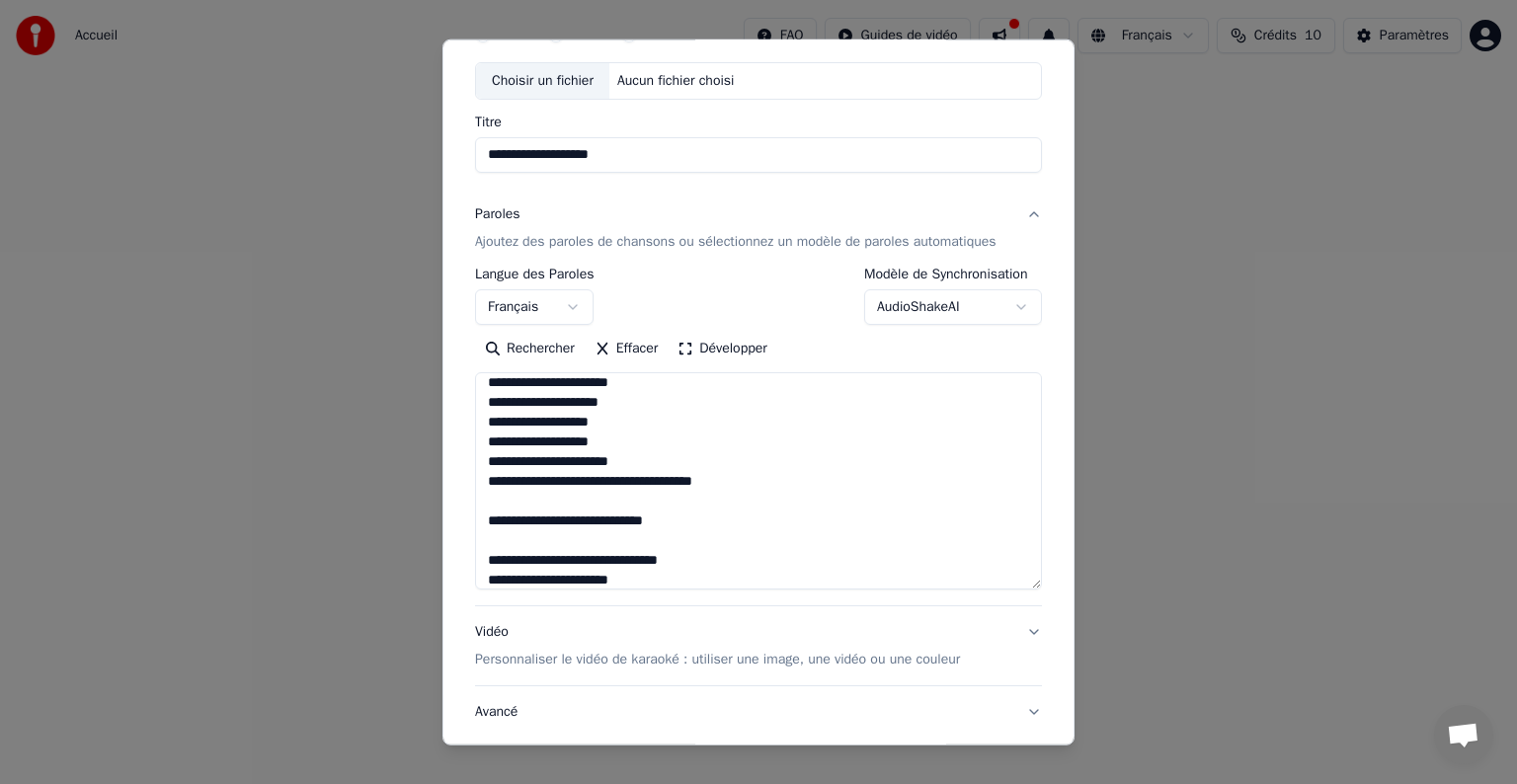 click at bounding box center [758, 481] 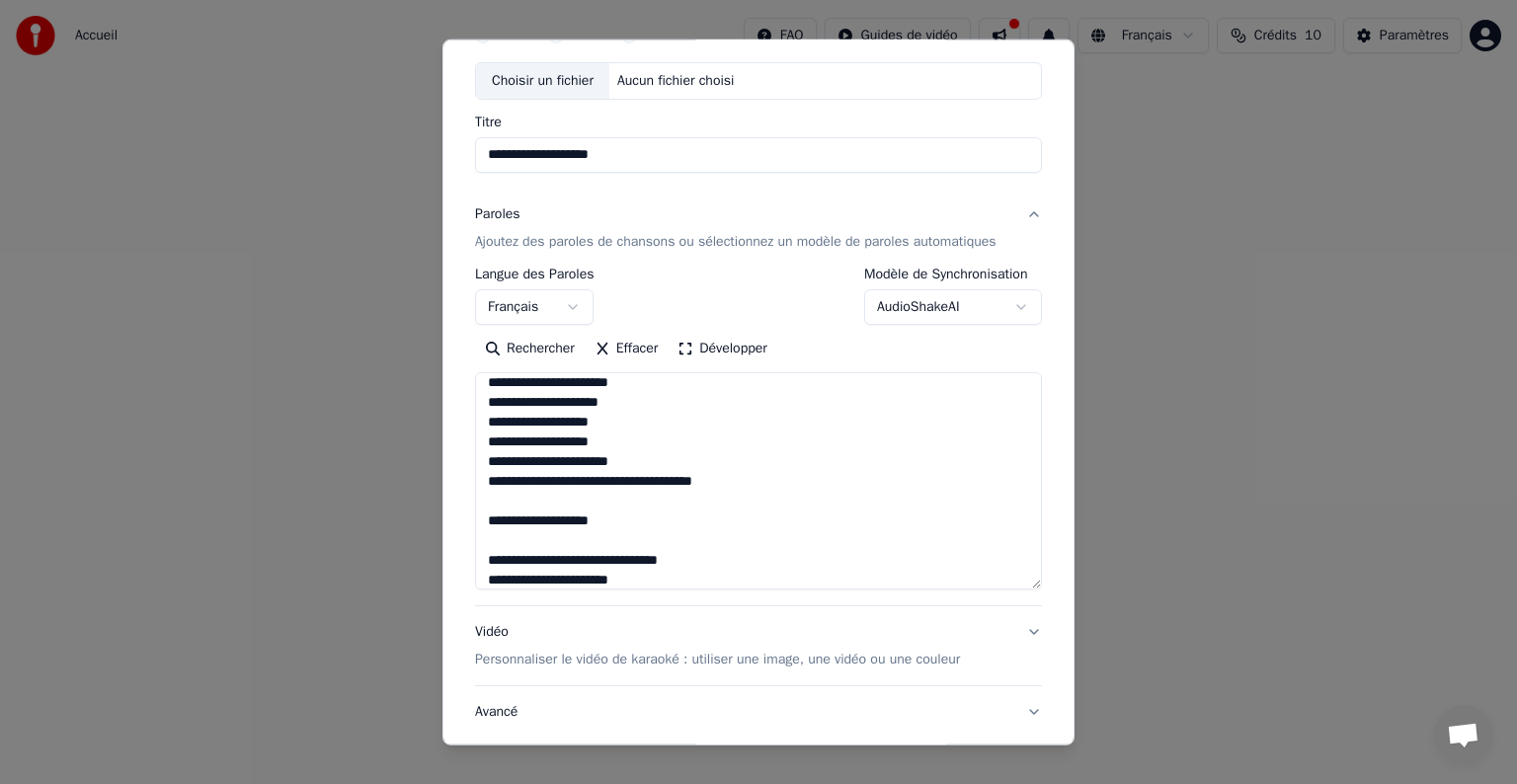 click at bounding box center [758, 481] 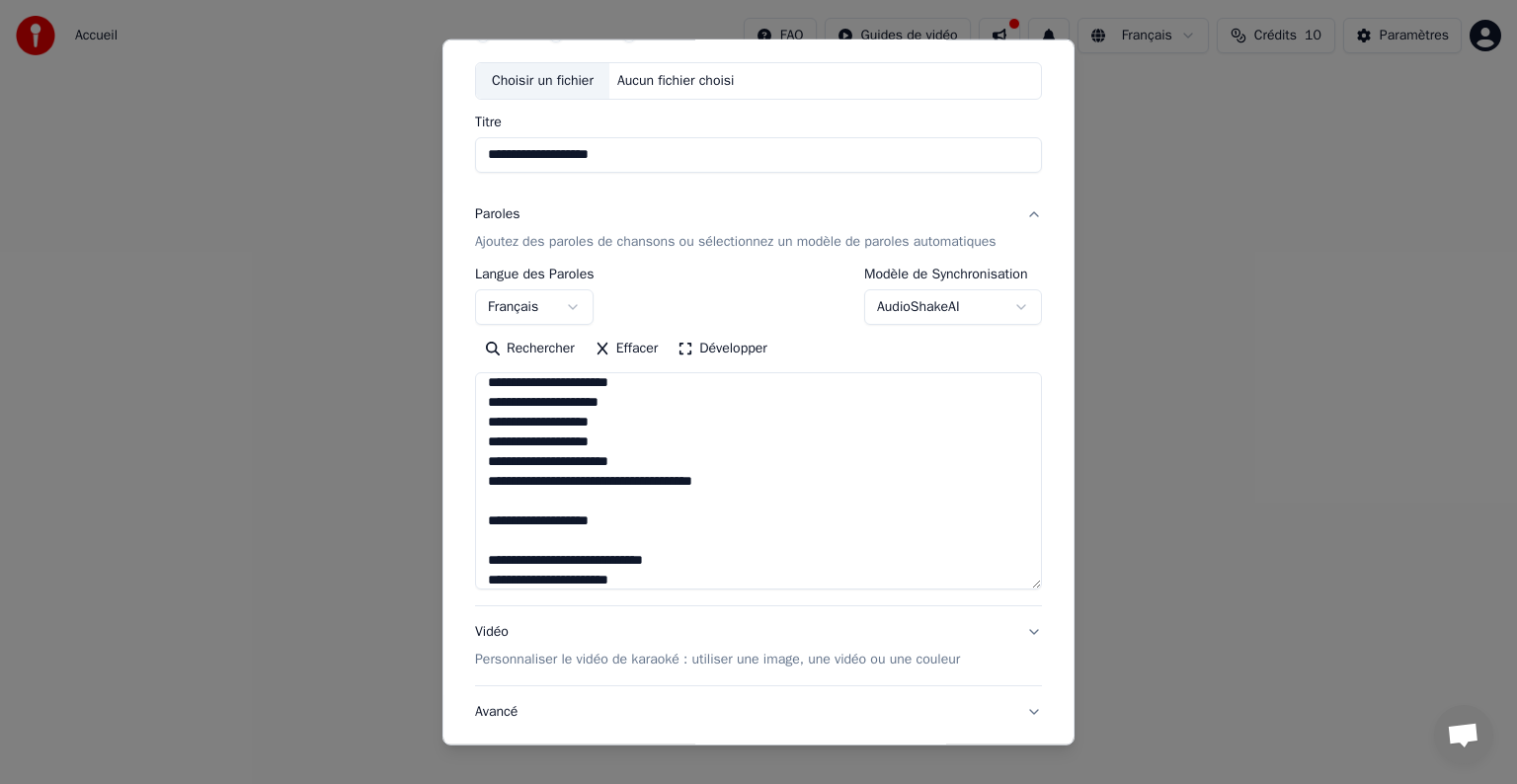 click at bounding box center [758, 481] 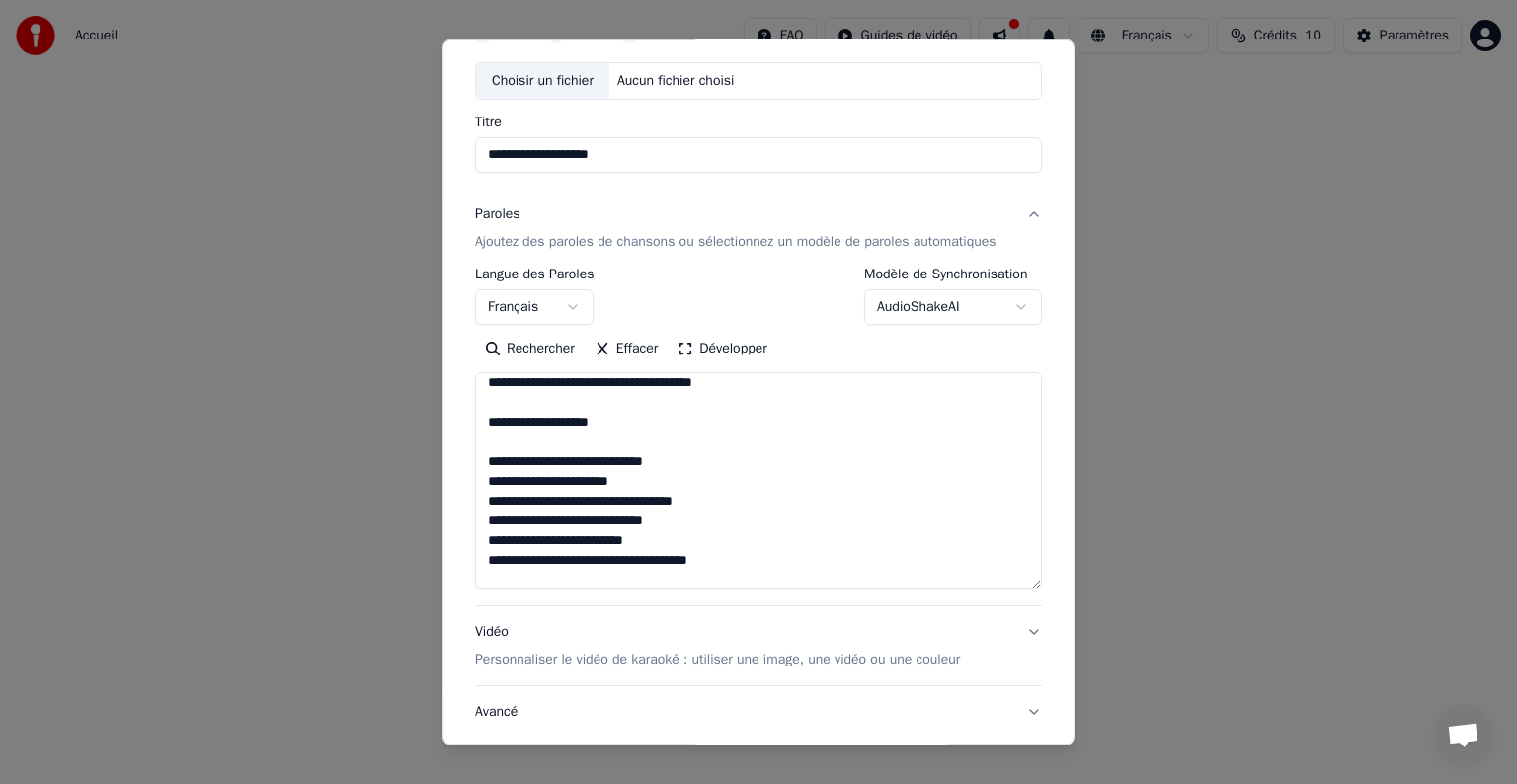 scroll, scrollTop: 1034, scrollLeft: 0, axis: vertical 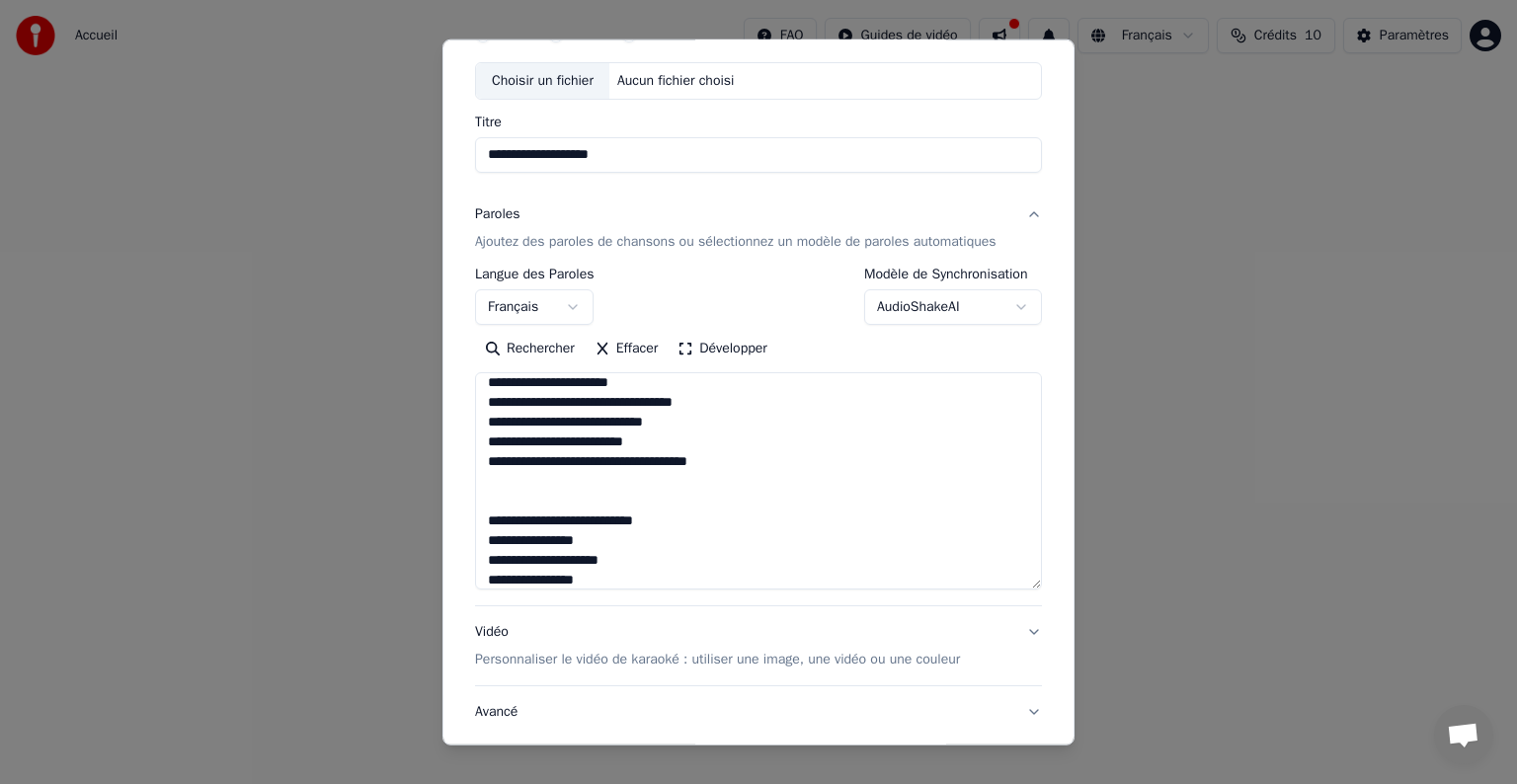 drag, startPoint x: 518, startPoint y: 522, endPoint x: 566, endPoint y: 542, distance: 52 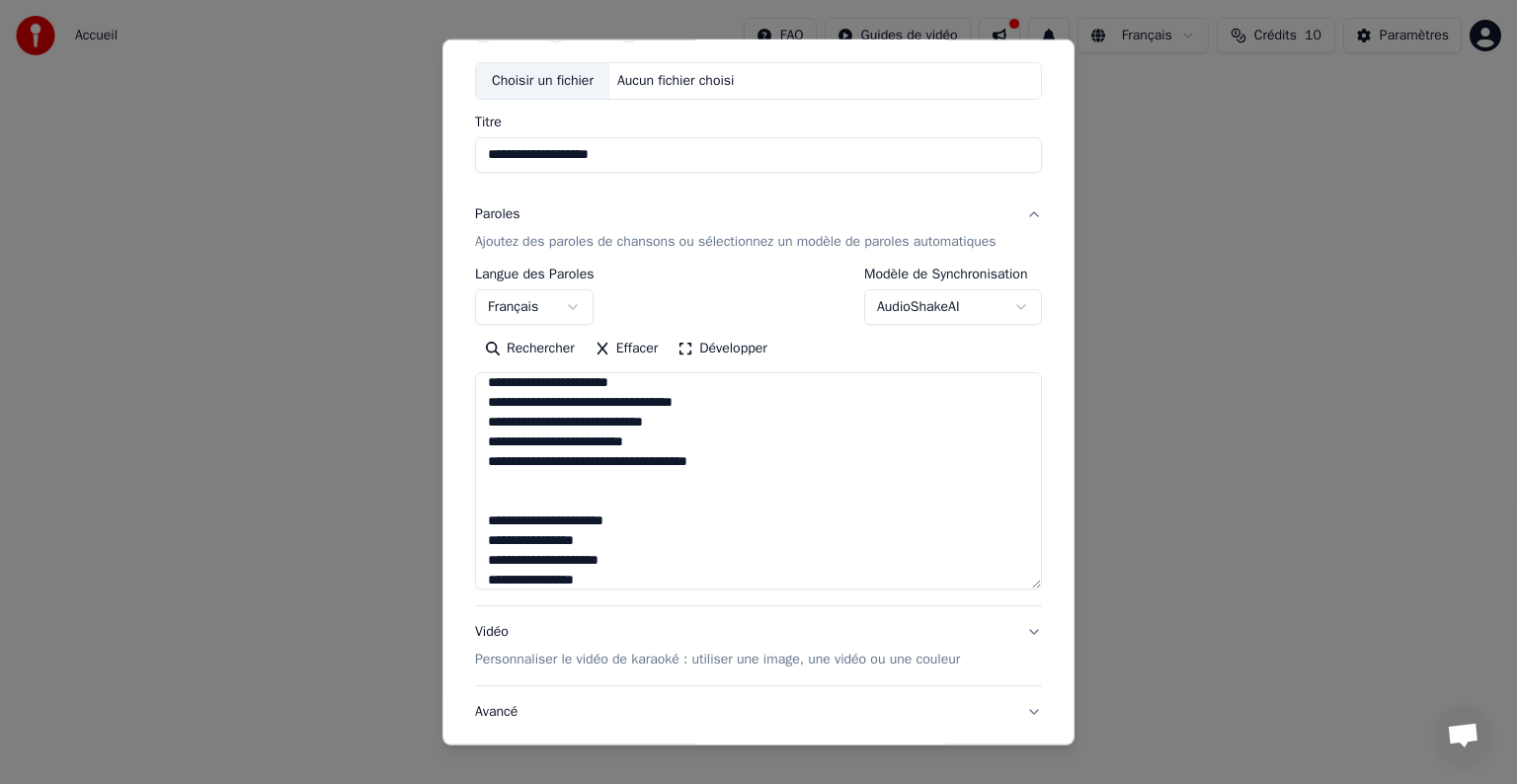 click at bounding box center [758, 481] 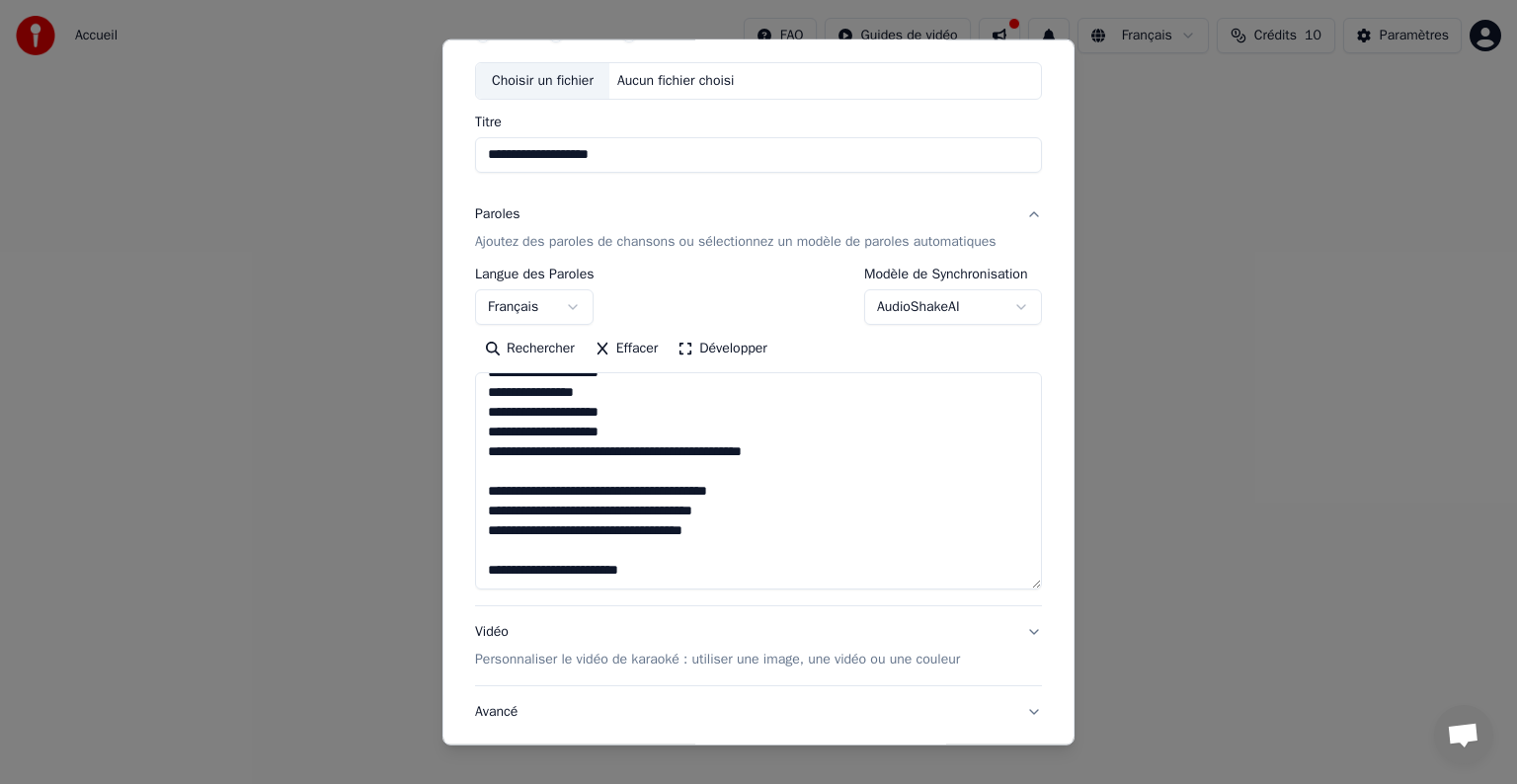 scroll, scrollTop: 1240, scrollLeft: 0, axis: vertical 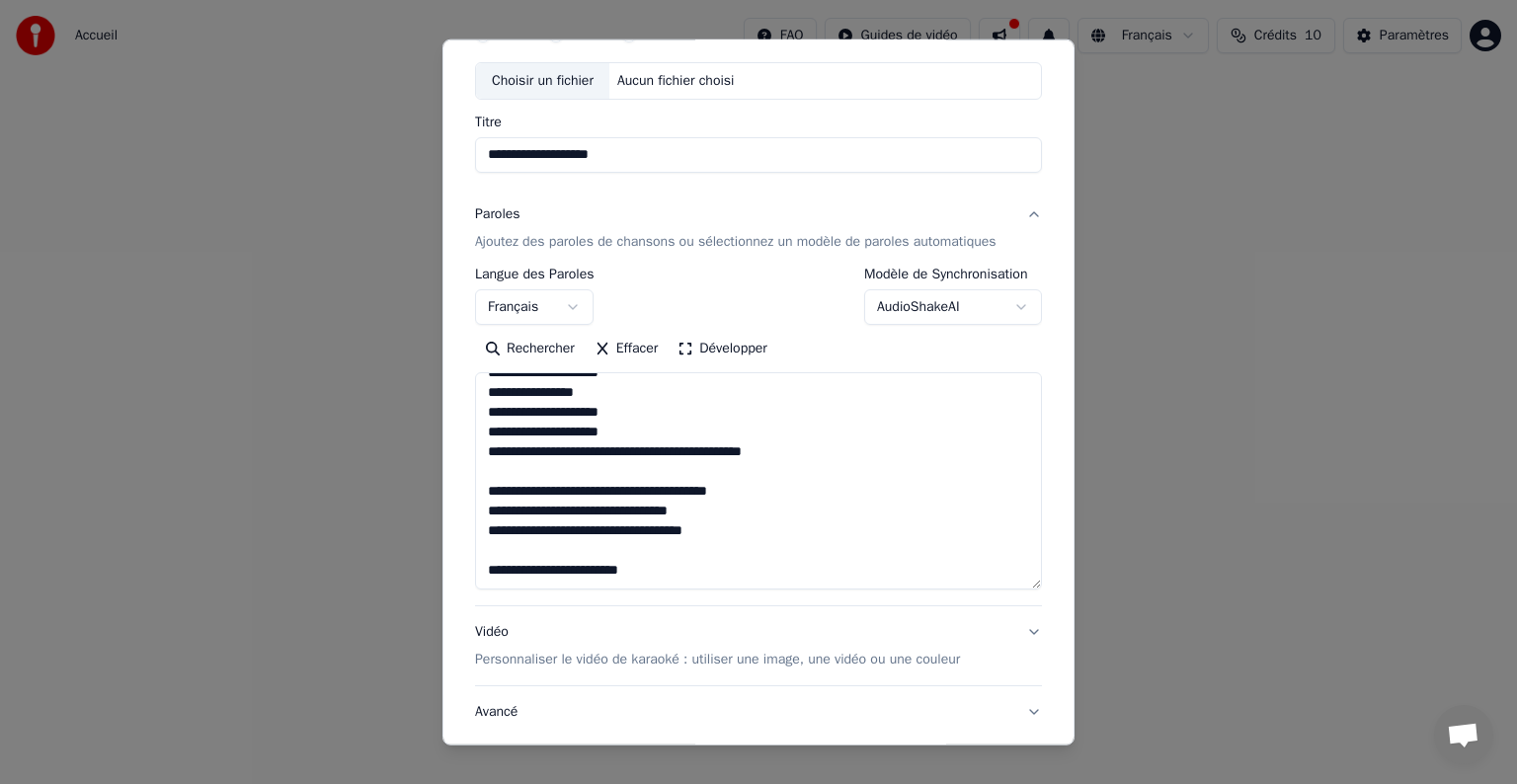 click at bounding box center (758, 481) 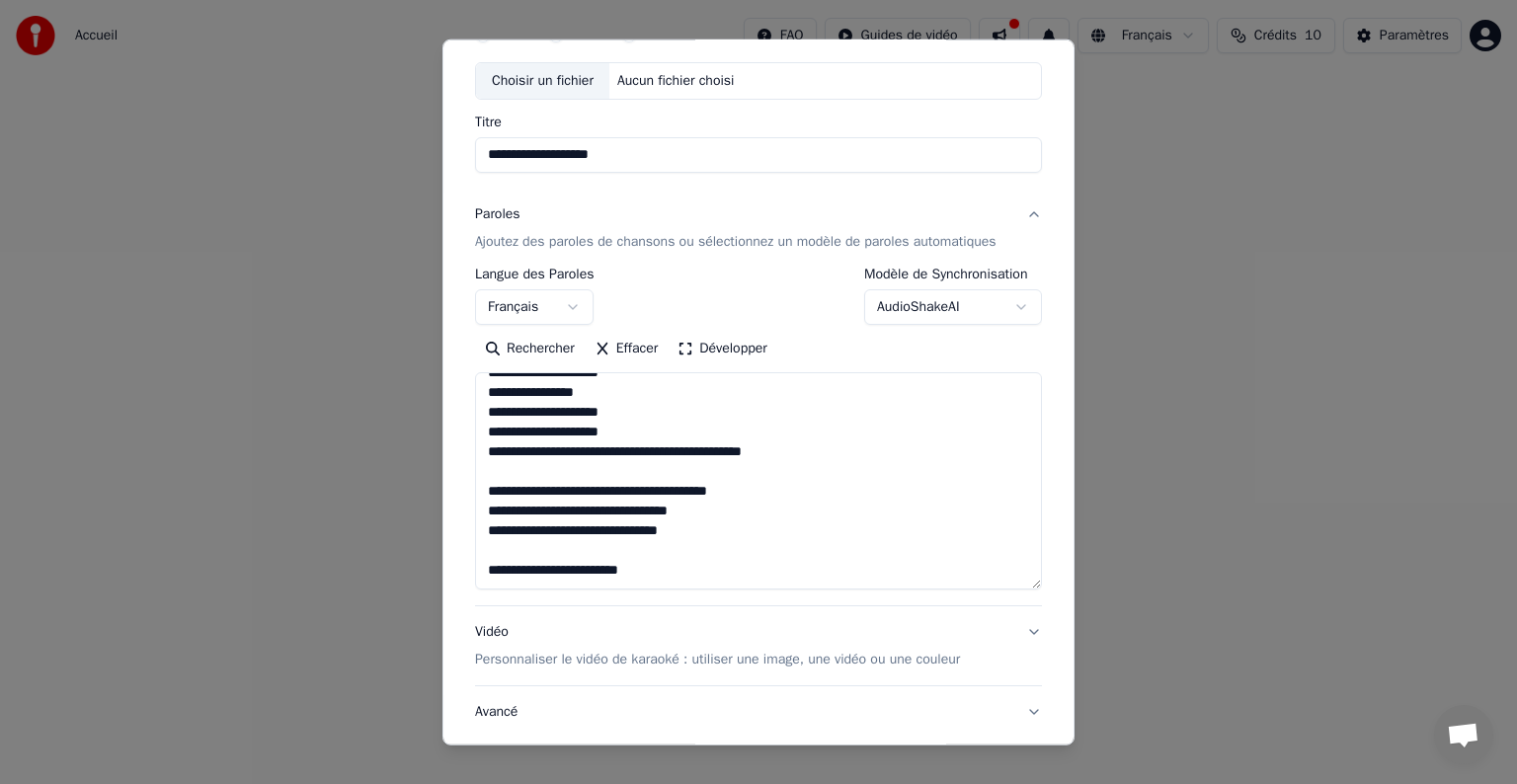 click at bounding box center [758, 481] 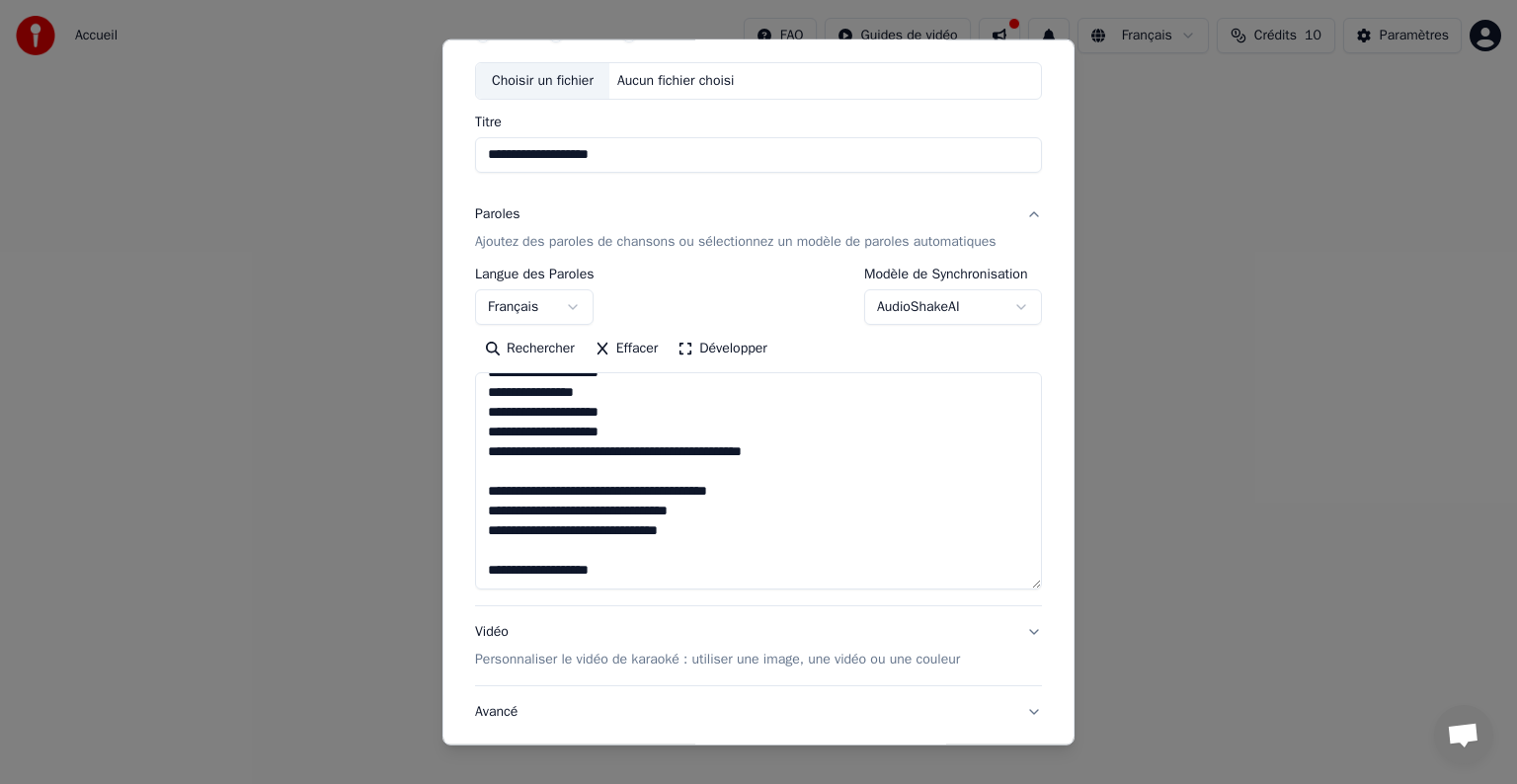 drag, startPoint x: 534, startPoint y: 466, endPoint x: 640, endPoint y: 496, distance: 110.16351 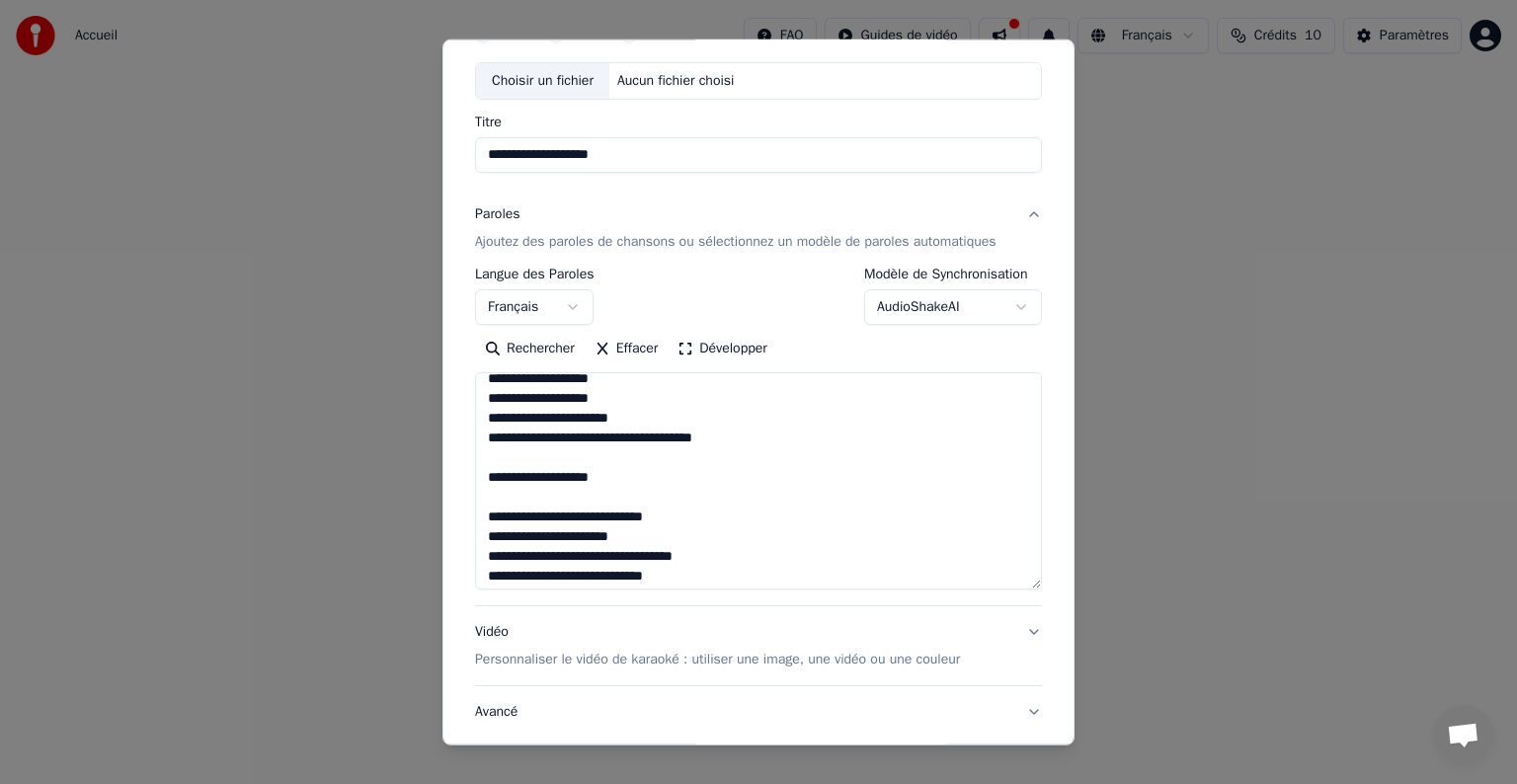 scroll, scrollTop: 845, scrollLeft: 0, axis: vertical 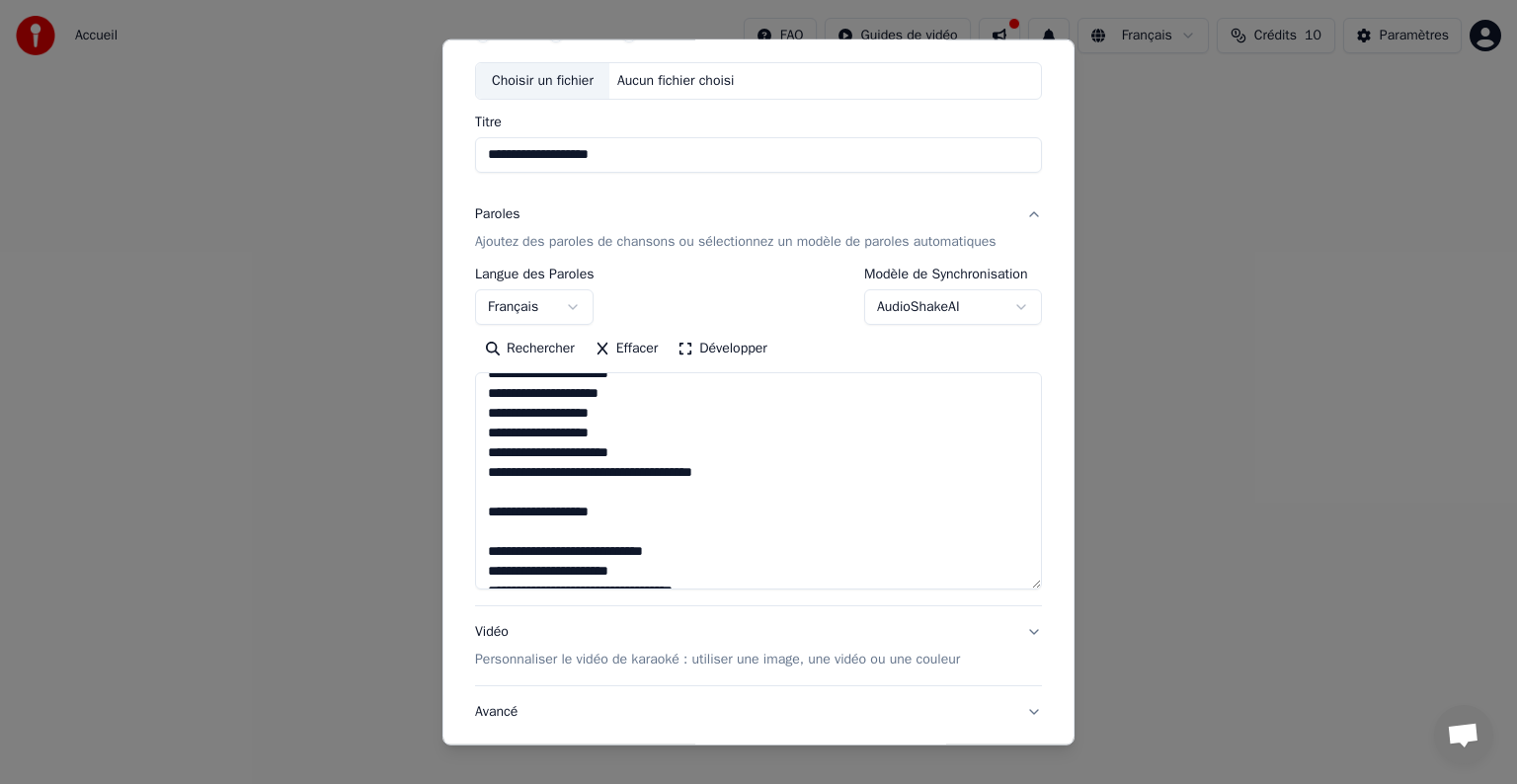 click at bounding box center [758, 481] 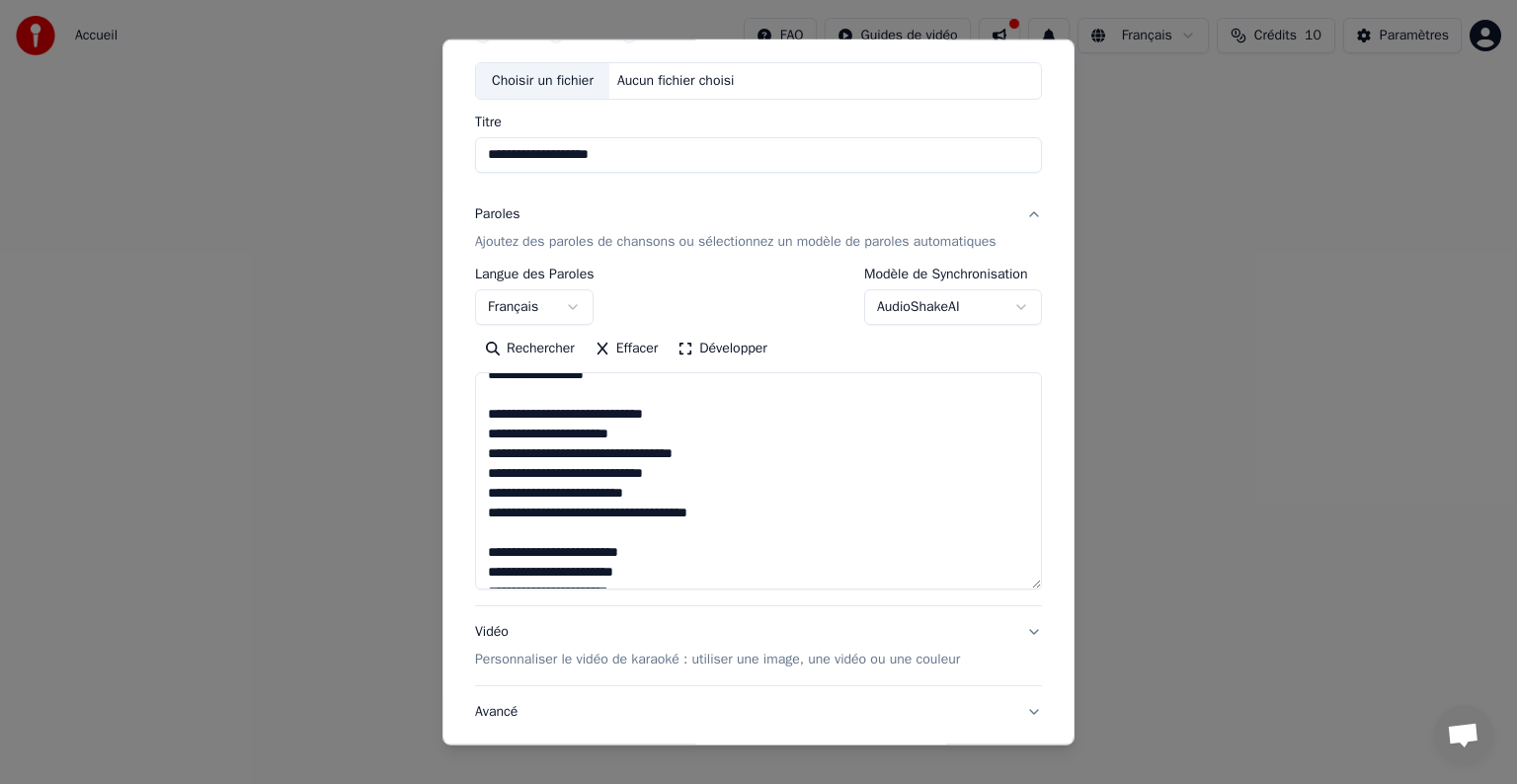 scroll, scrollTop: 0, scrollLeft: 0, axis: both 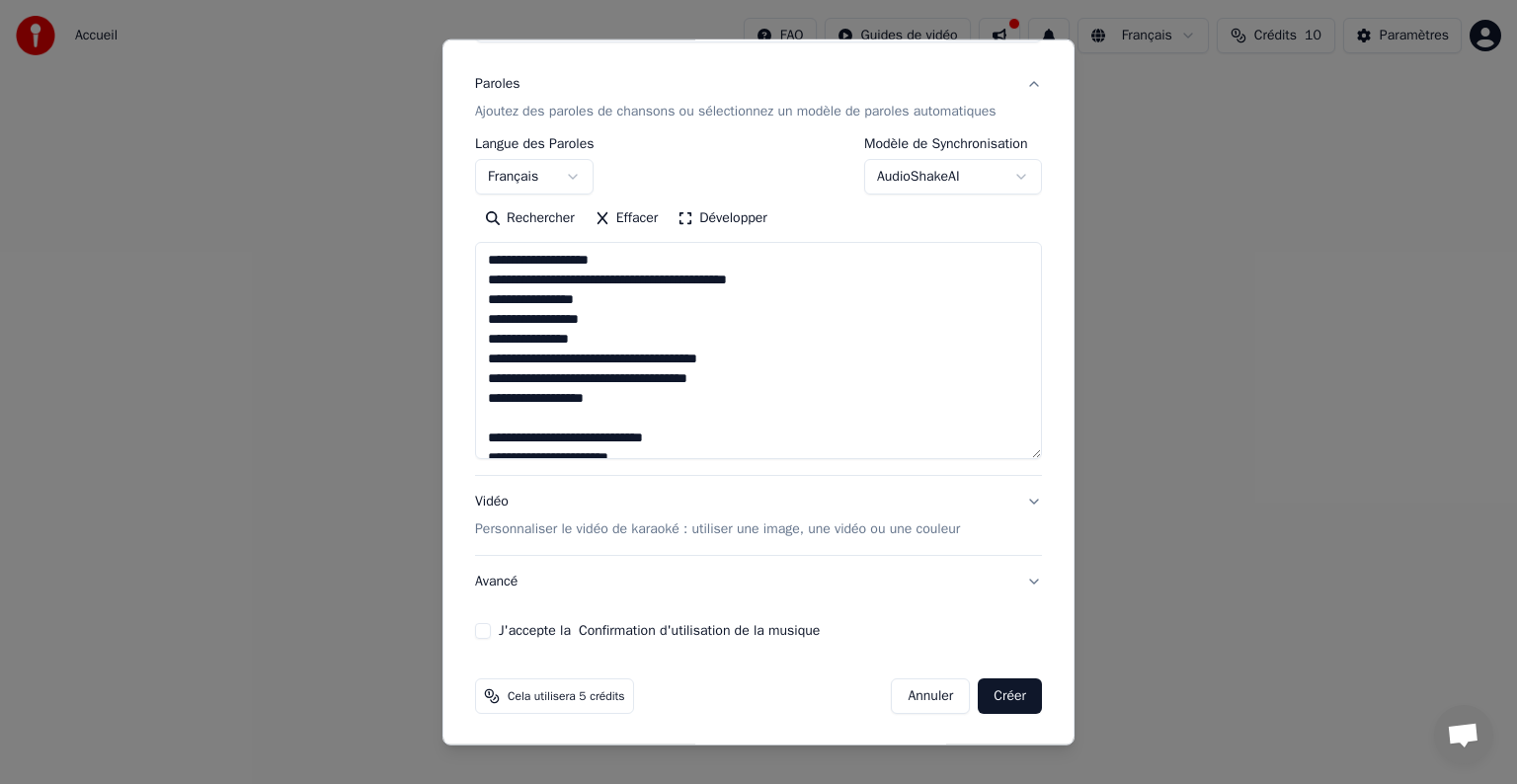 type on "**********" 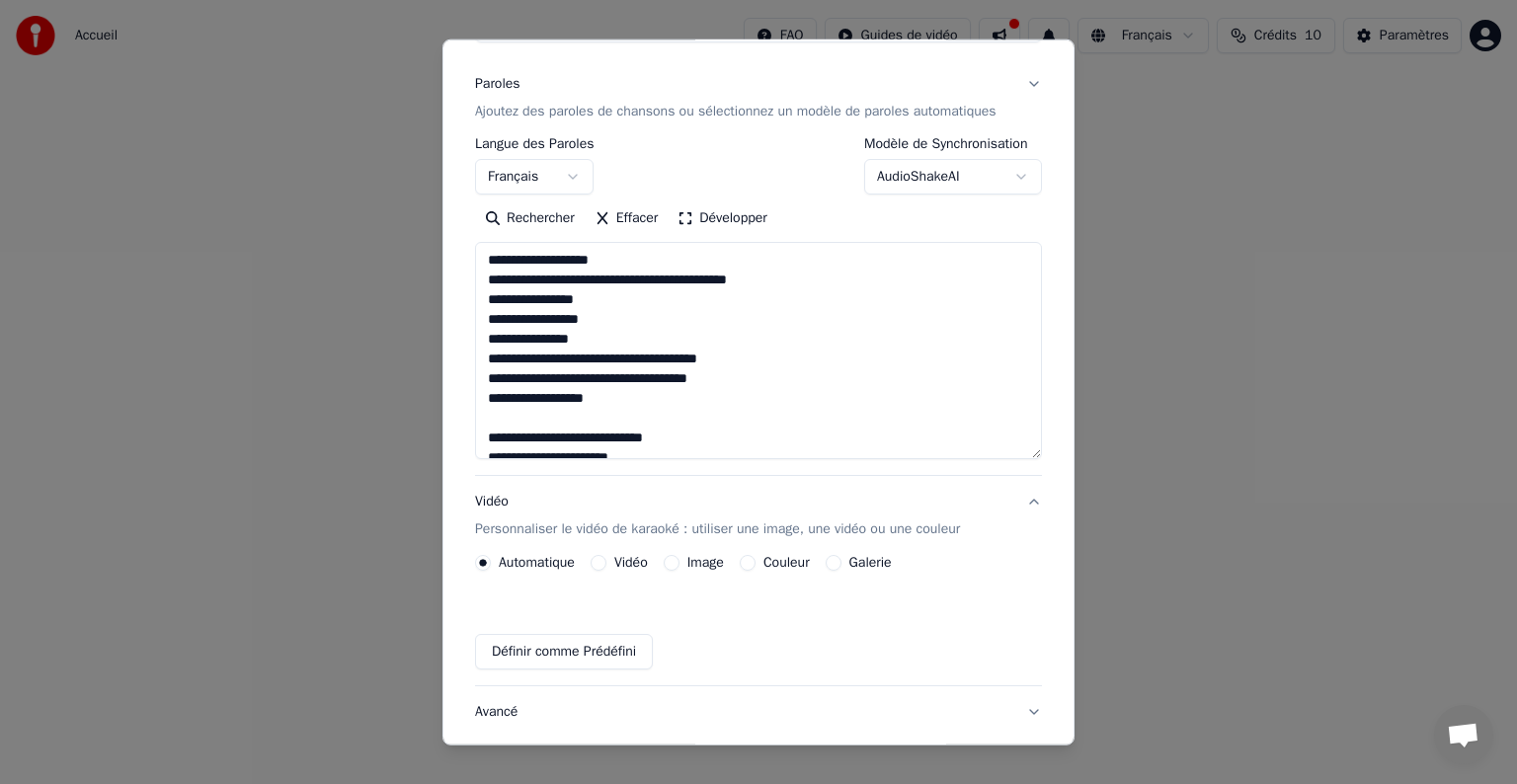 scroll, scrollTop: 22, scrollLeft: 0, axis: vertical 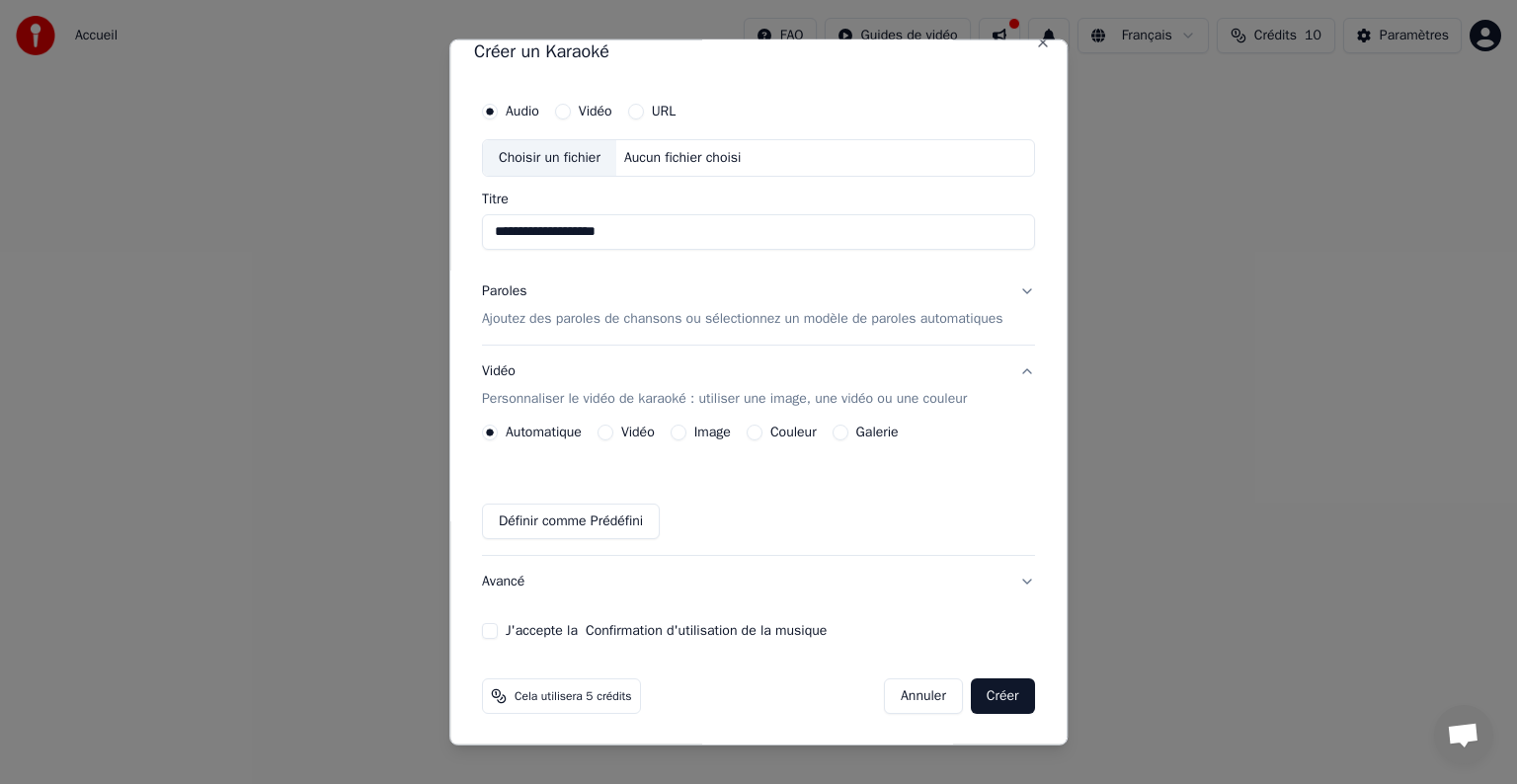 click on "Image" at bounding box center [712, 432] 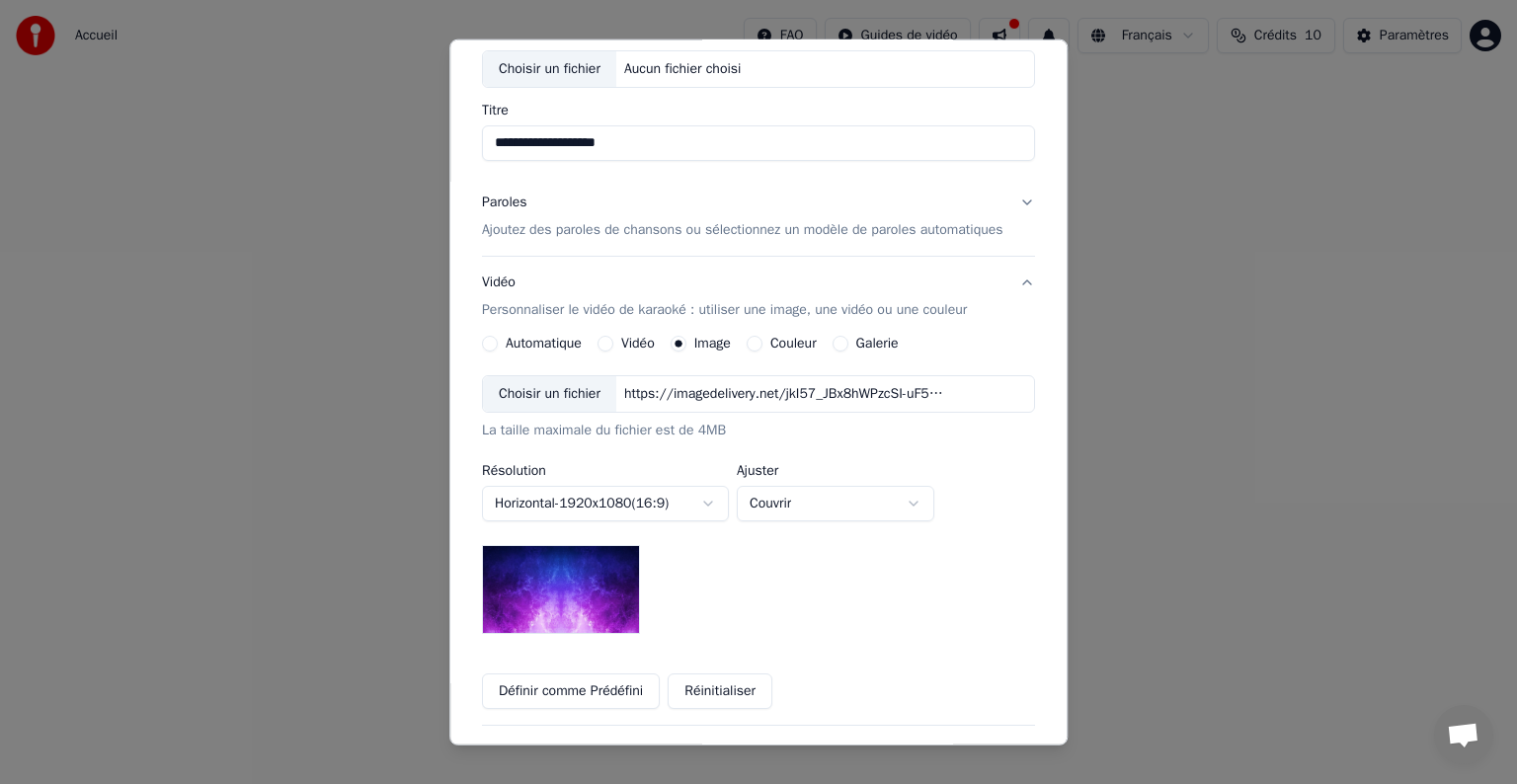 scroll, scrollTop: 219, scrollLeft: 0, axis: vertical 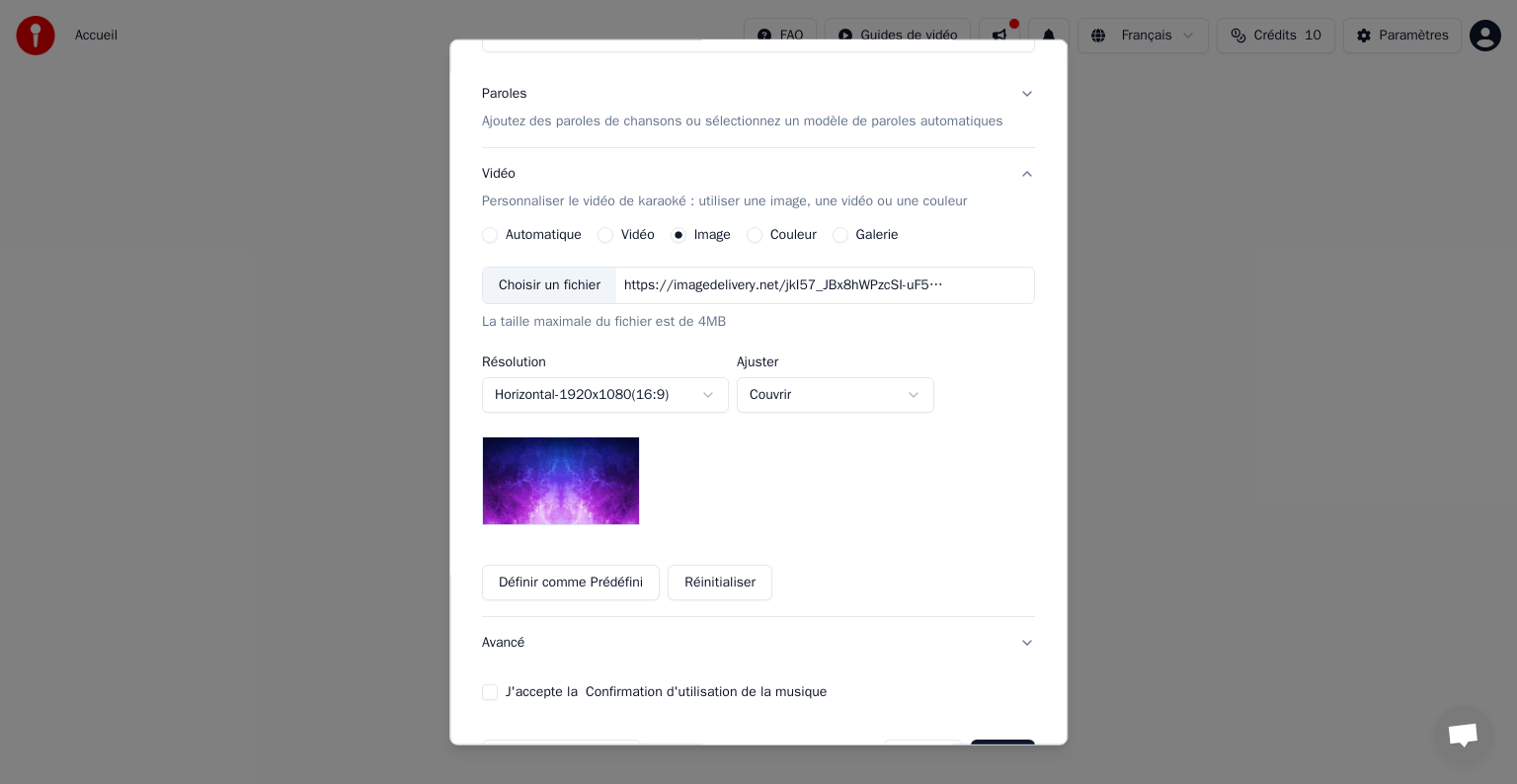click on "Choisir un fichier" at bounding box center [549, 285] 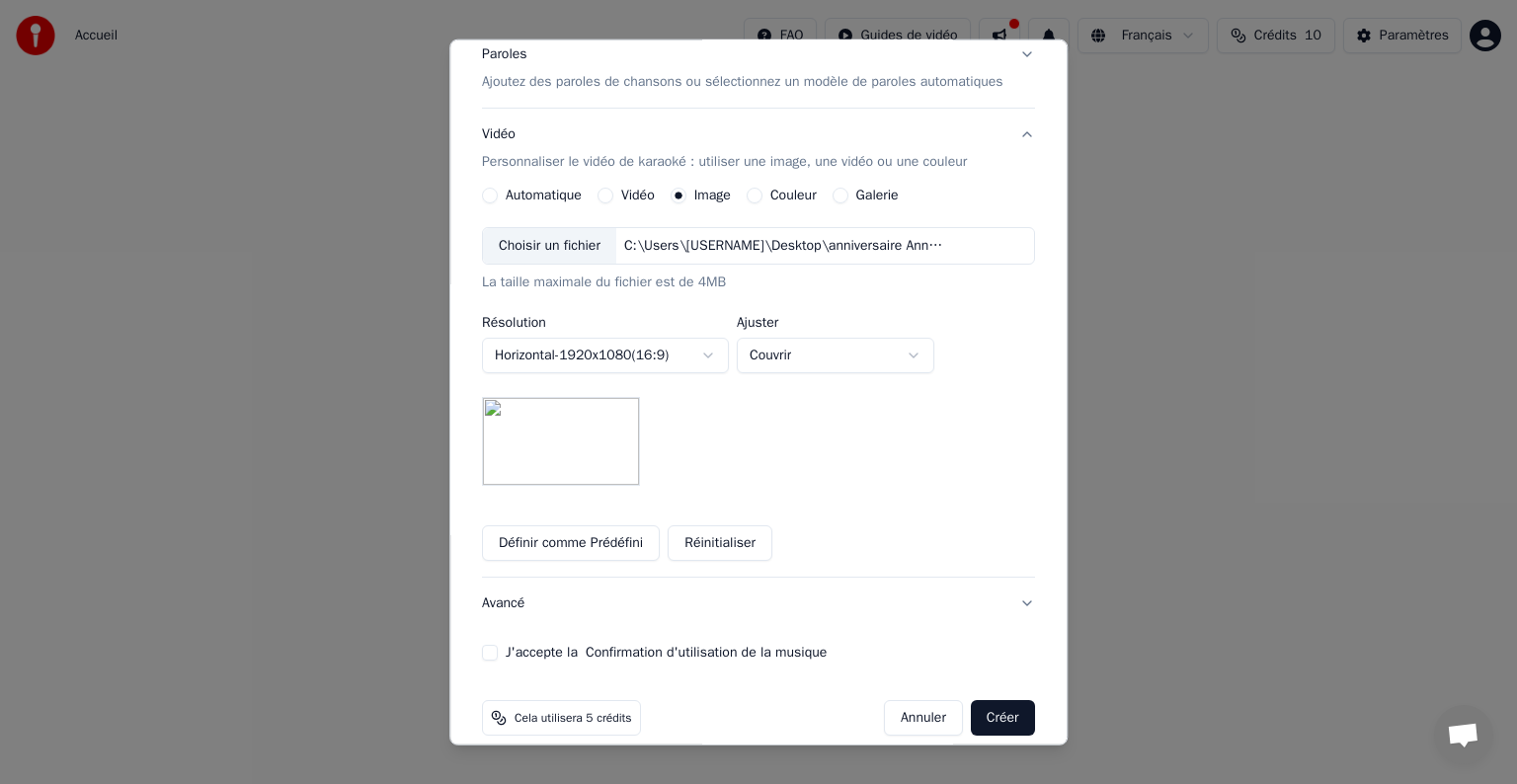 scroll, scrollTop: 280, scrollLeft: 0, axis: vertical 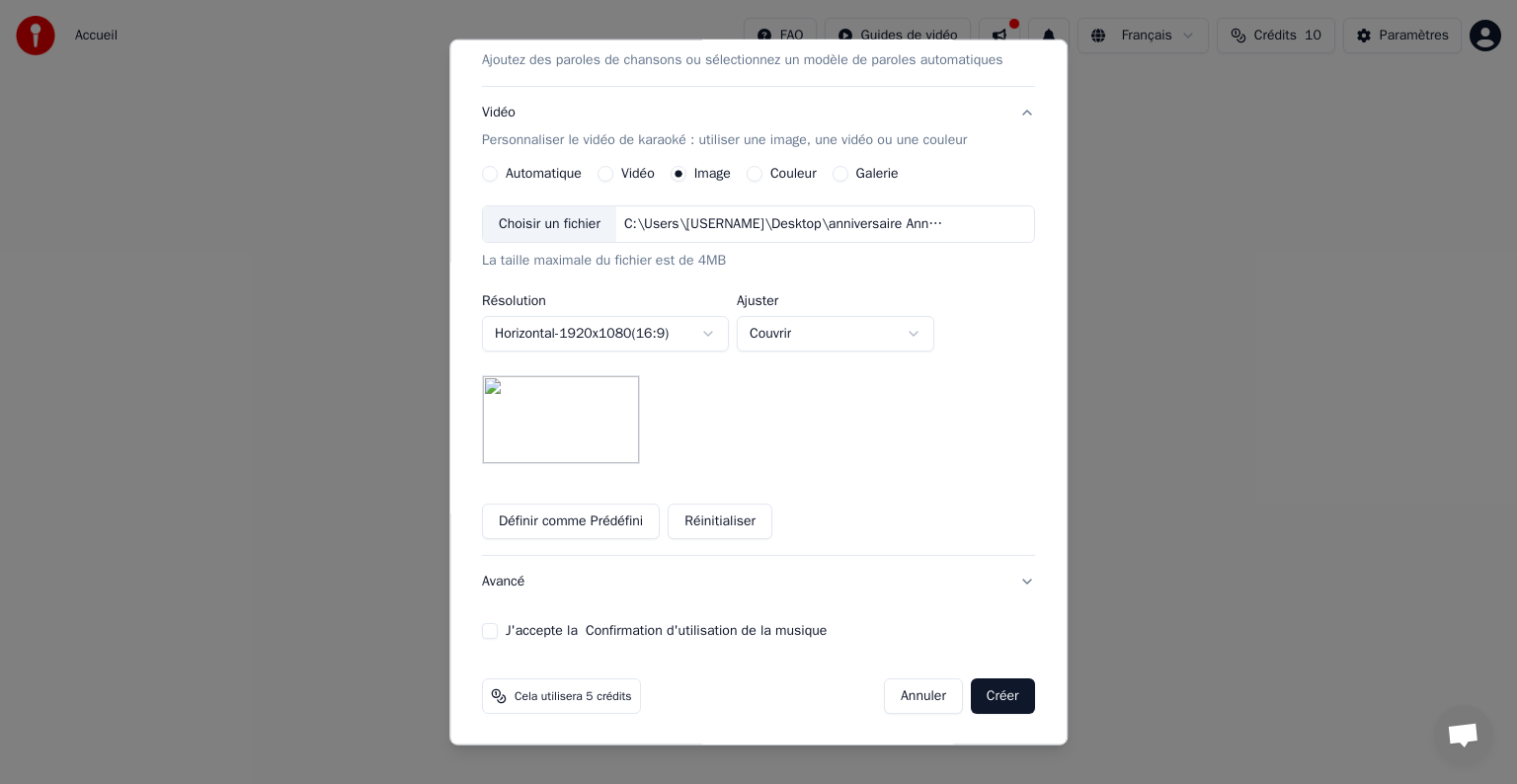 click on "J'accepte la   Confirmation d'utilisation de la musique" at bounding box center [490, 631] 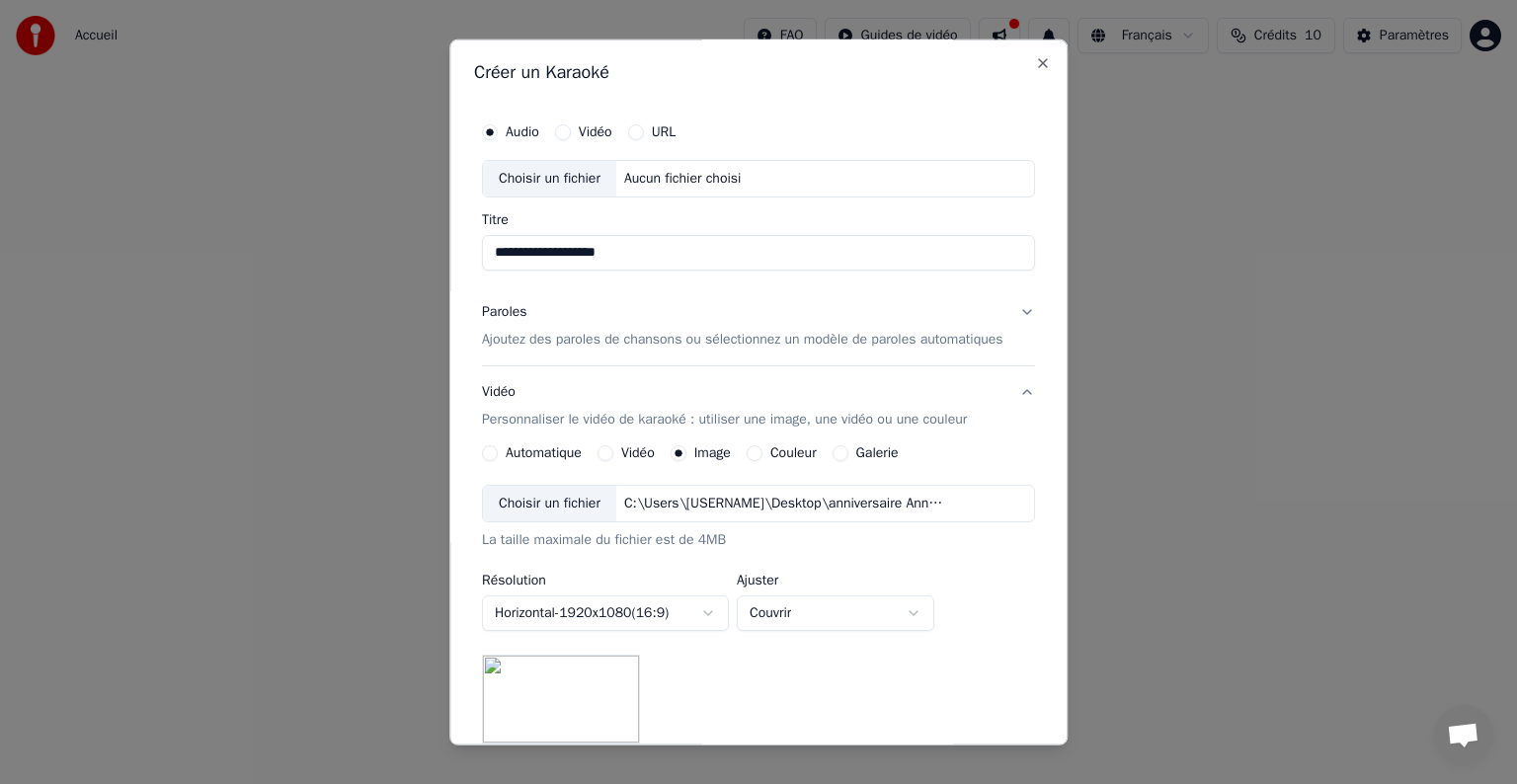 scroll, scrollTop: 0, scrollLeft: 0, axis: both 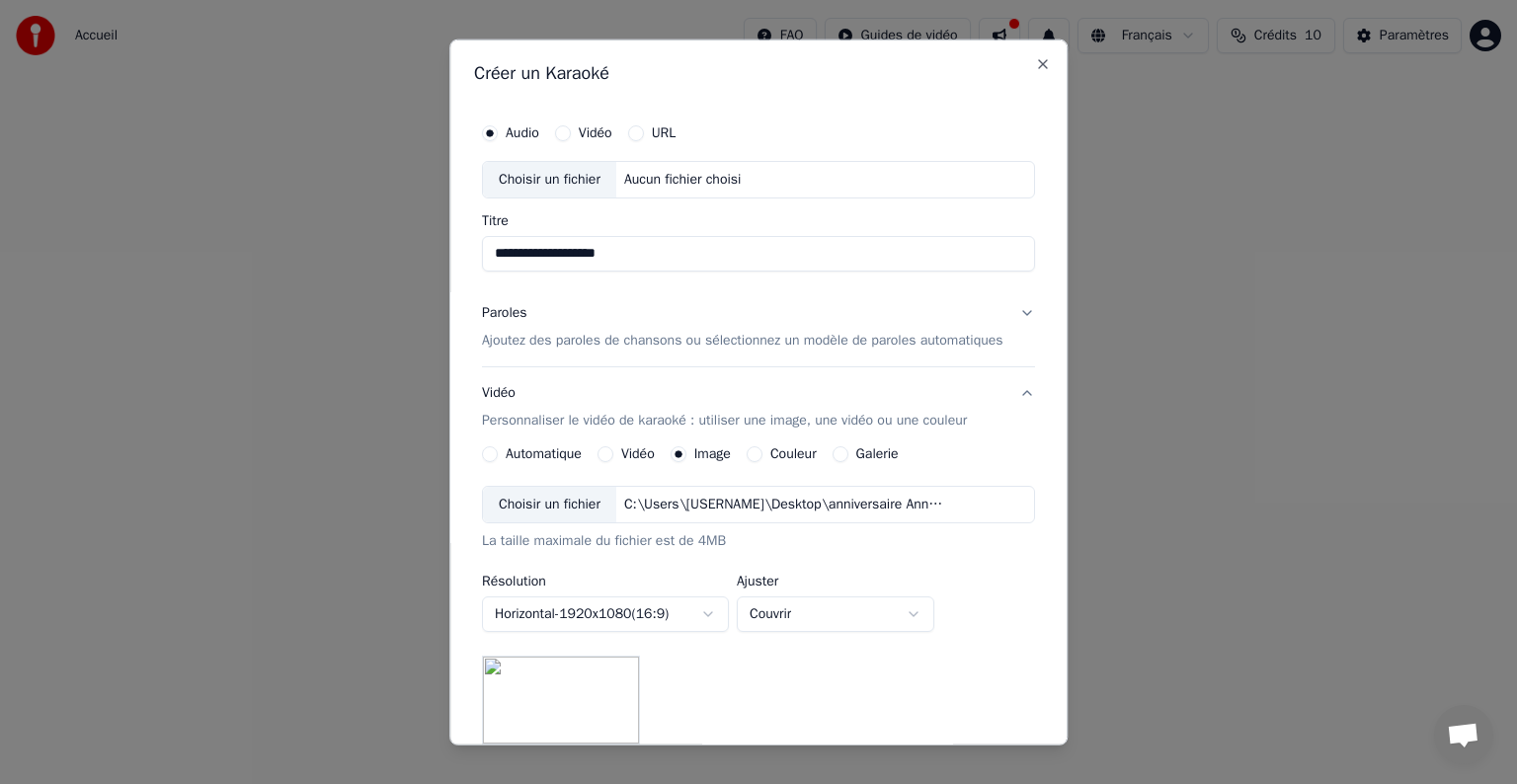 click on "Choisir un fichier" at bounding box center [549, 180] 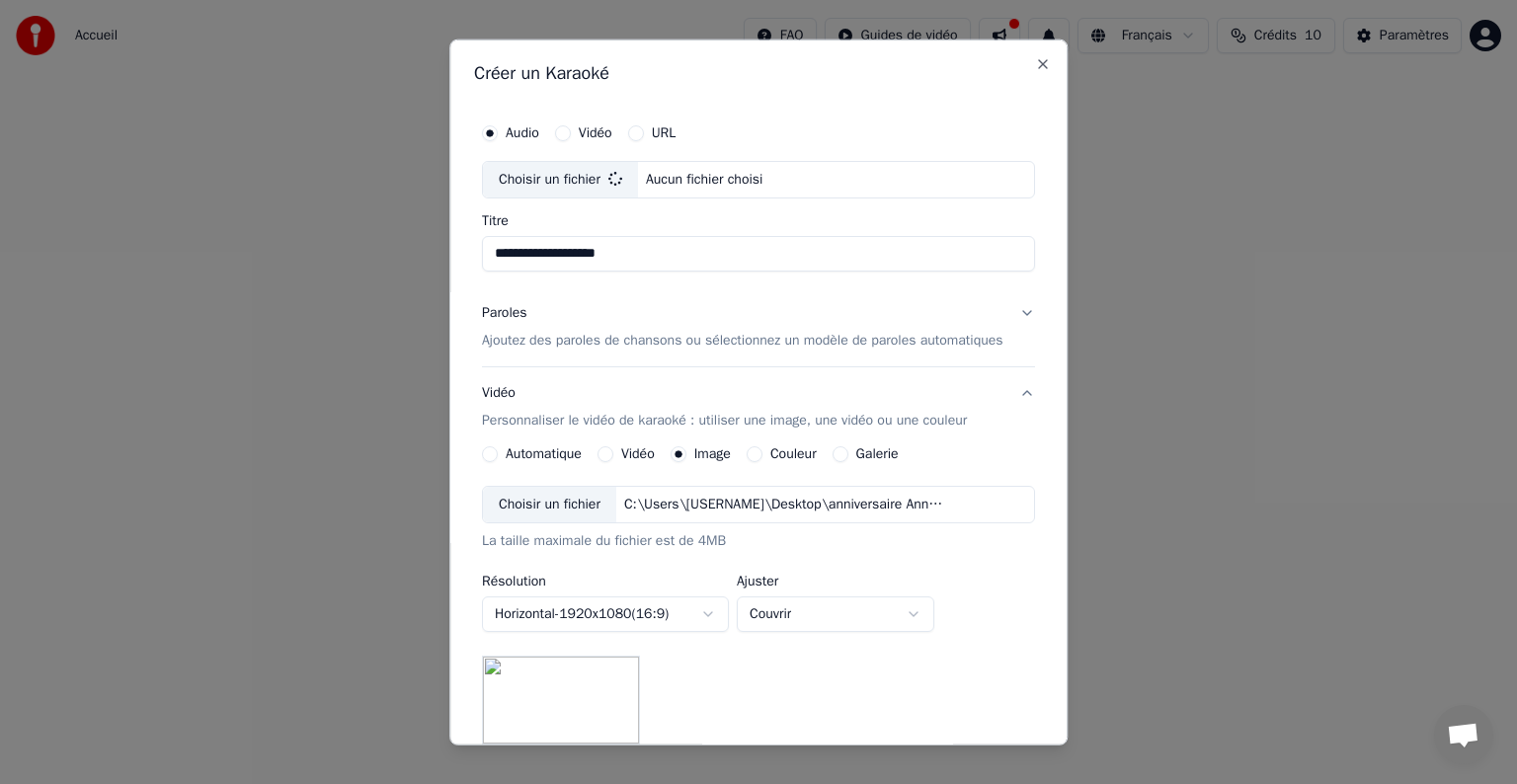 type on "**********" 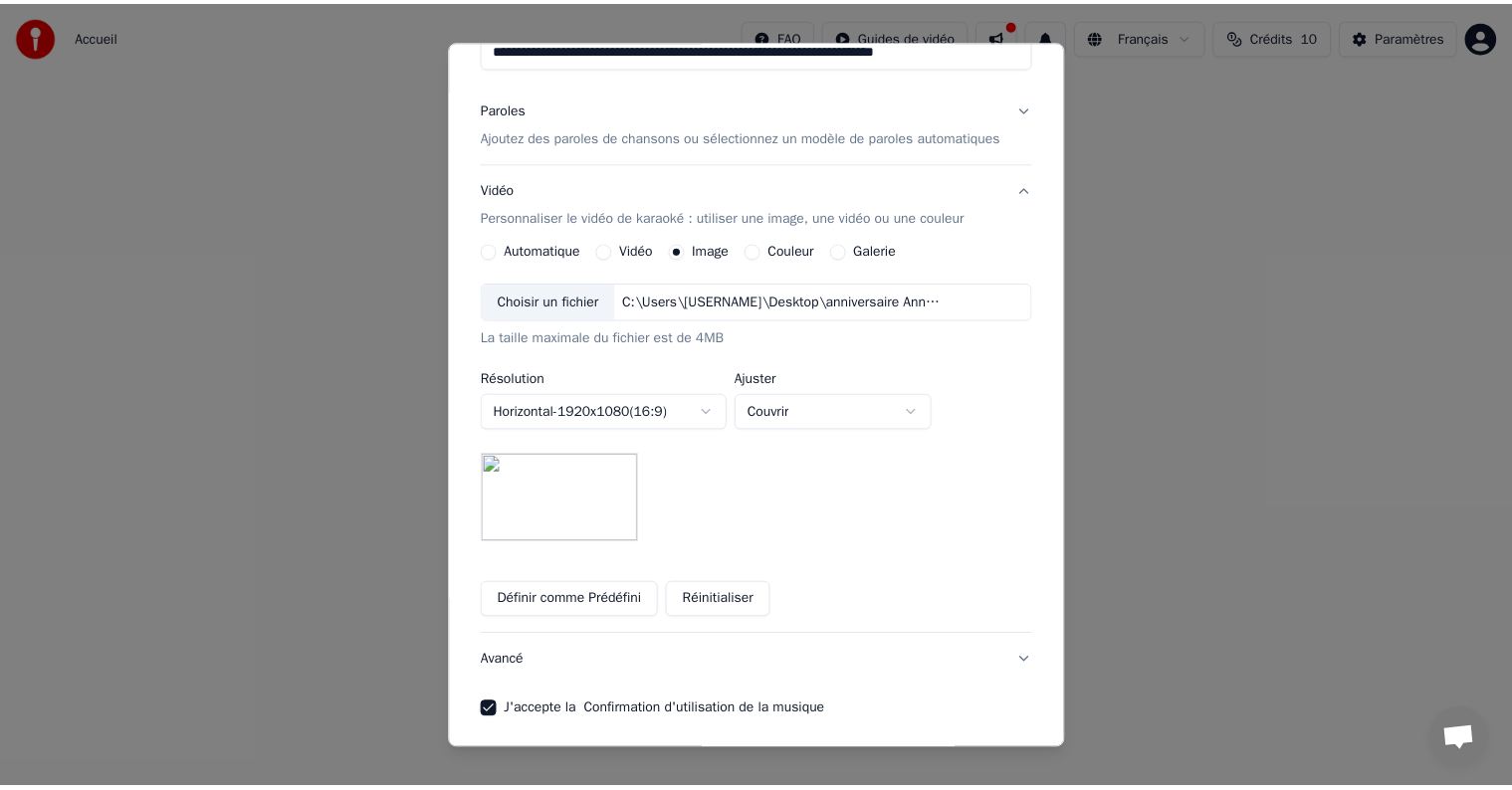 scroll, scrollTop: 283, scrollLeft: 0, axis: vertical 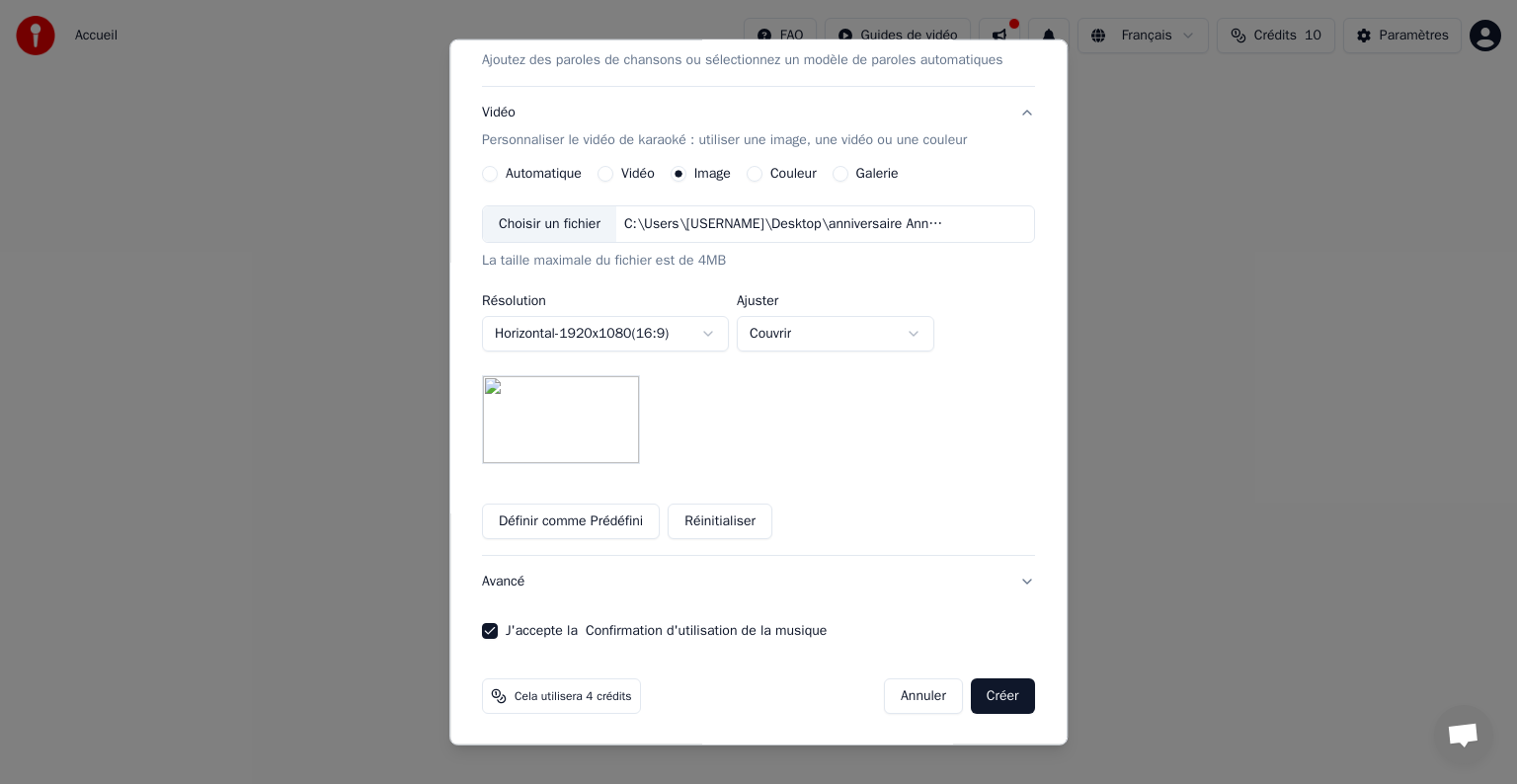 click on "Créer" at bounding box center (1002, 696) 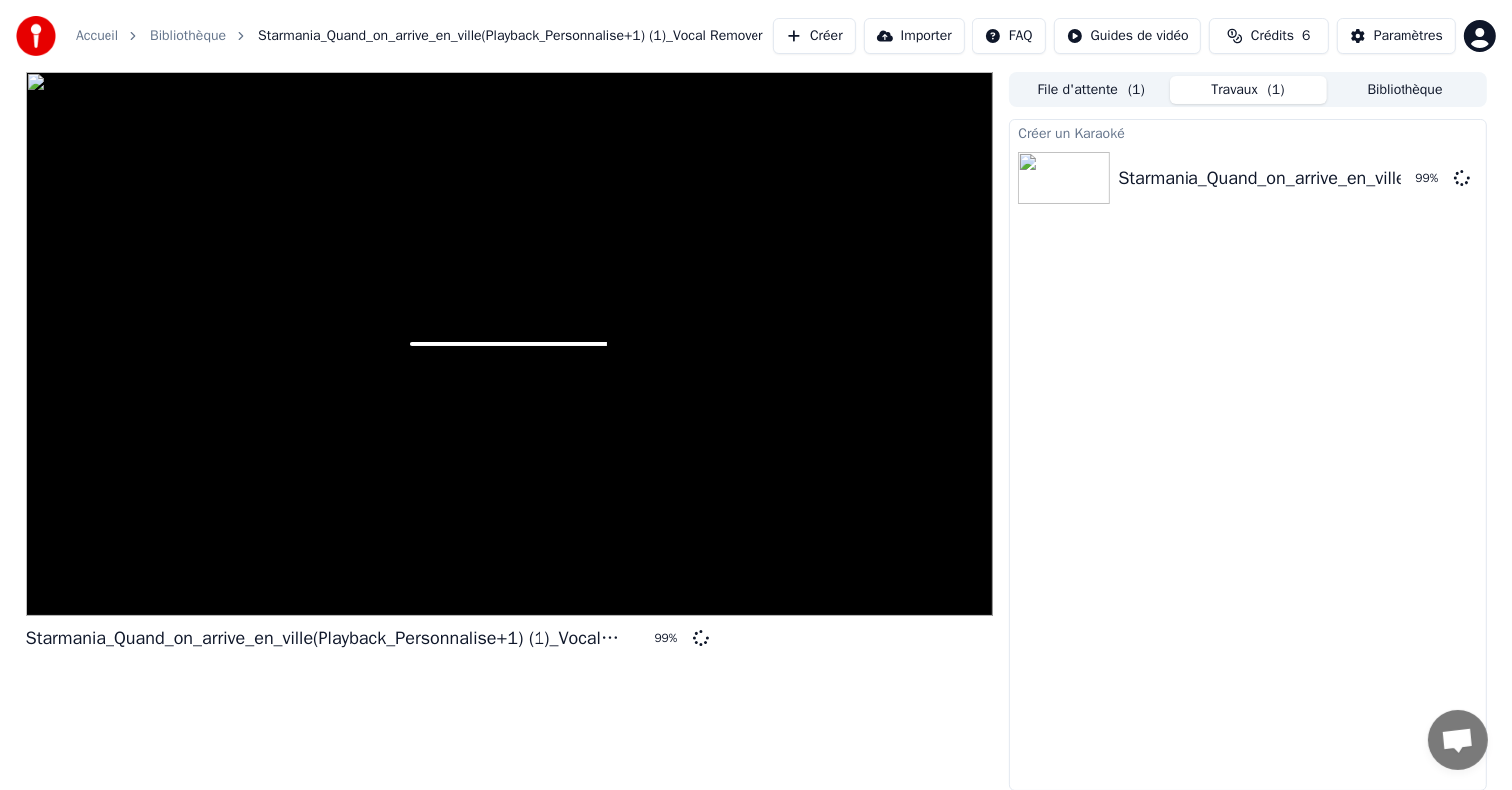 click on "Travaux ( 1 )" at bounding box center (1248, 90) 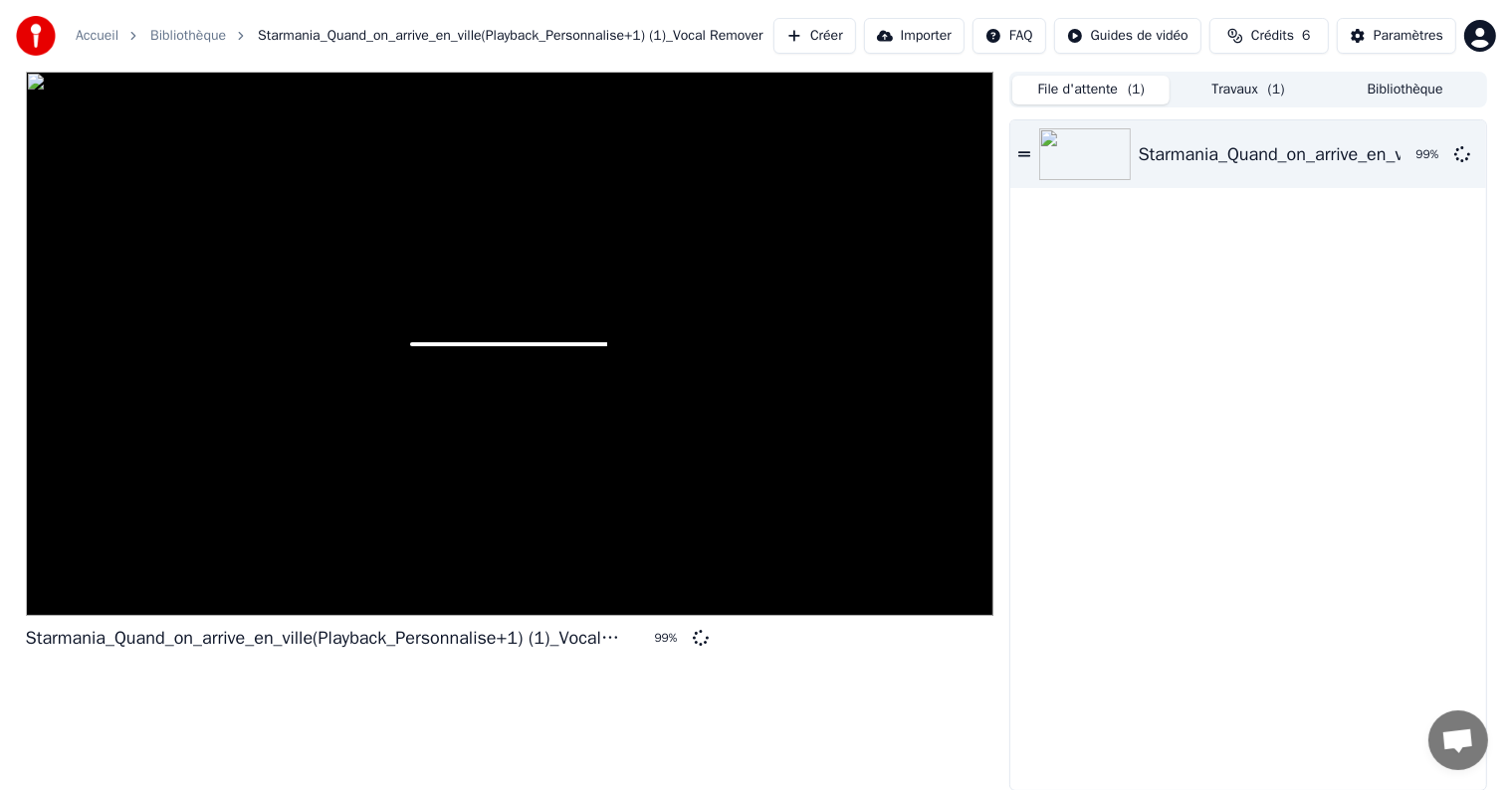 click on "File d'attente ( 1 )" at bounding box center [1091, 90] 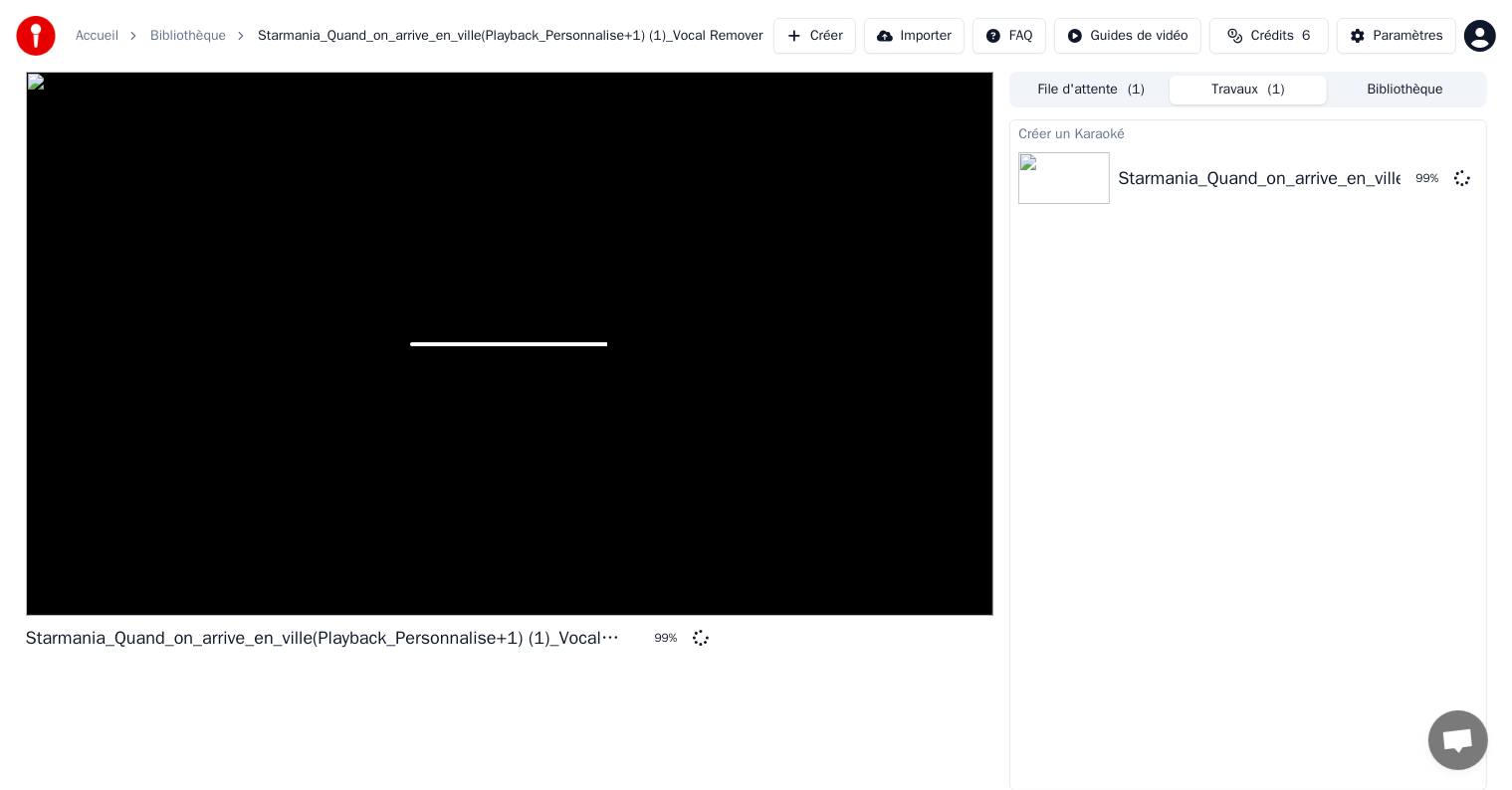 click on "Travaux ( 1 )" at bounding box center [1248, 90] 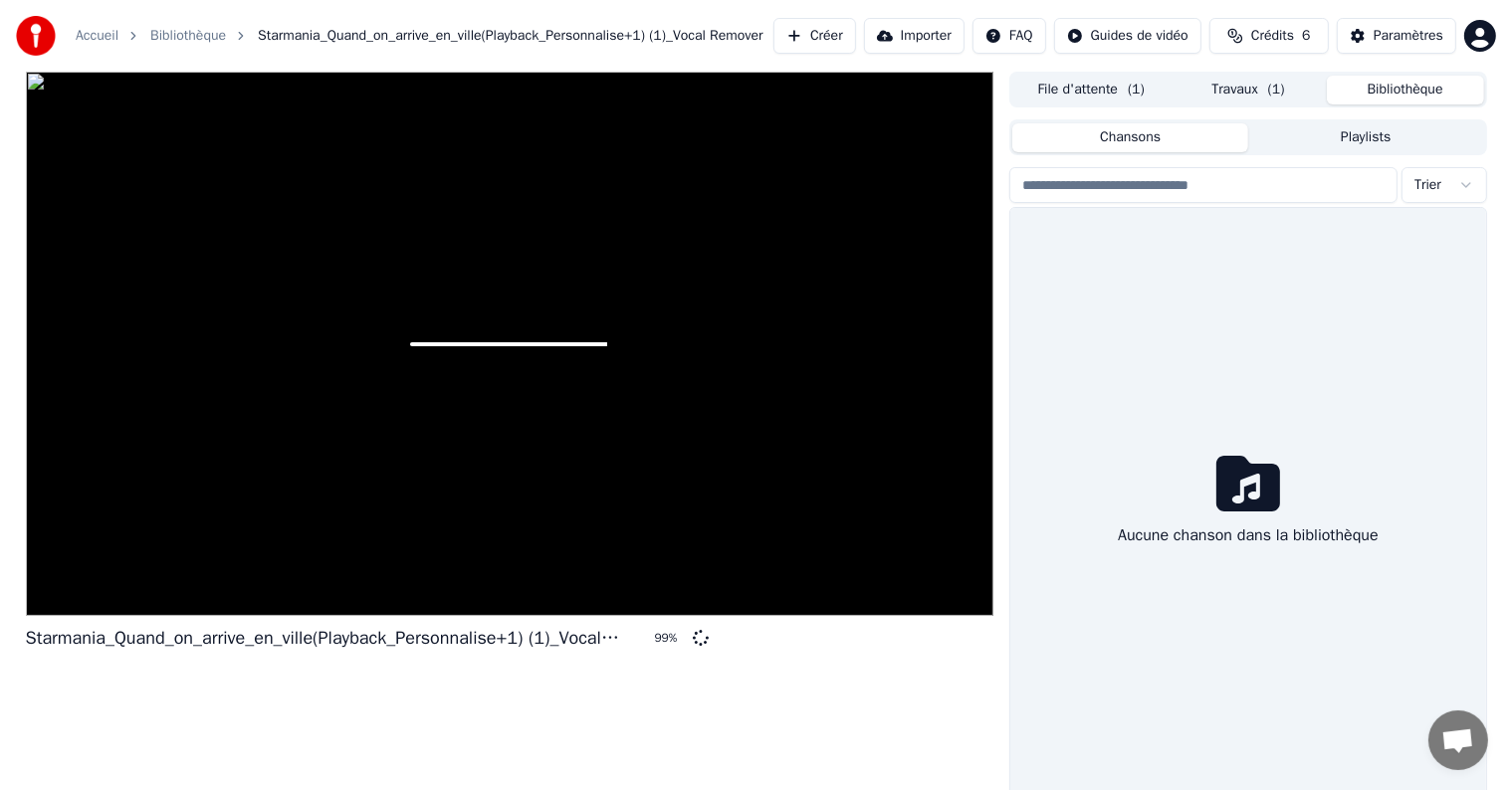 click on "Travaux ( 1 )" at bounding box center (1248, 90) 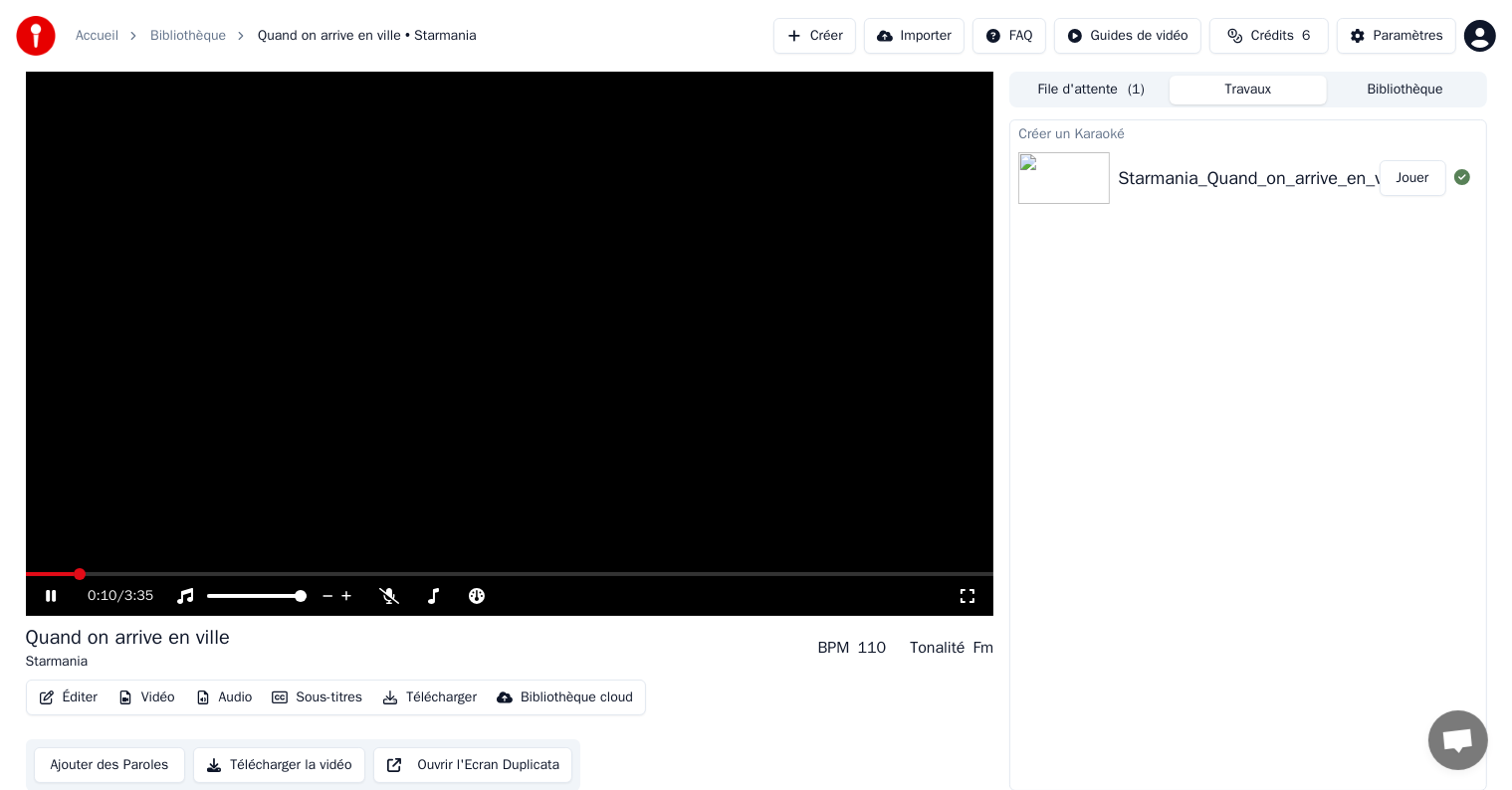 click 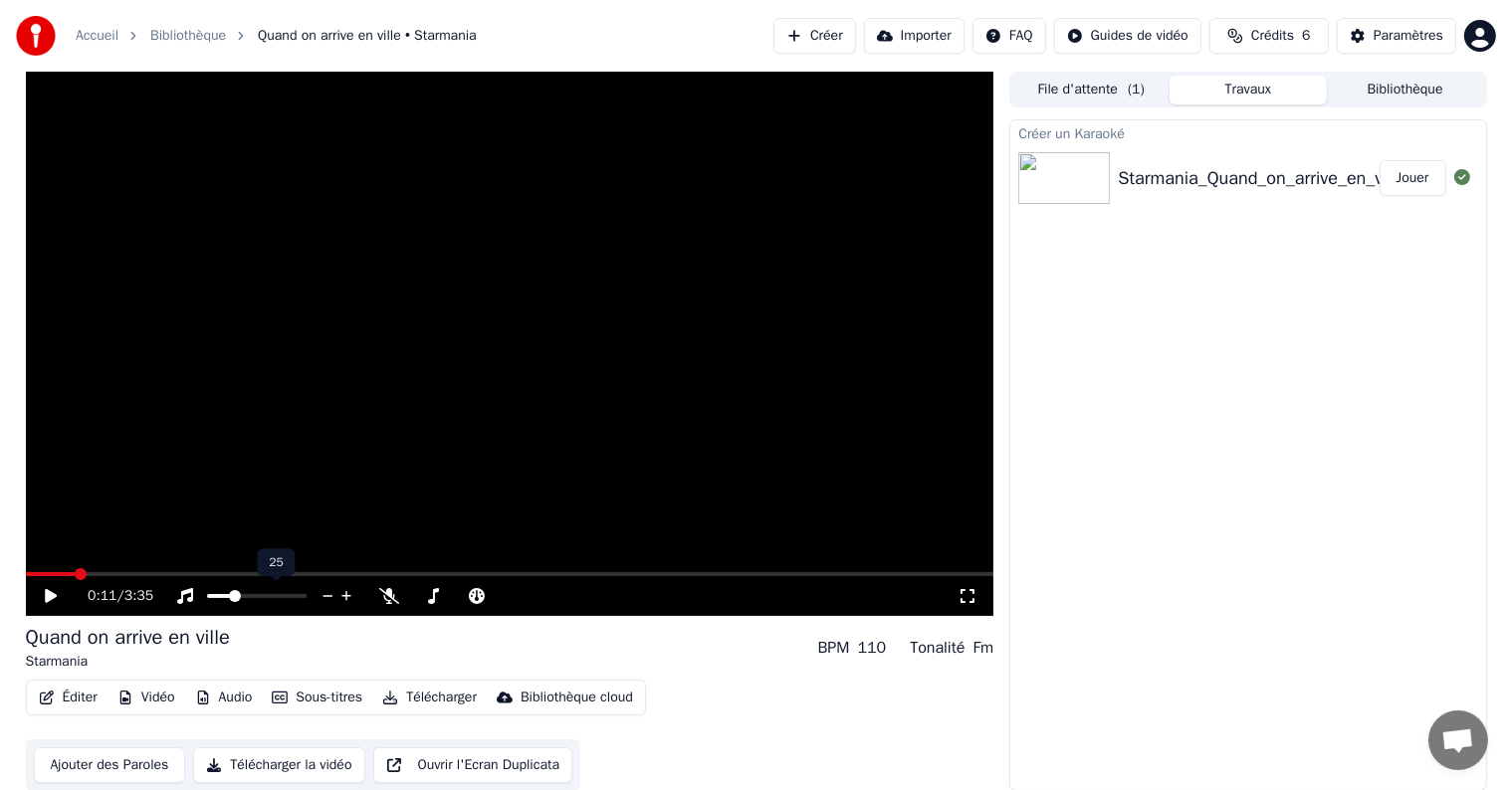 click at bounding box center [235, 596] 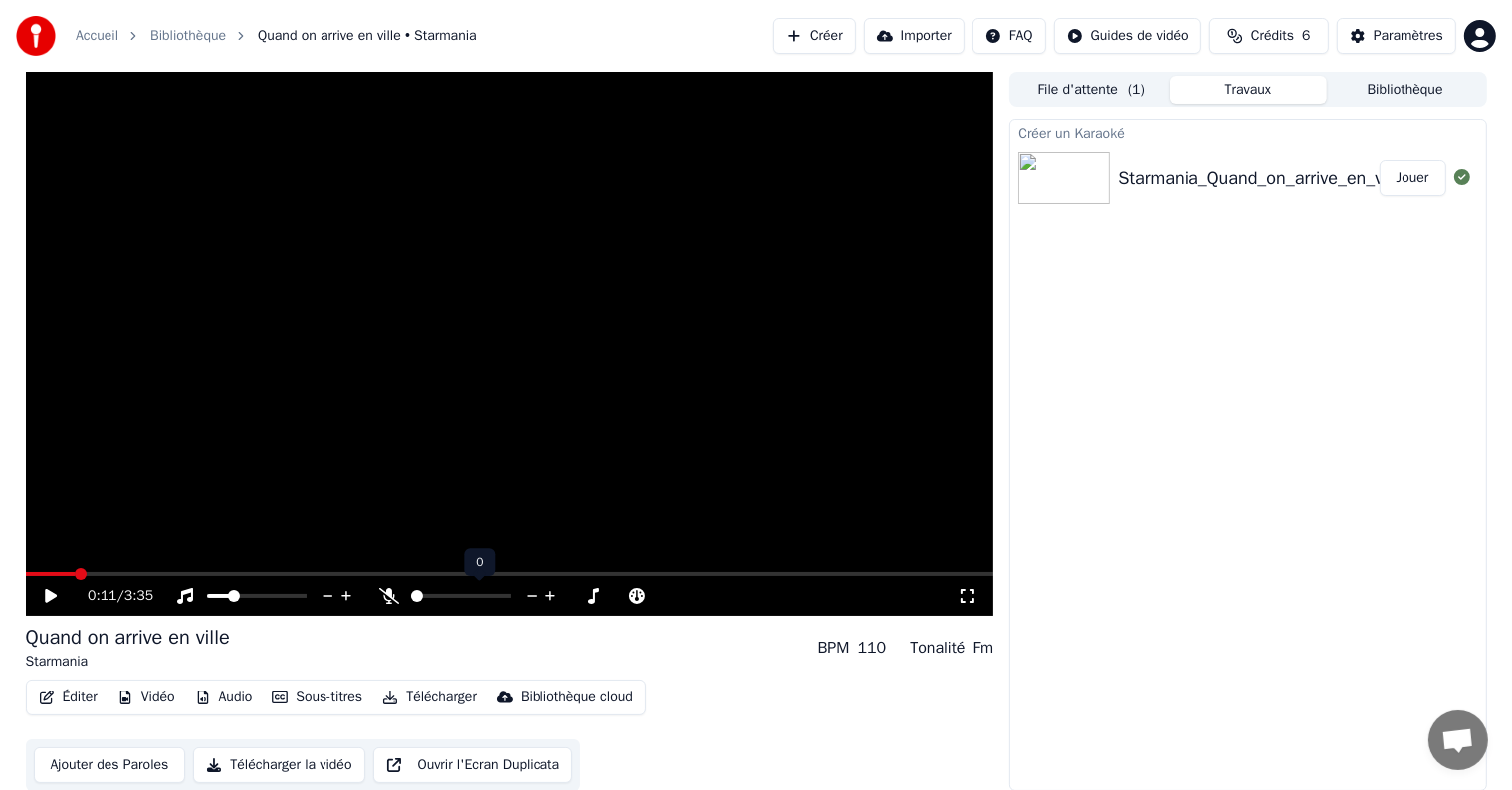 click 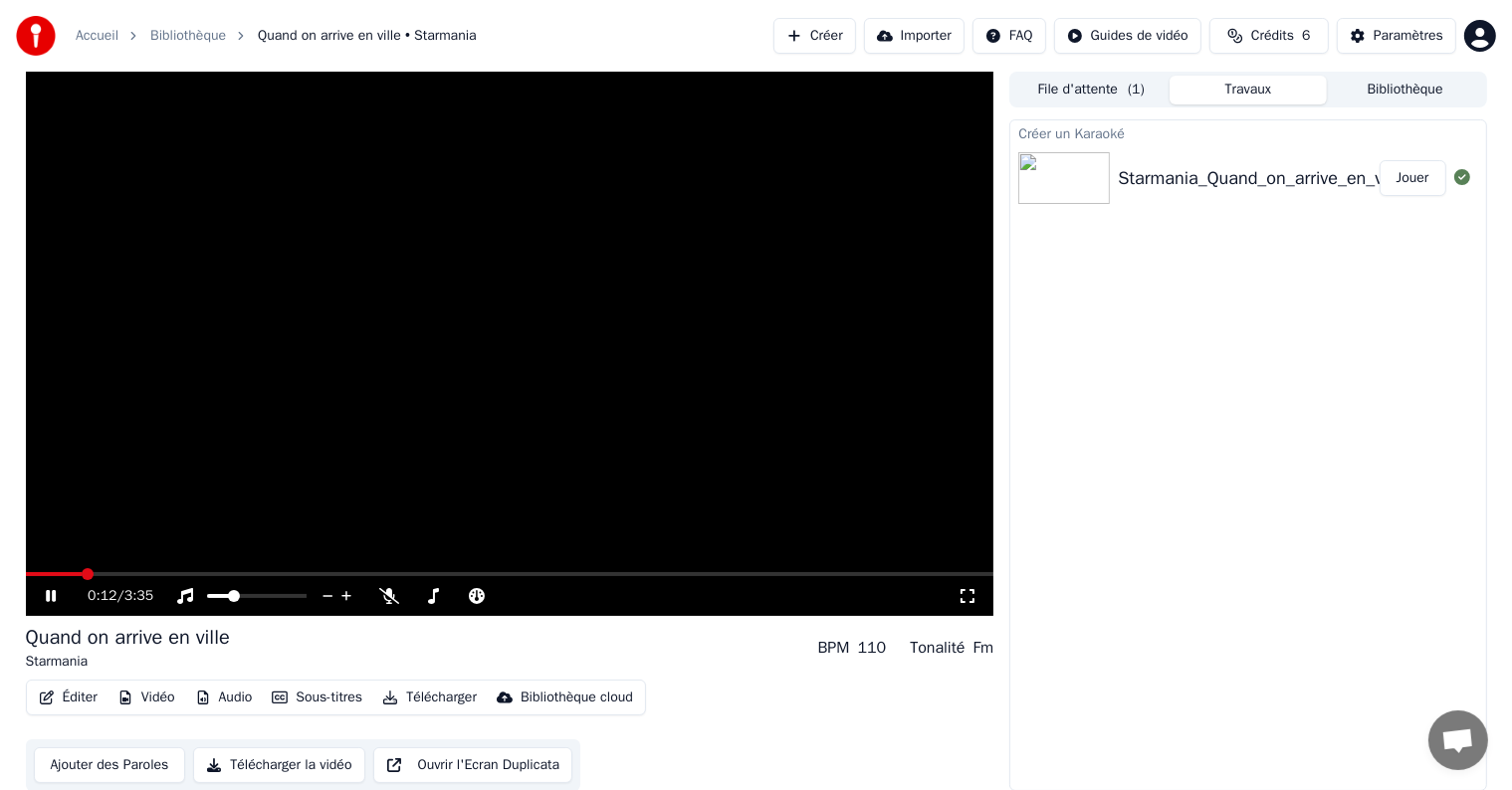 scroll, scrollTop: 1, scrollLeft: 0, axis: vertical 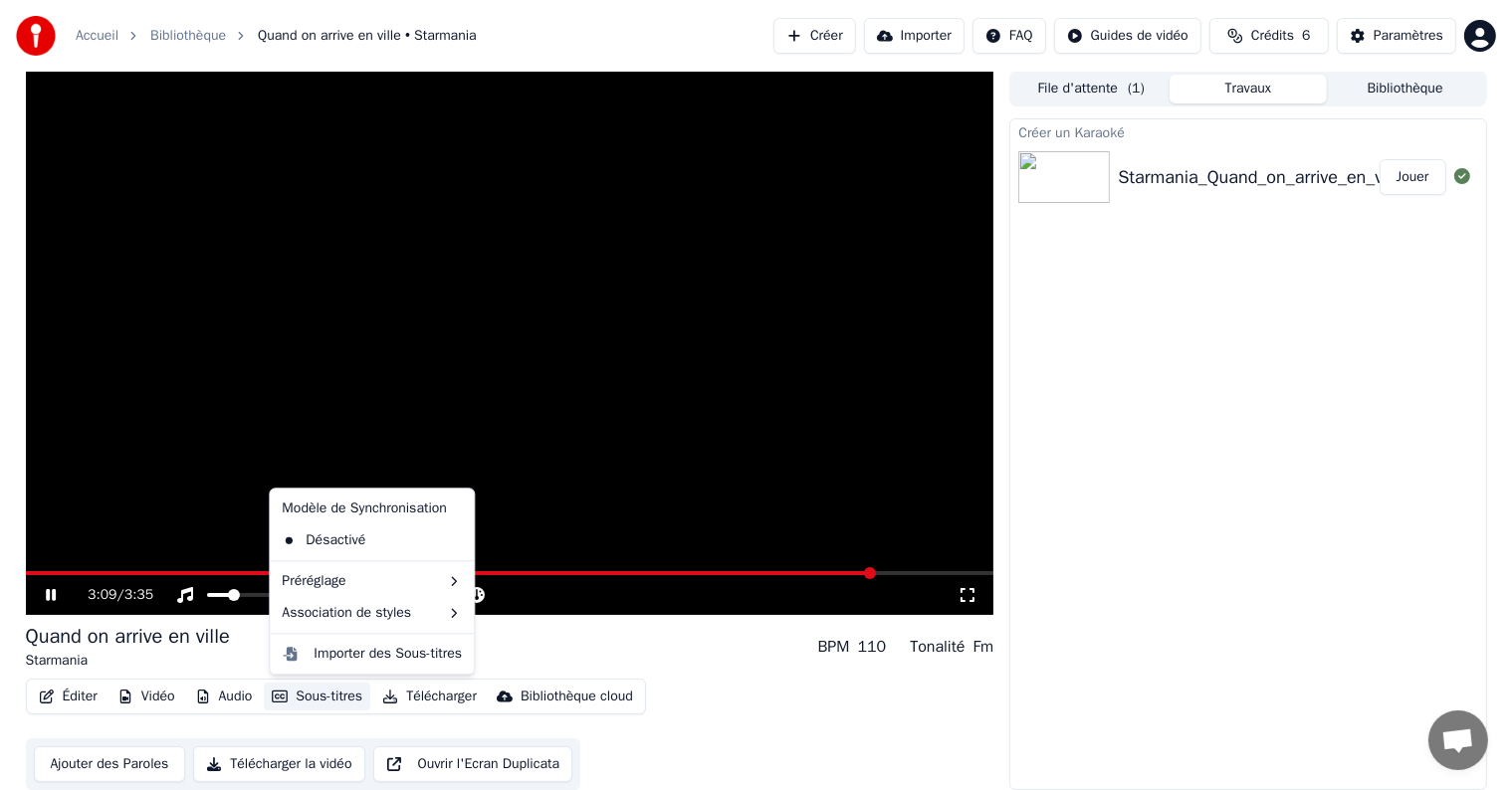 click on "Sous-titres" at bounding box center (317, 696) 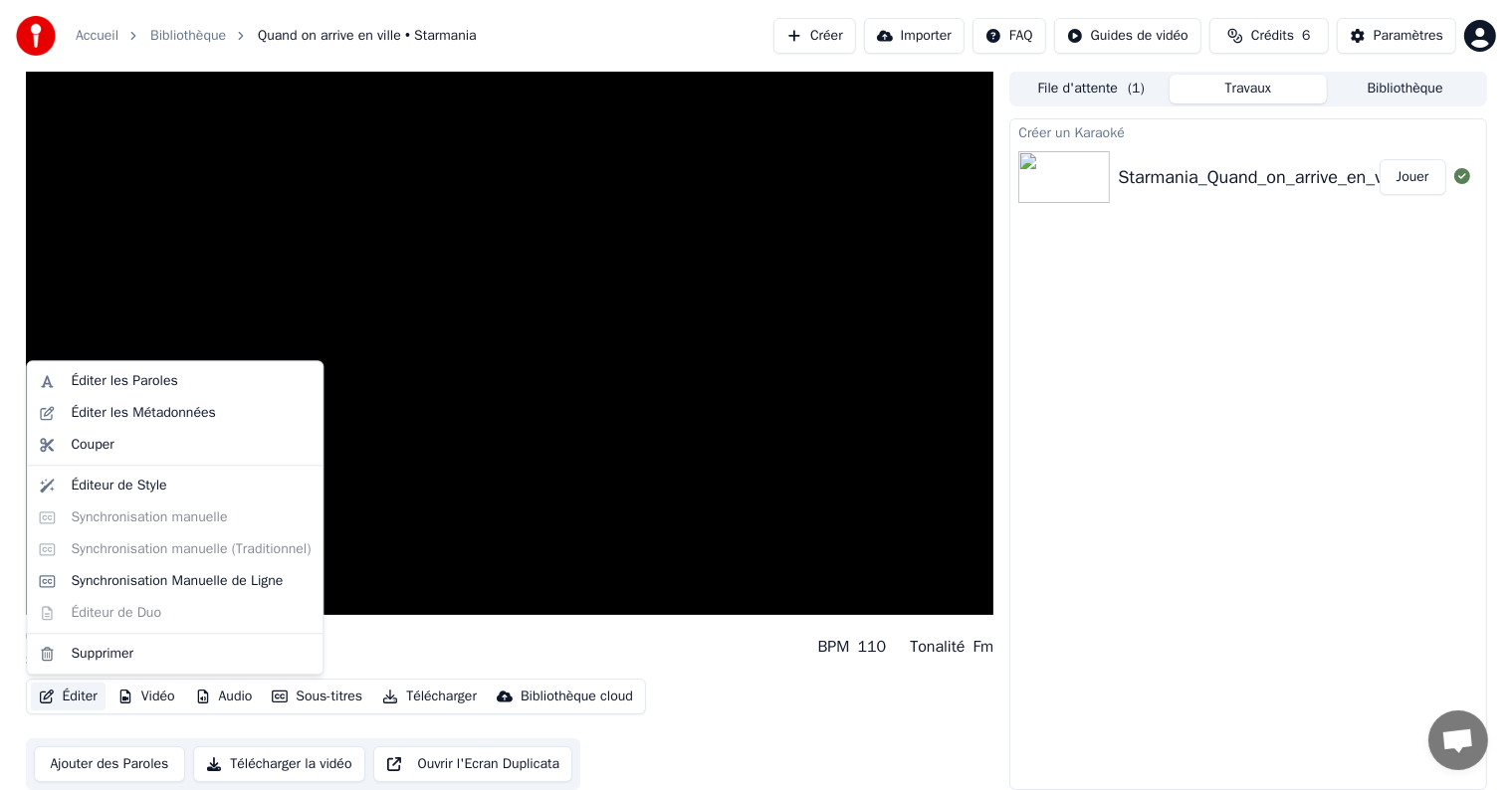 click on "Éditer" at bounding box center [68, 696] 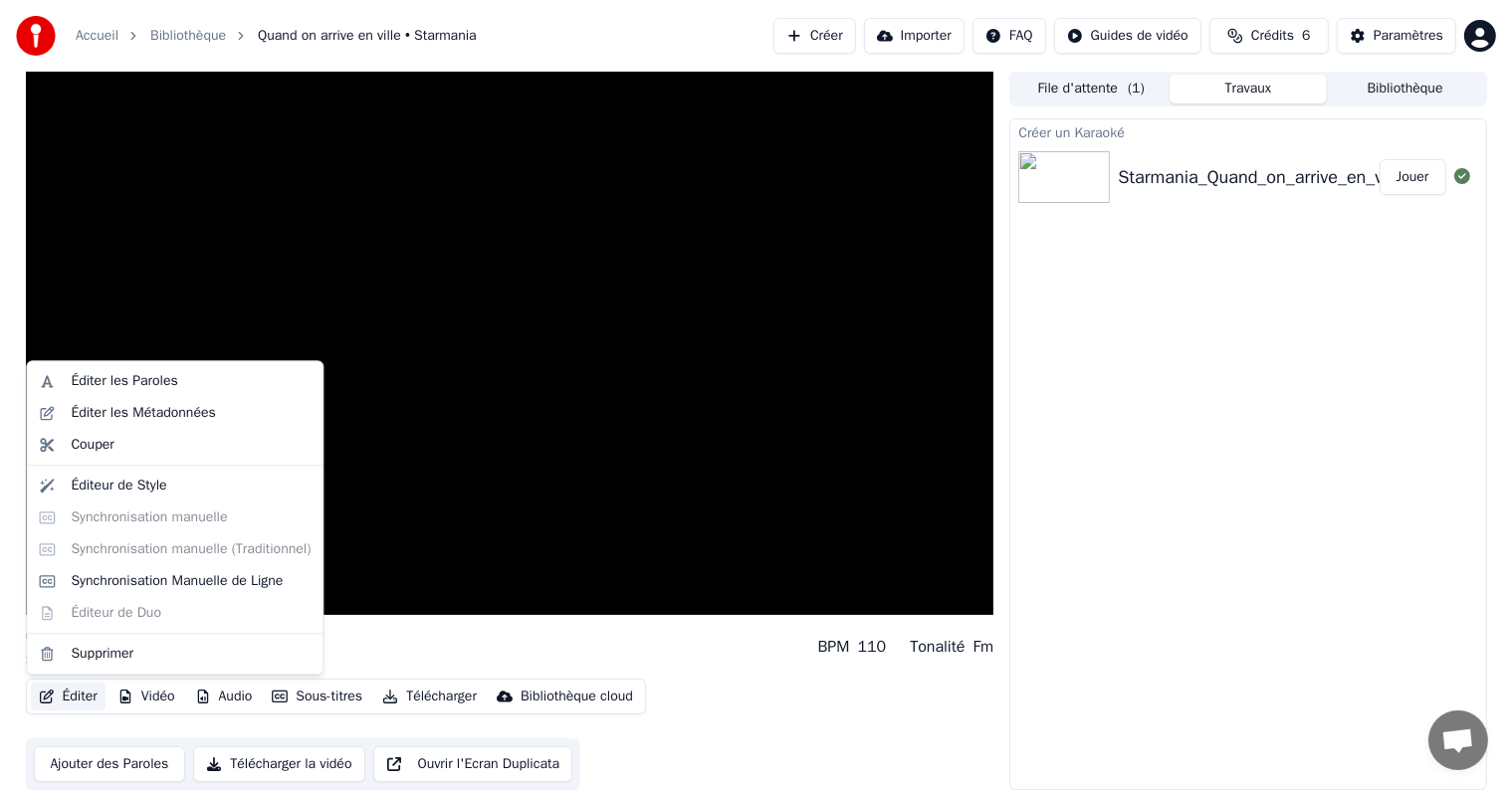 click on "Éditer" at bounding box center (68, 696) 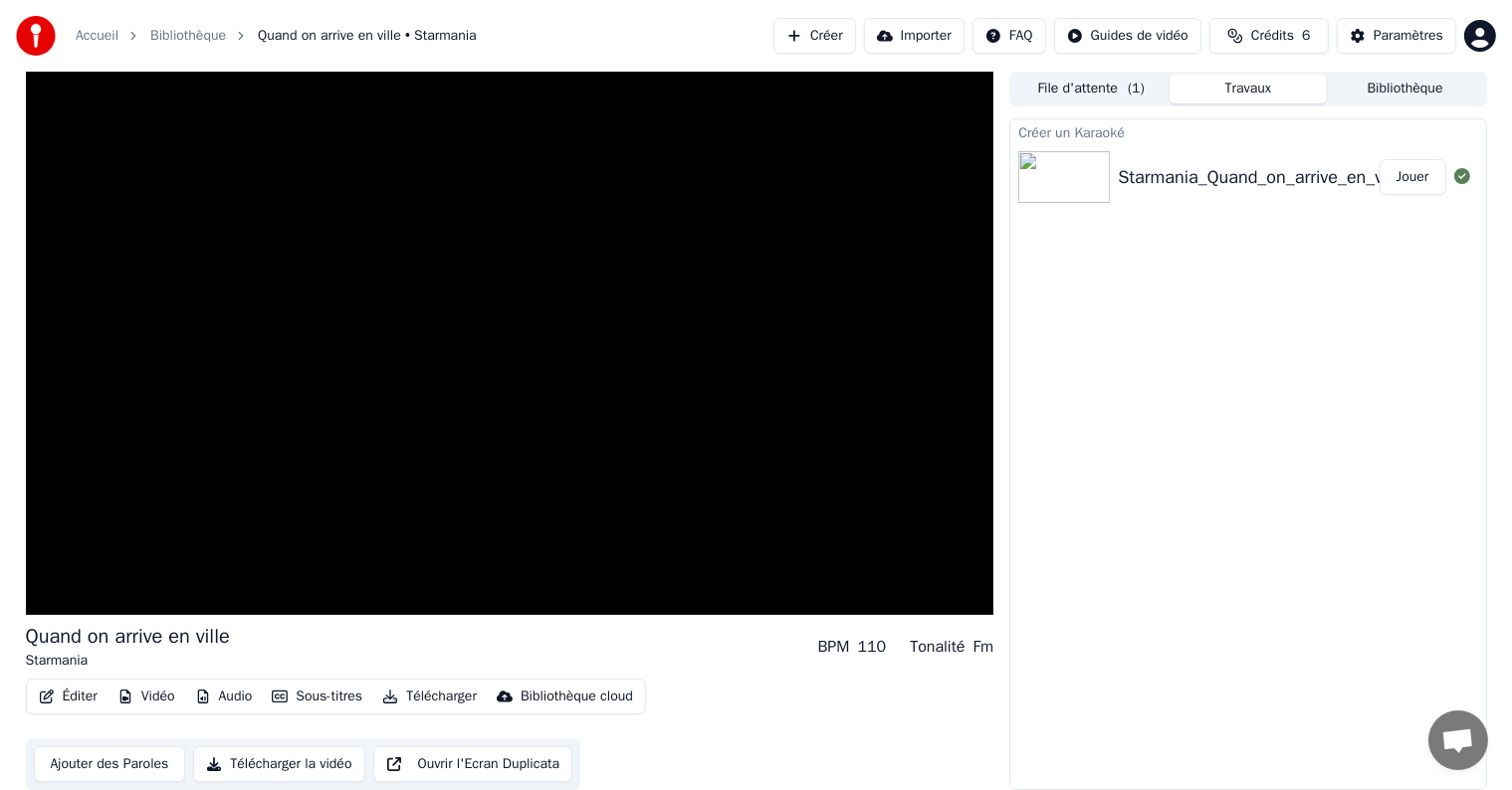 click on "Ajouter des Paroles" at bounding box center [109, 764] 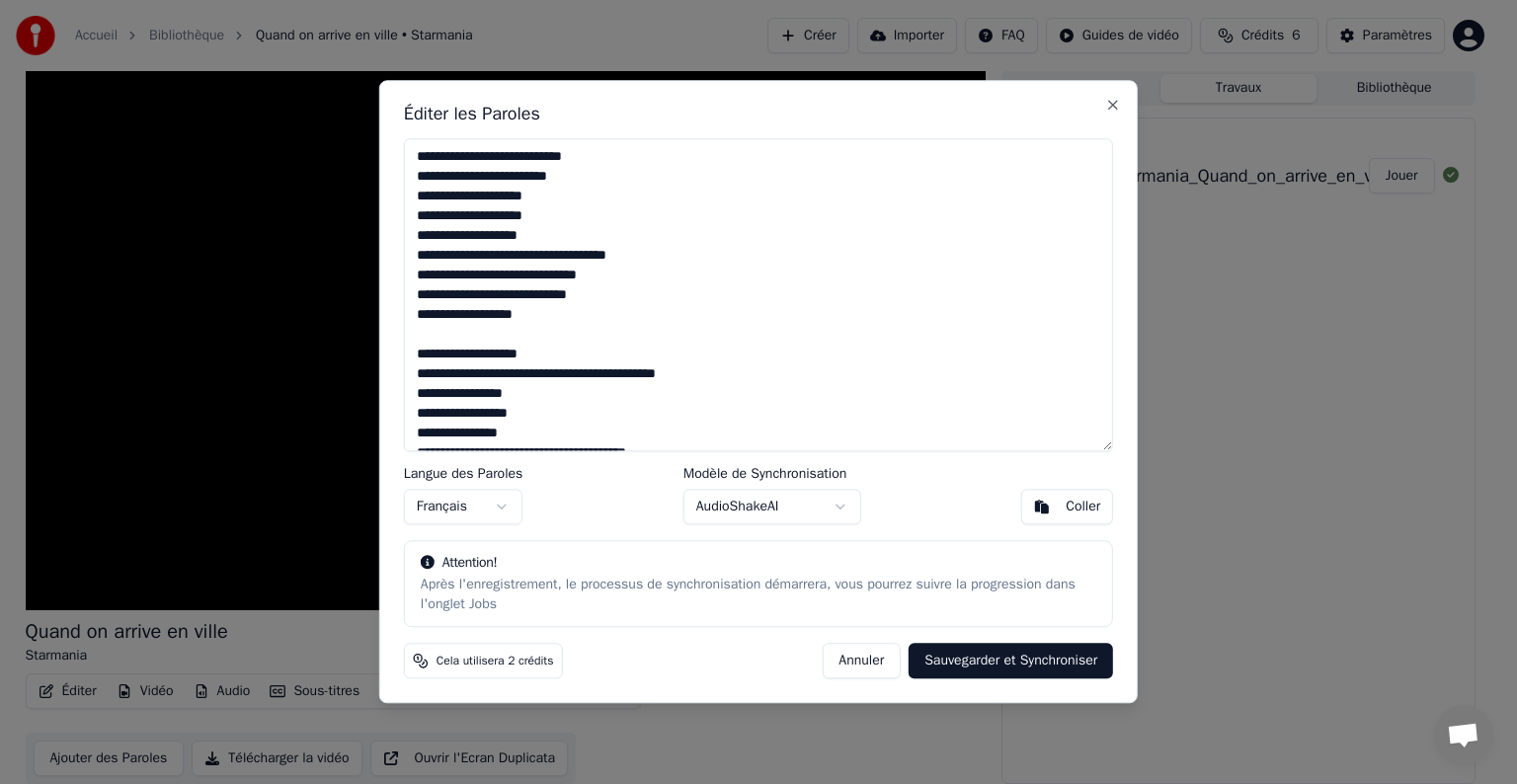 click on "Sauvegarder et Synchroniser" at bounding box center [1010, 662] 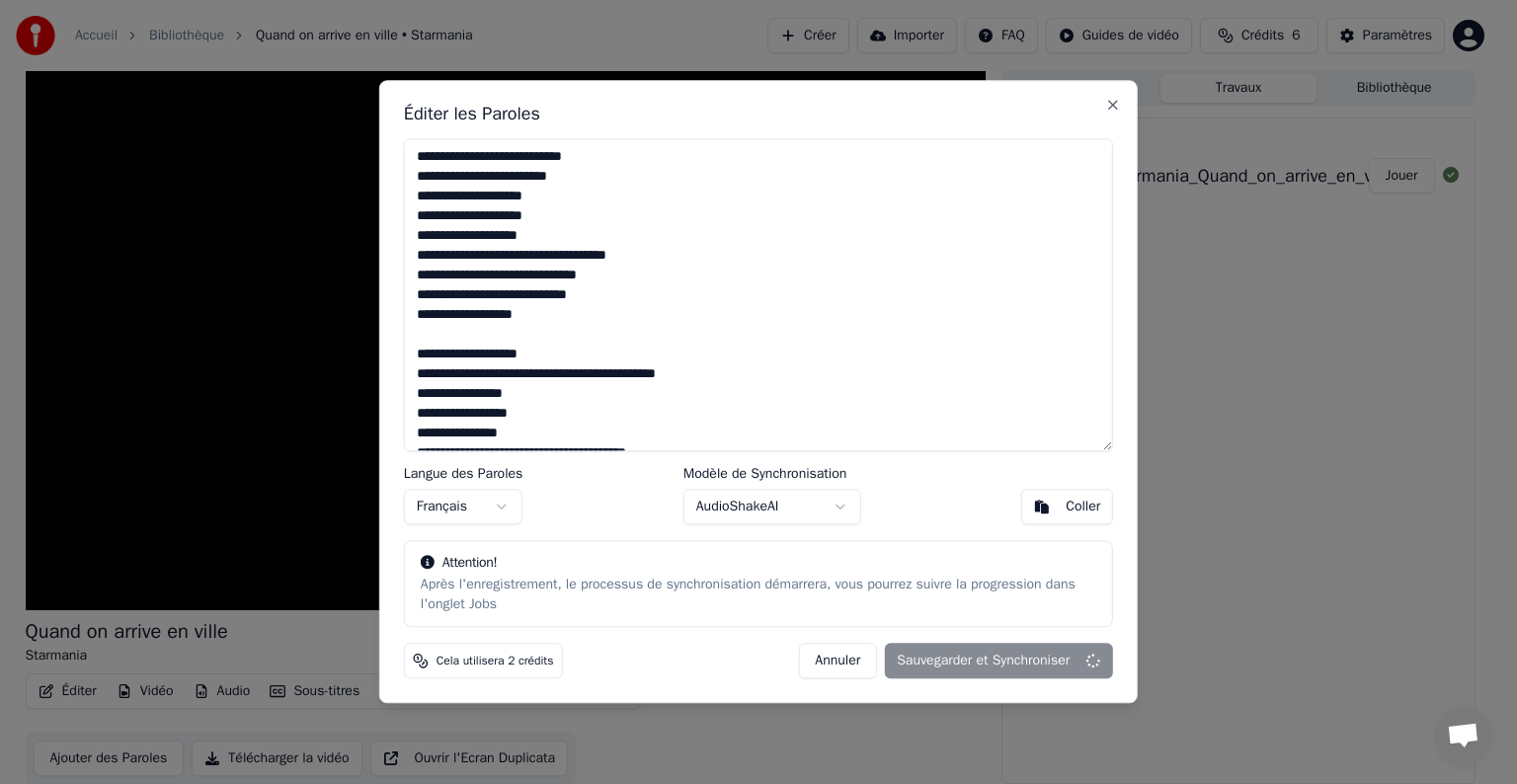 type on "**********" 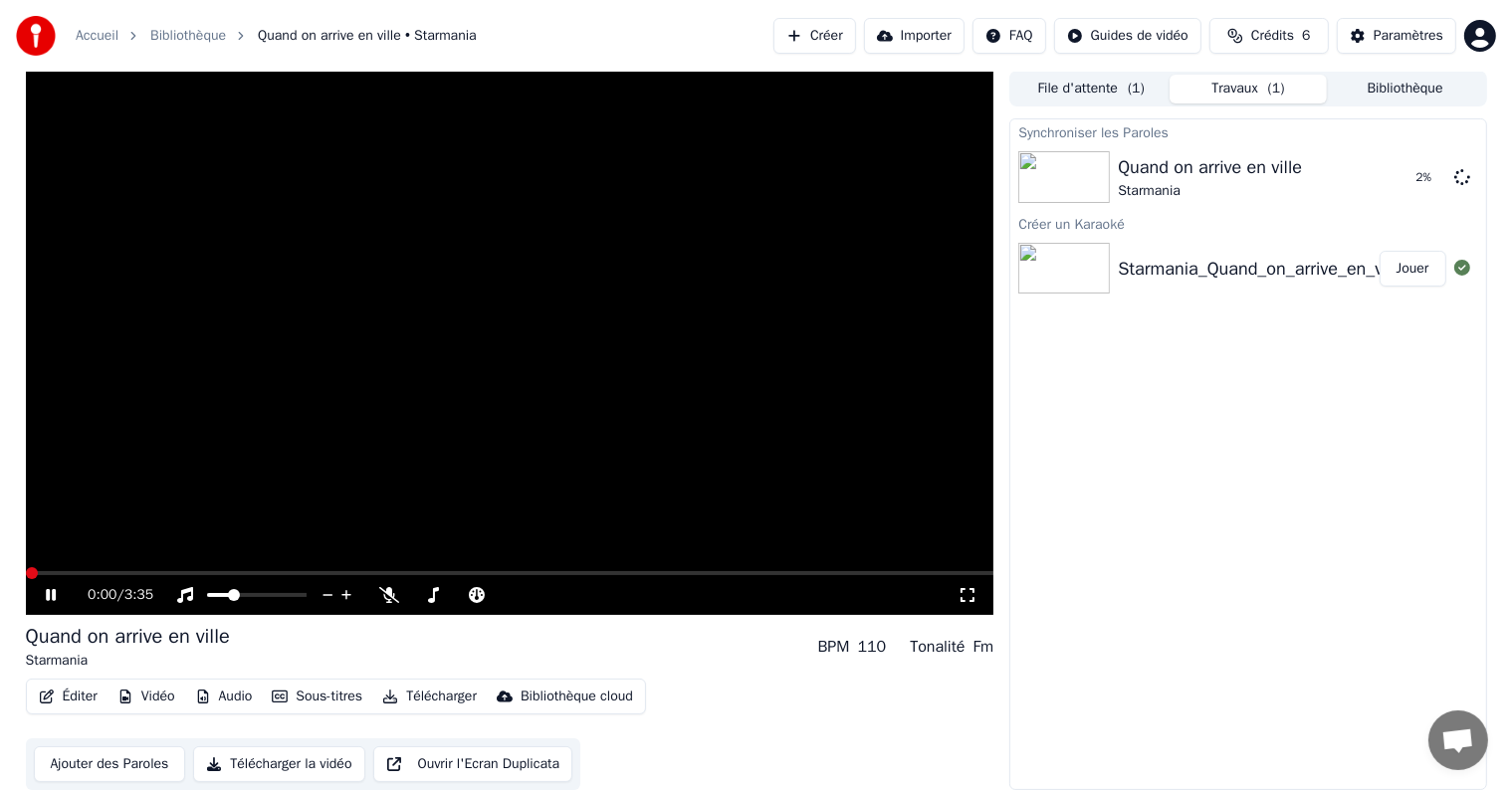 click at bounding box center [26, 573] 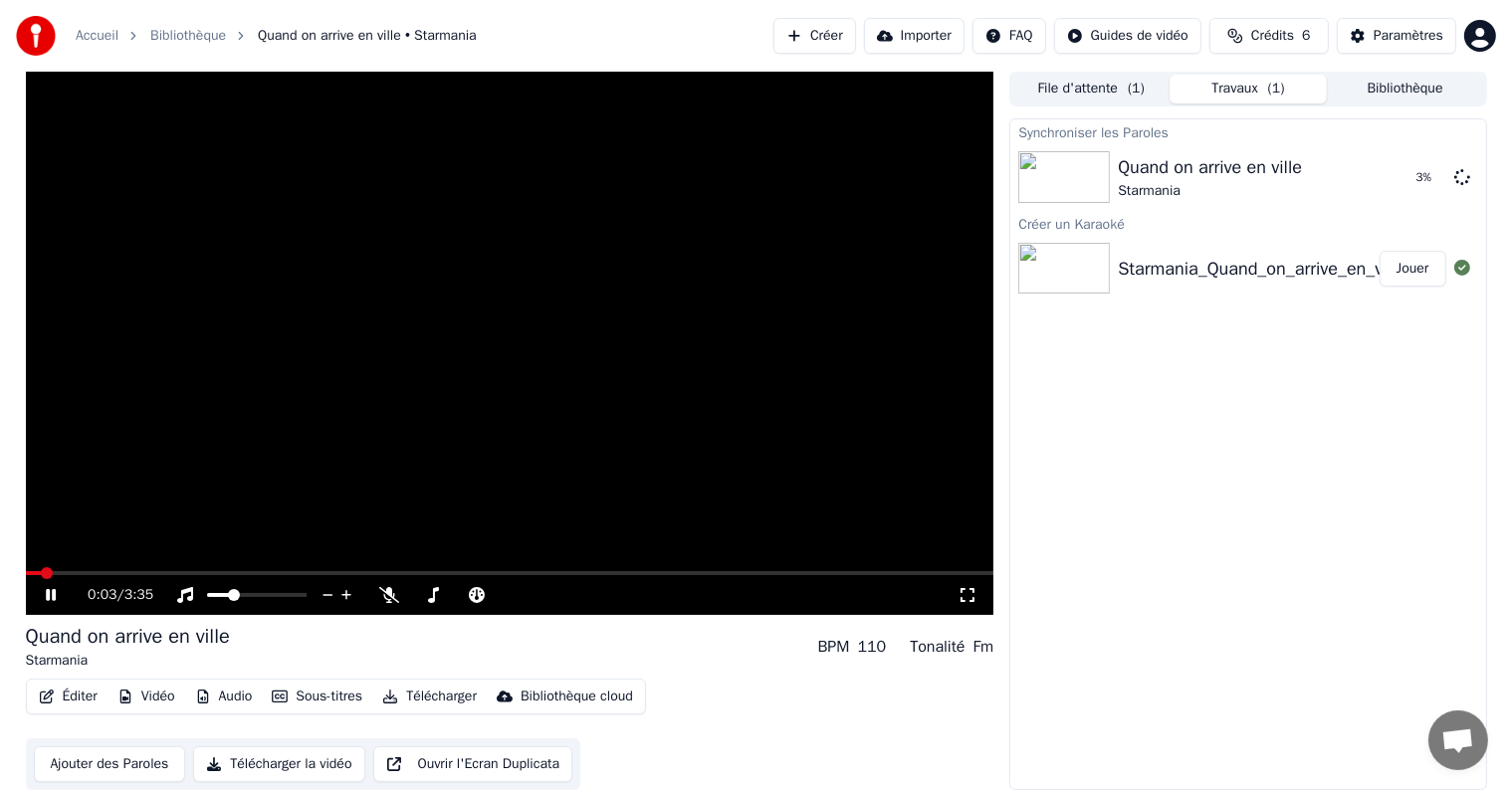 click on "Éditer" at bounding box center [68, 696] 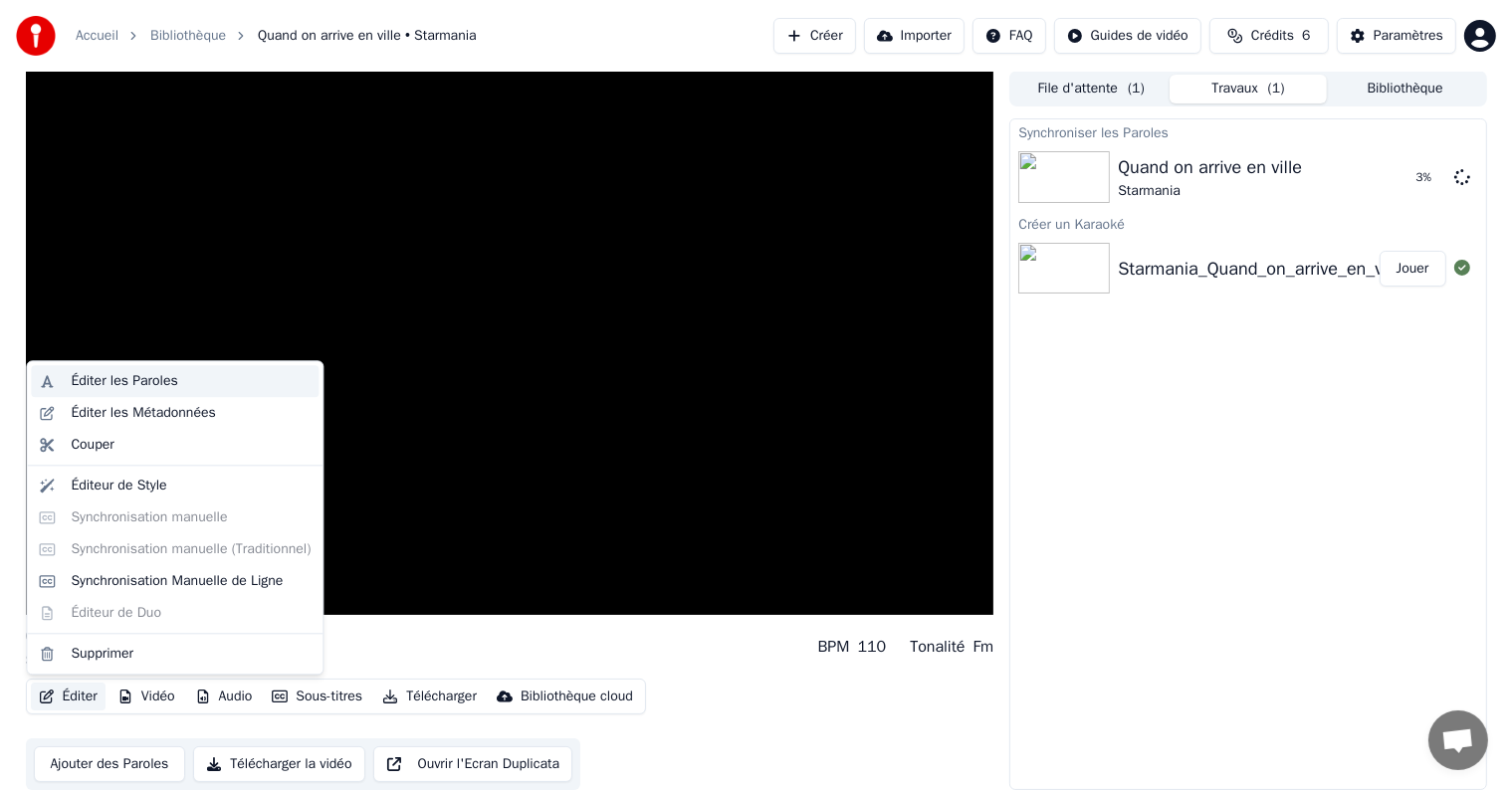 click on "Éditer les Paroles" at bounding box center [123, 381] 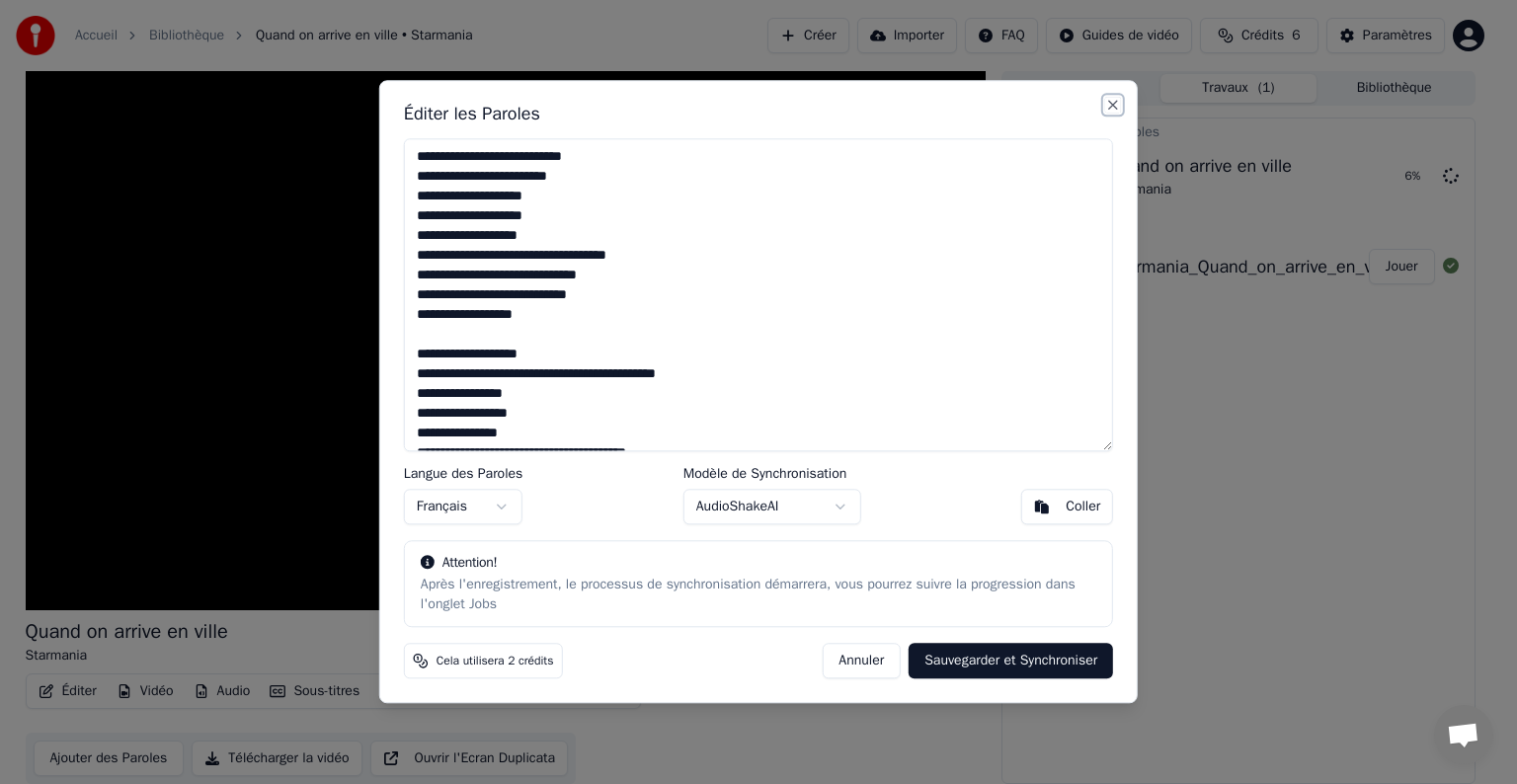 click on "Close" at bounding box center [1113, 105] 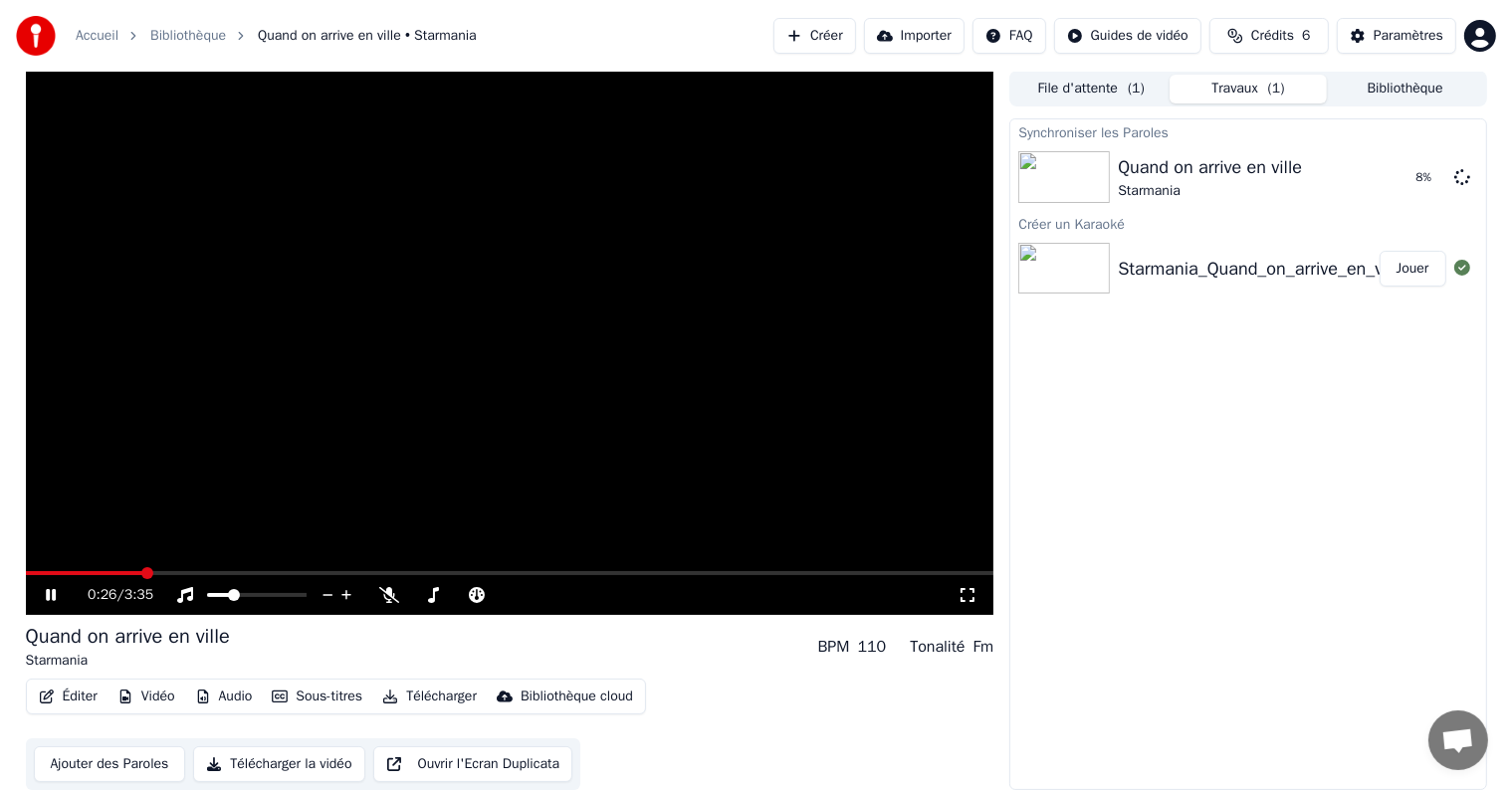click 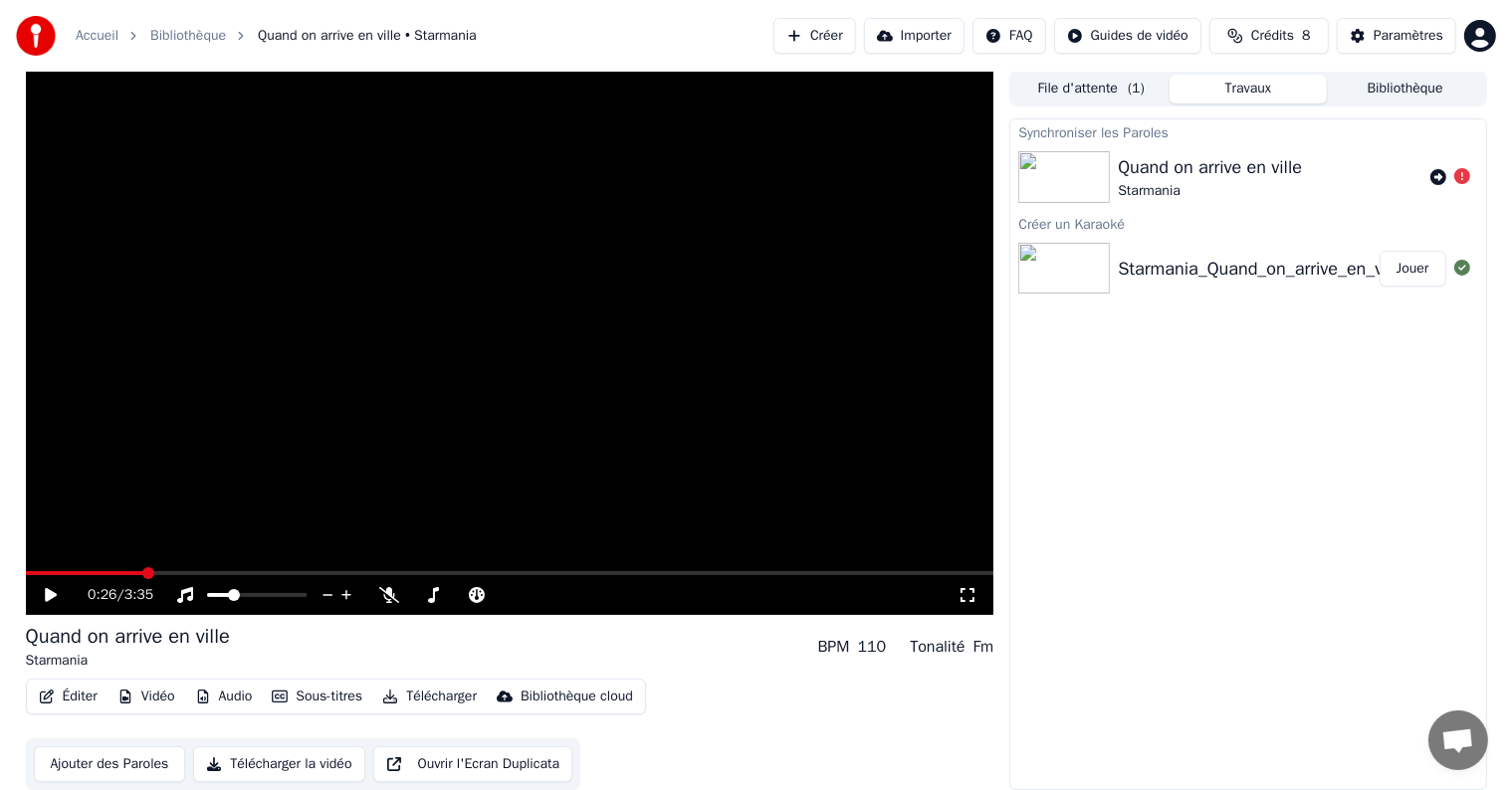 click 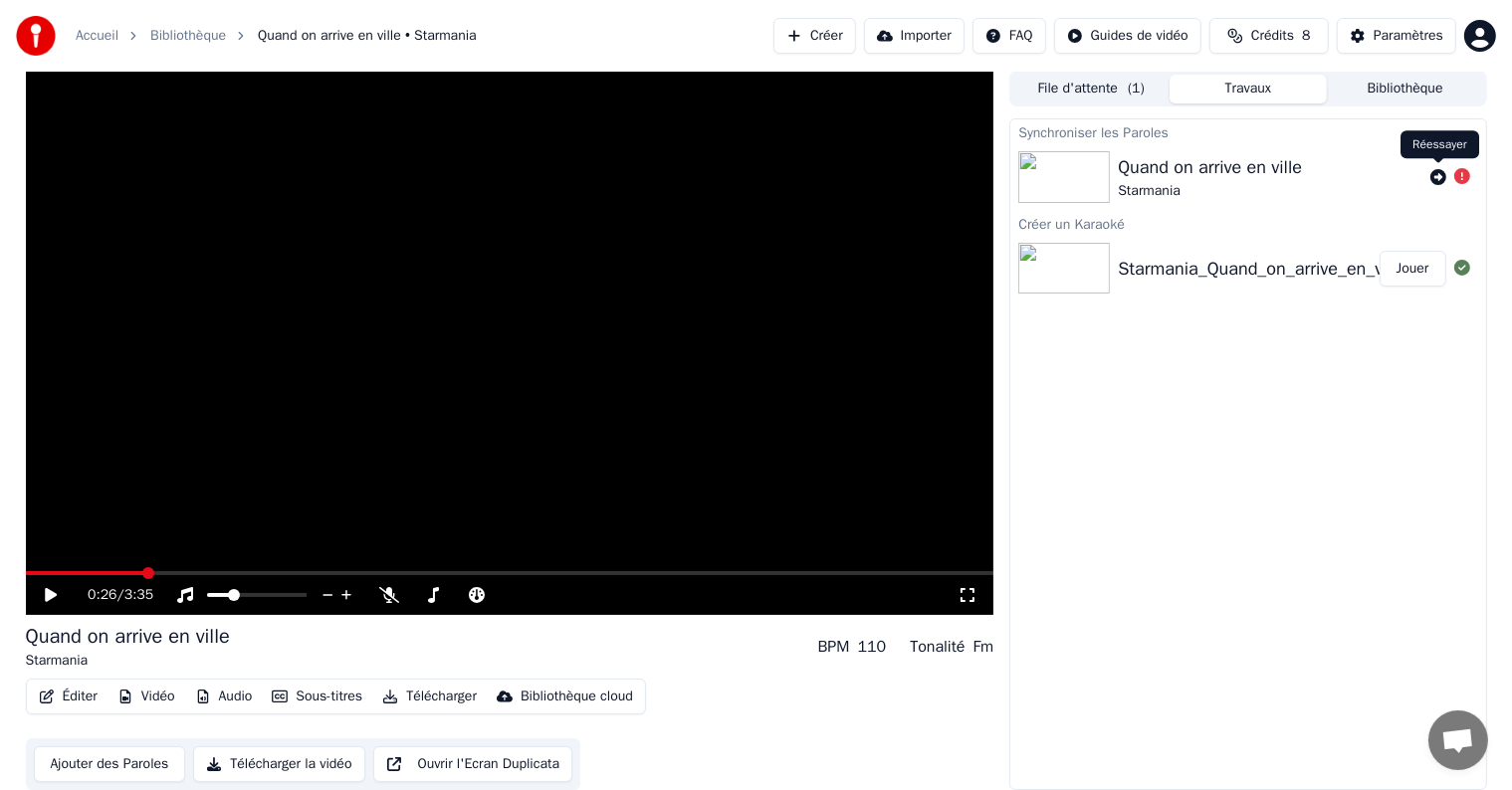 click 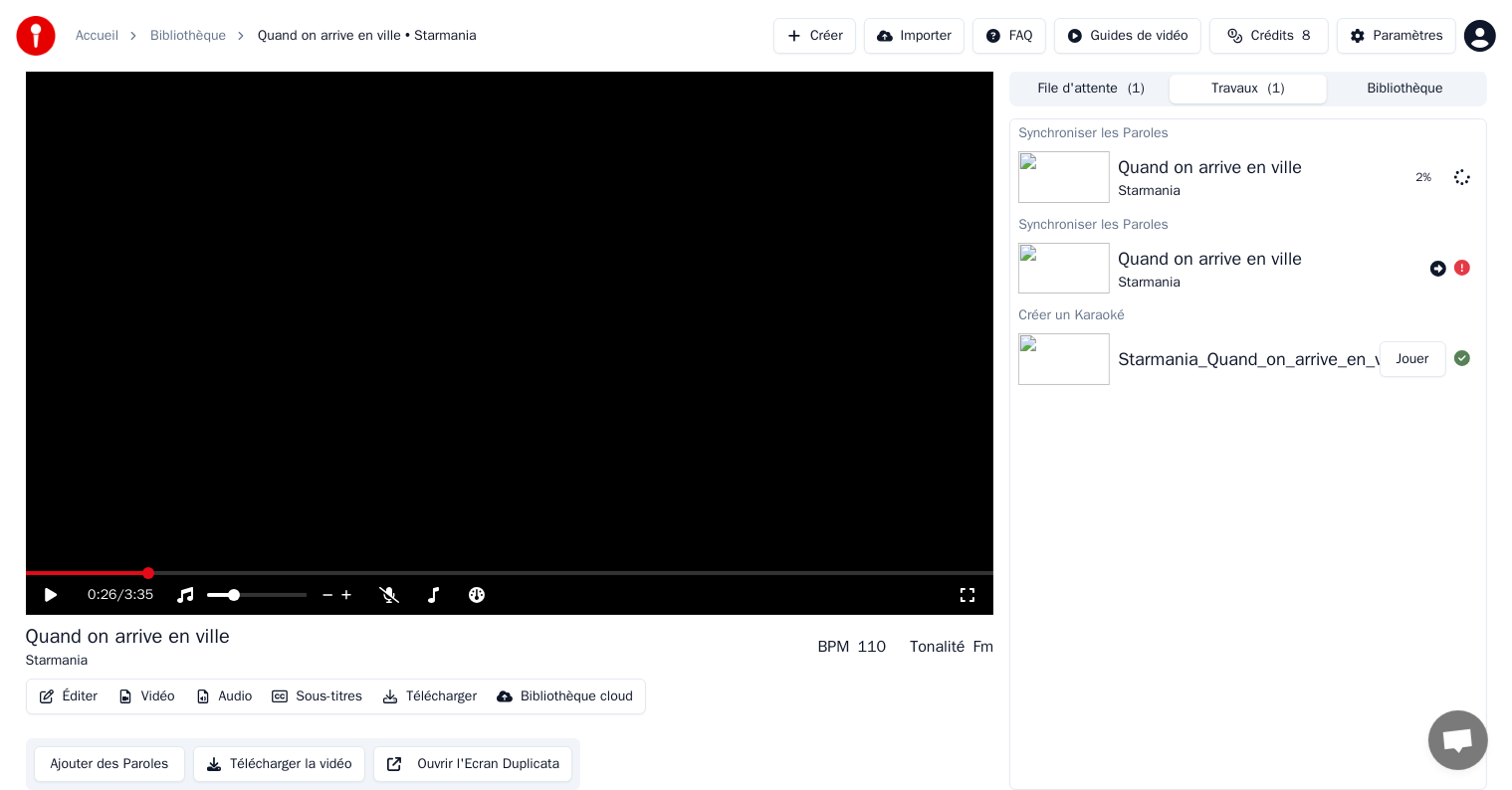 click at bounding box center [1064, 269] 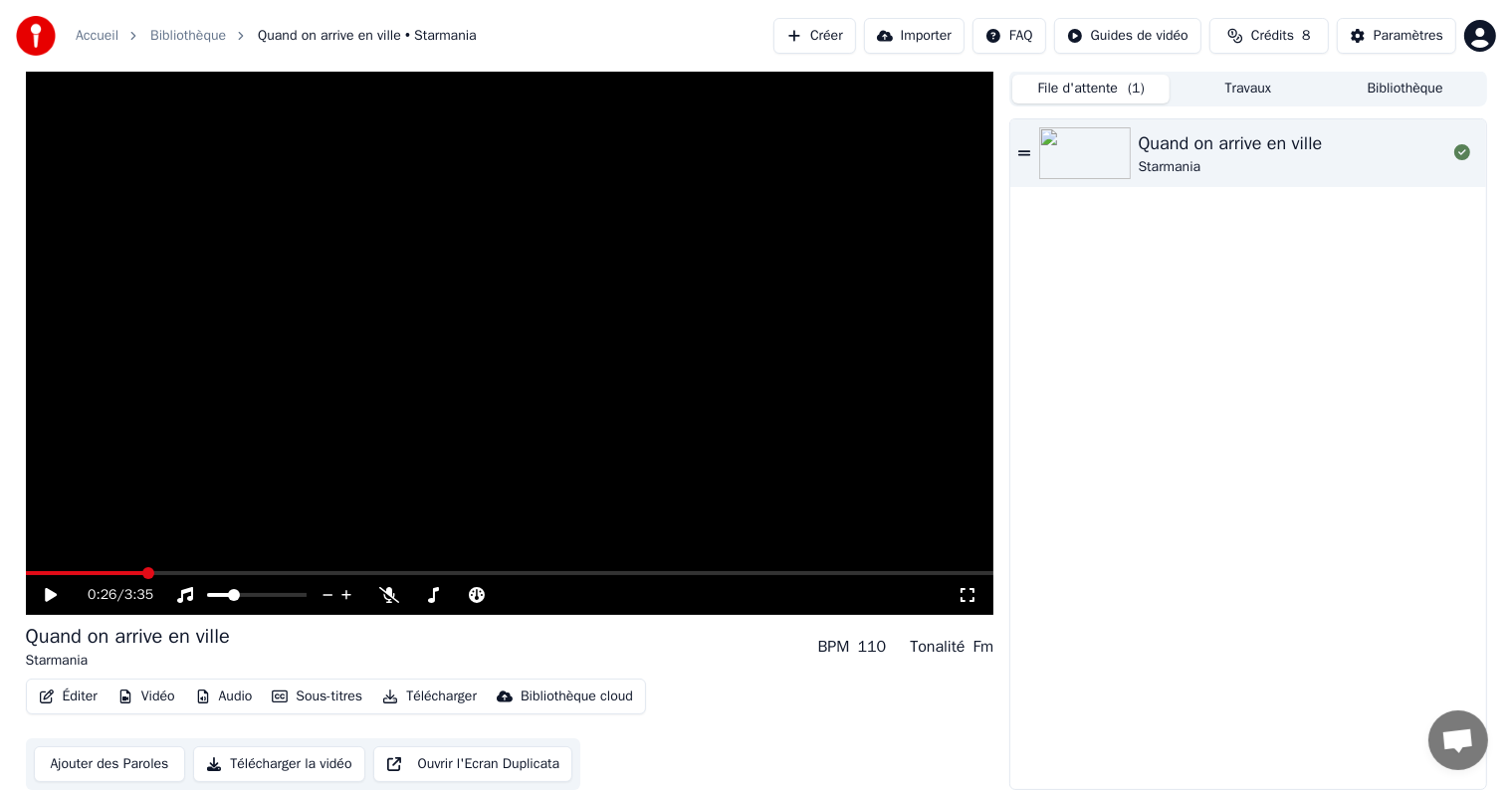 click on "( 1 )" at bounding box center (1136, 89) 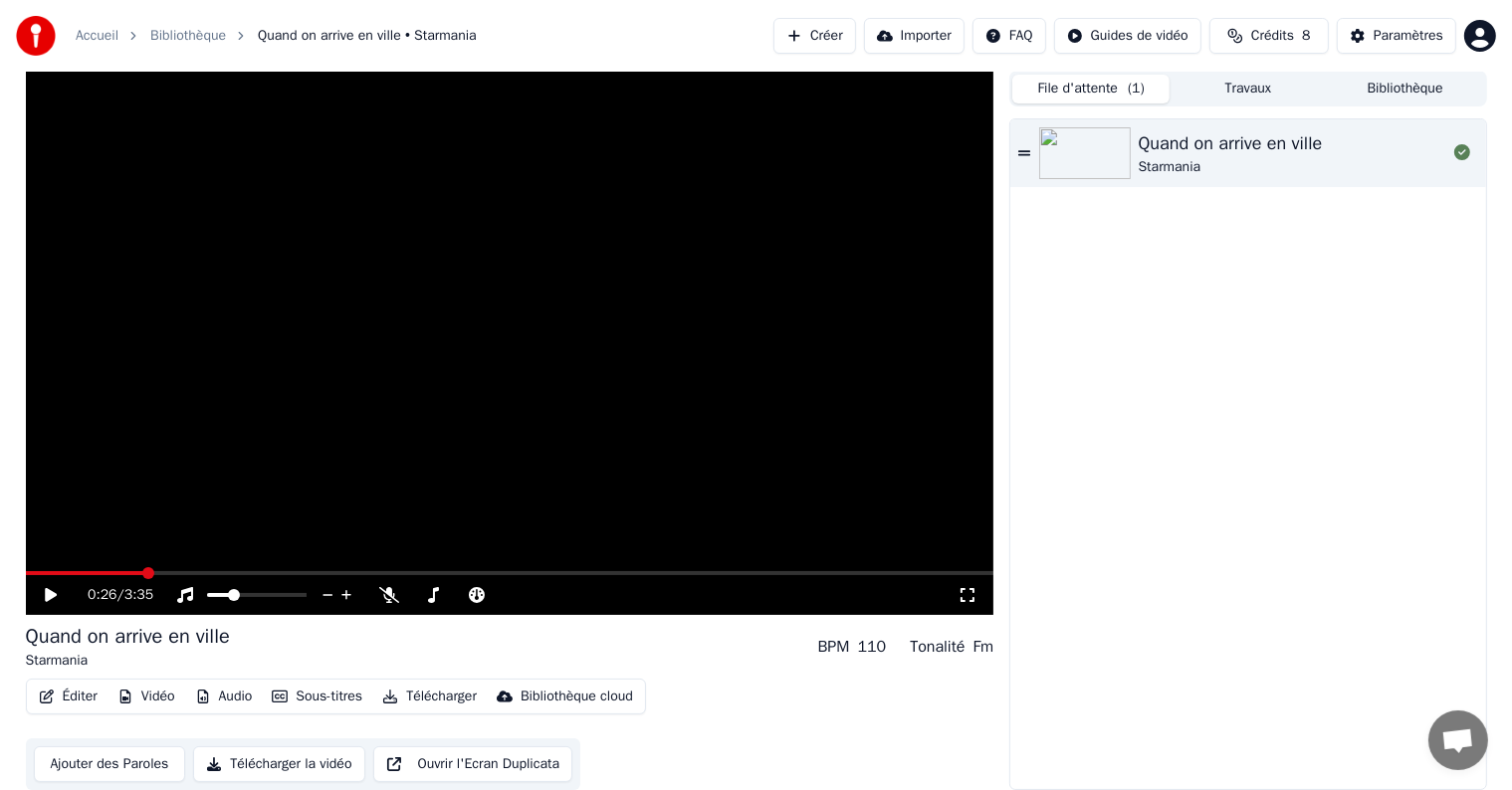 click on "Bibliothèque" at bounding box center [1405, 89] 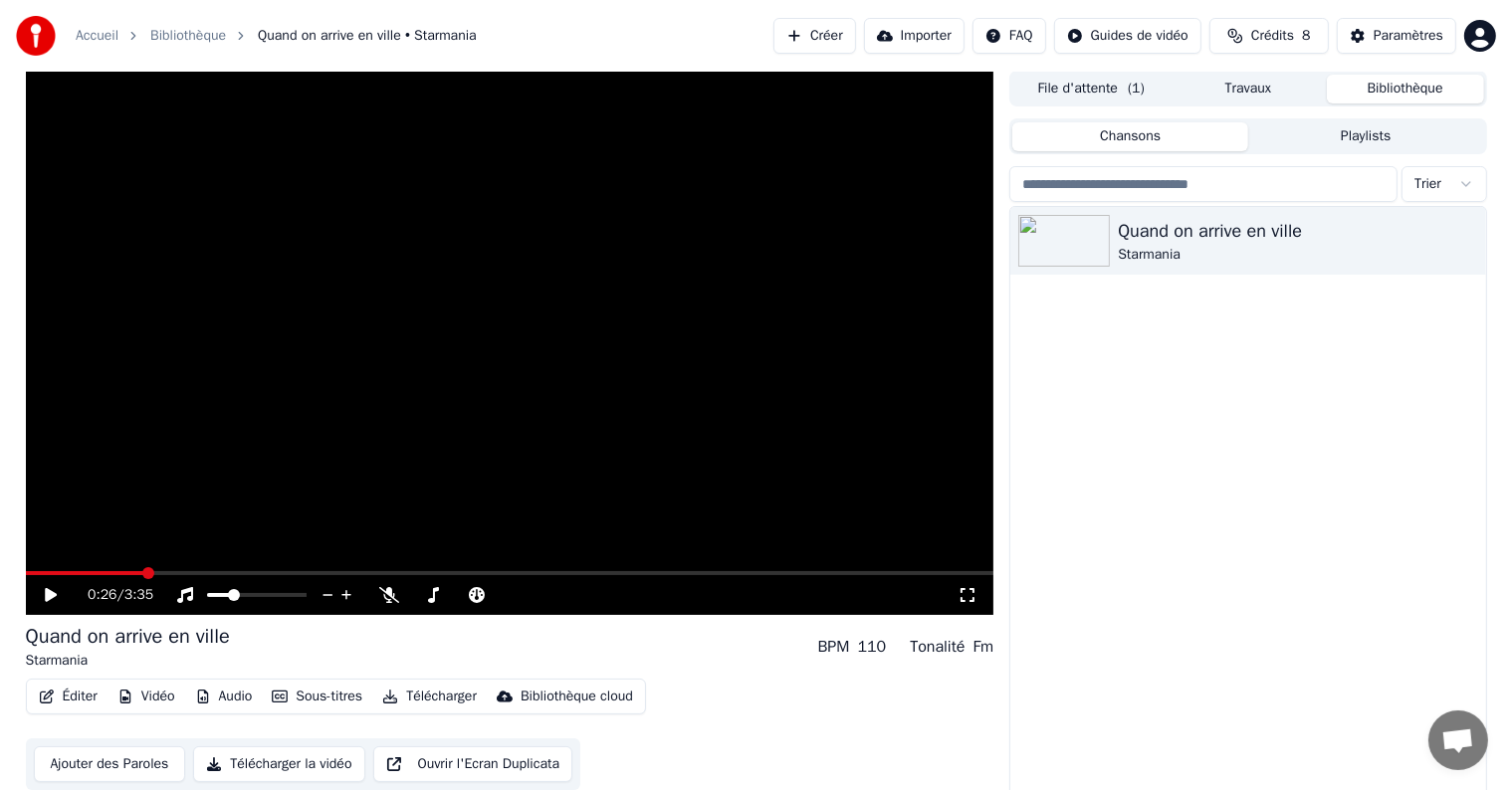 click on "File d'attente ( 1 )" at bounding box center [1091, 89] 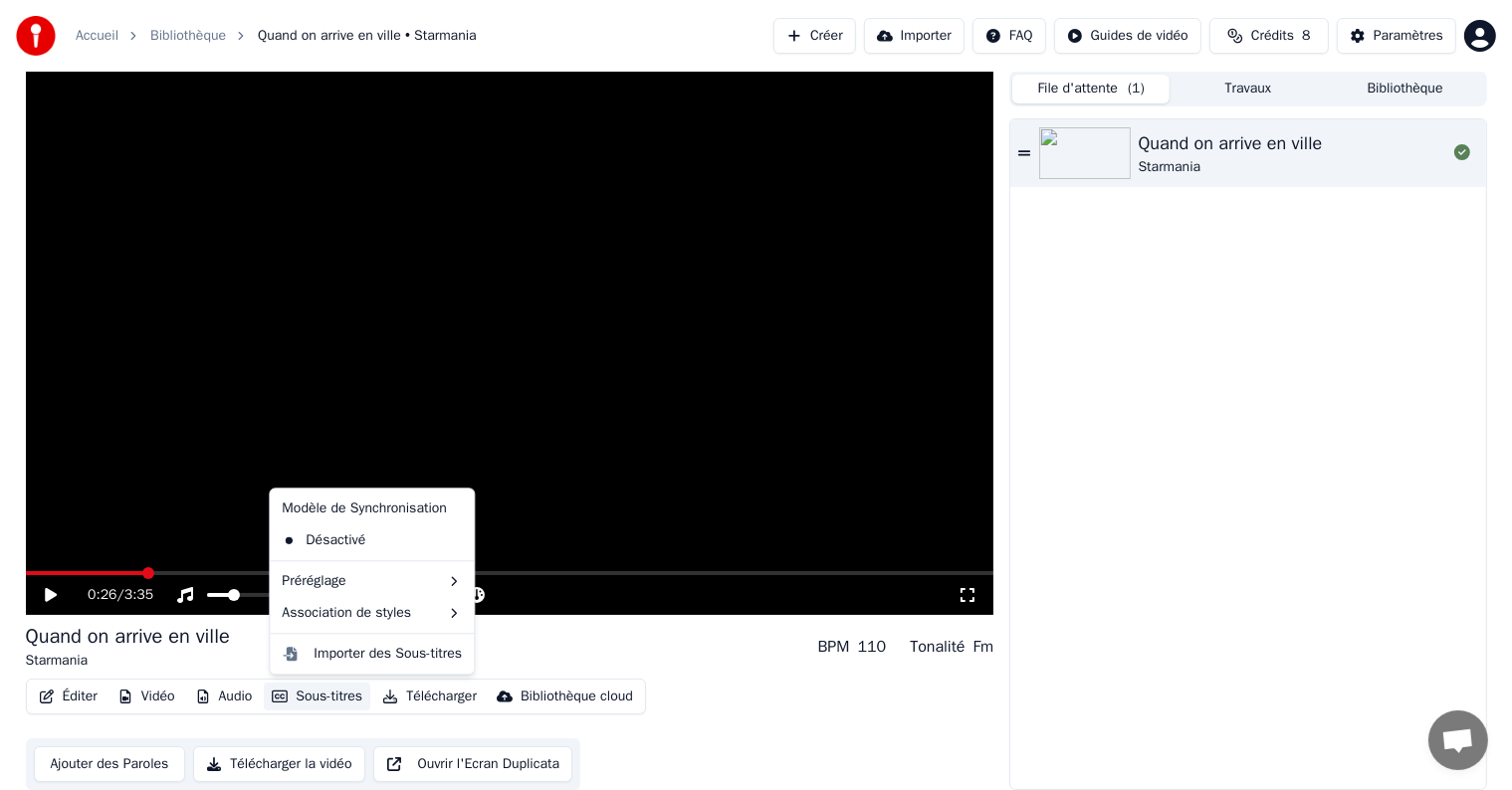 click on "Sous-titres" at bounding box center [317, 696] 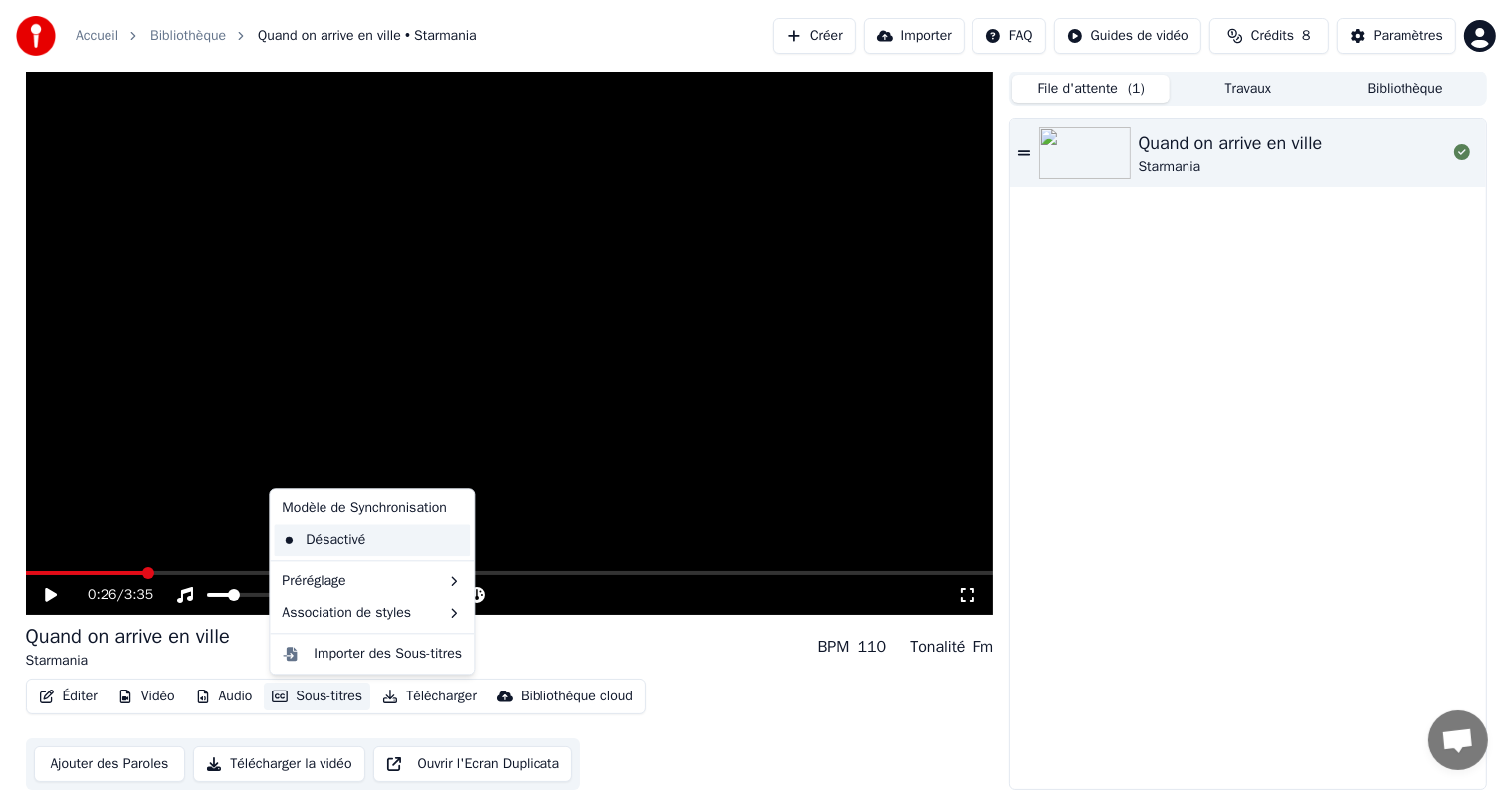 click on "Désactivé" at bounding box center (371, 540) 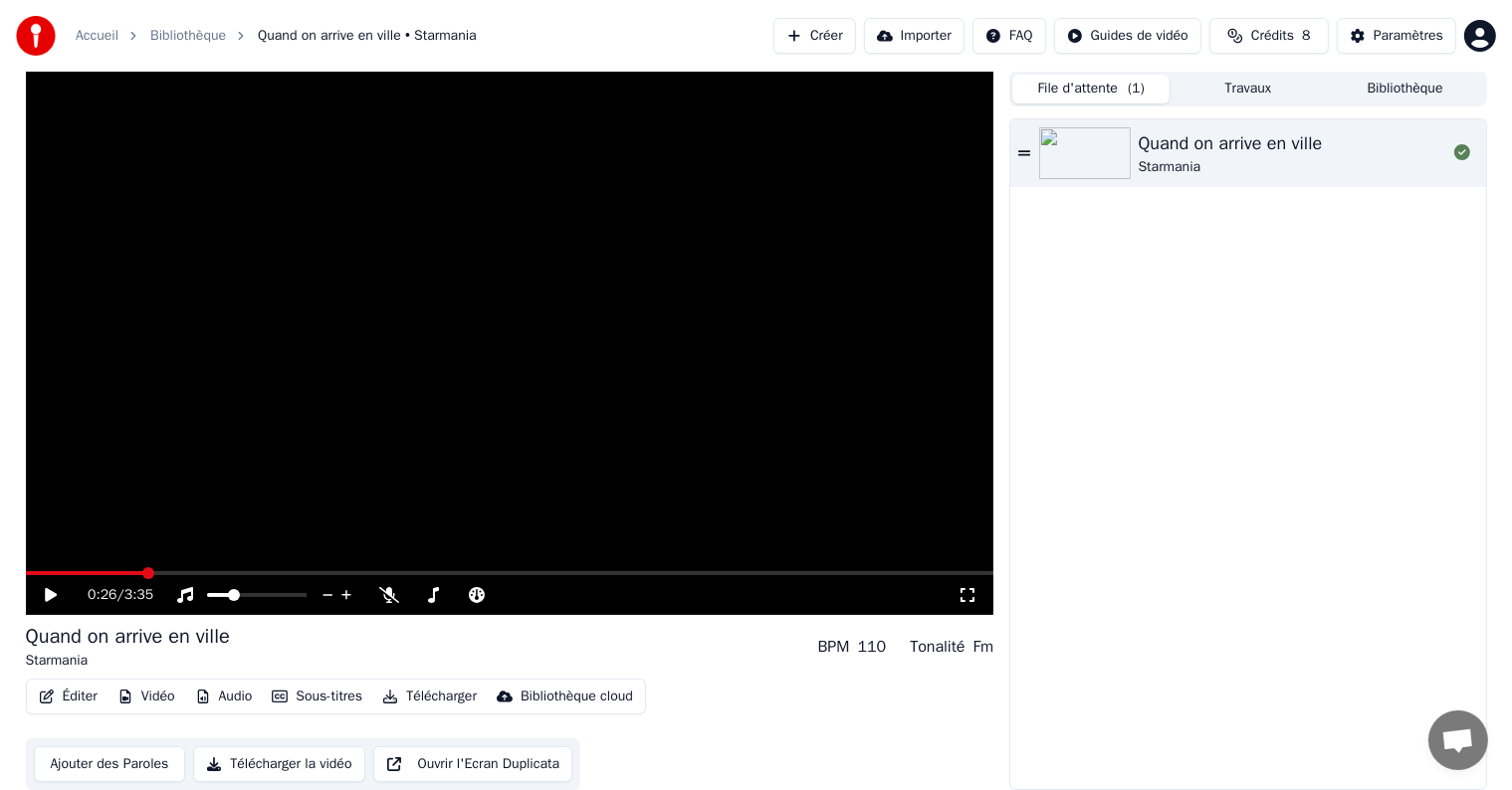 click on "Sous-titres" at bounding box center (317, 696) 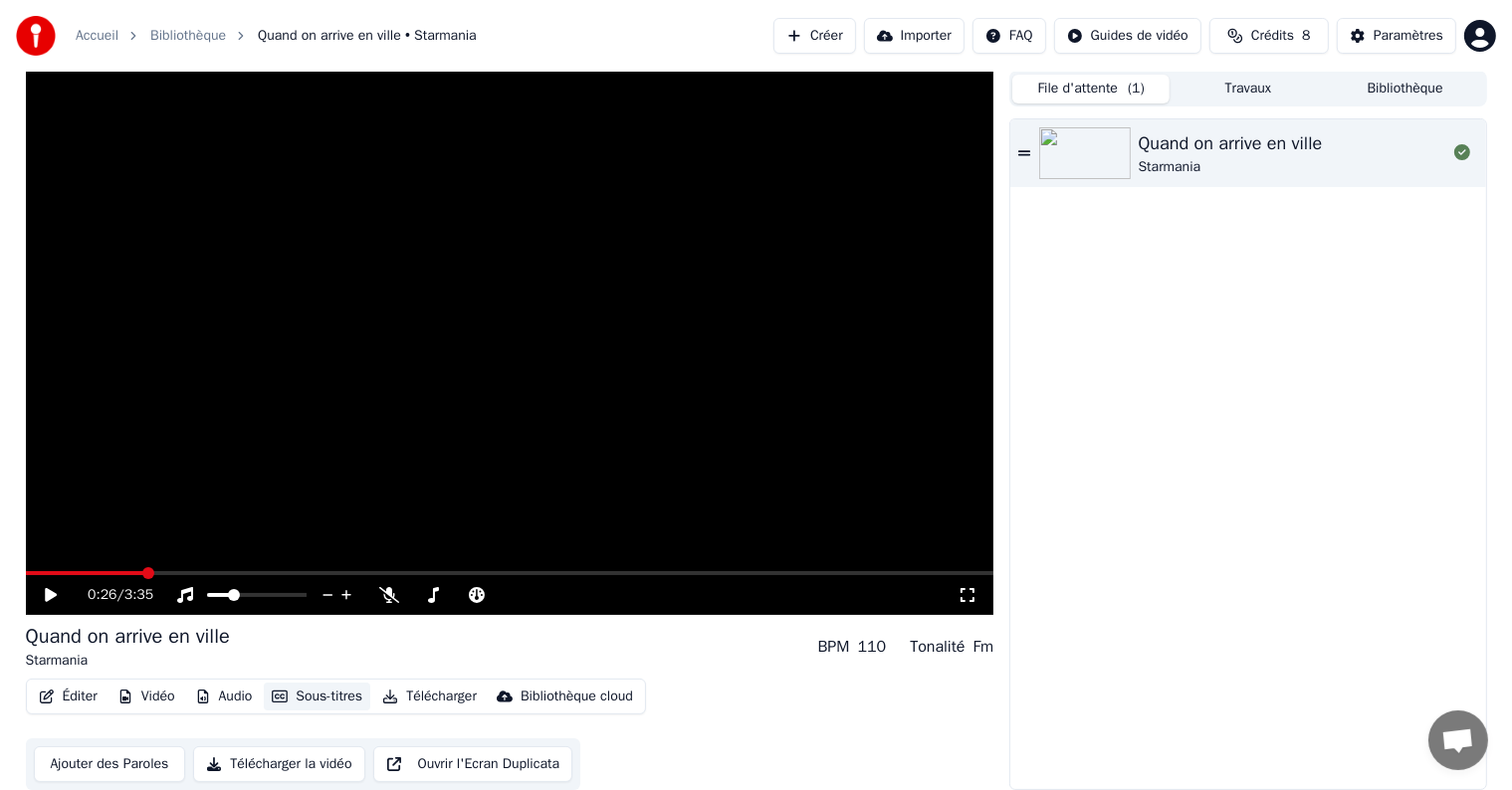 click on "Sous-titres" at bounding box center [317, 696] 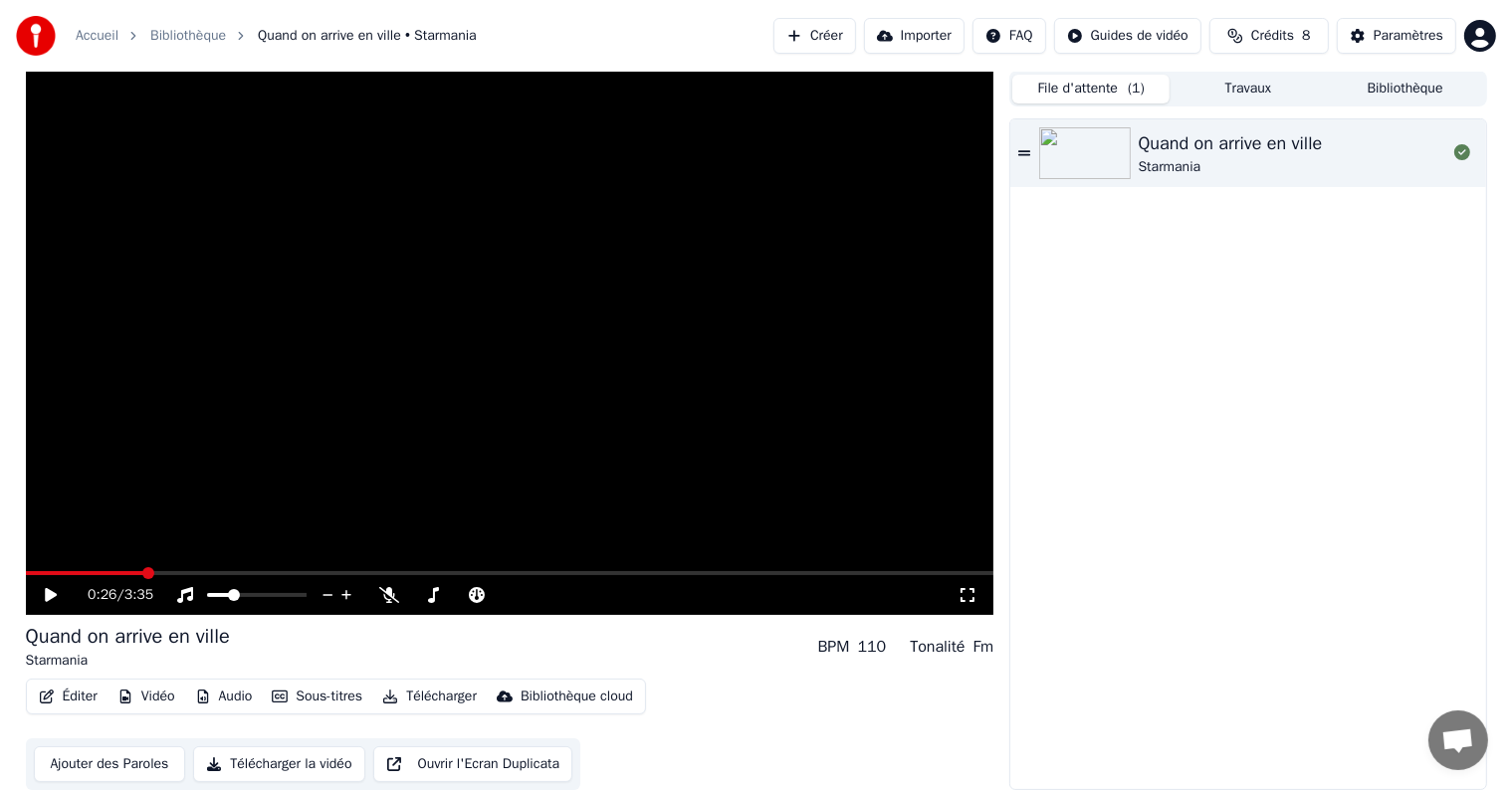 click on "Sous-titres" at bounding box center (317, 696) 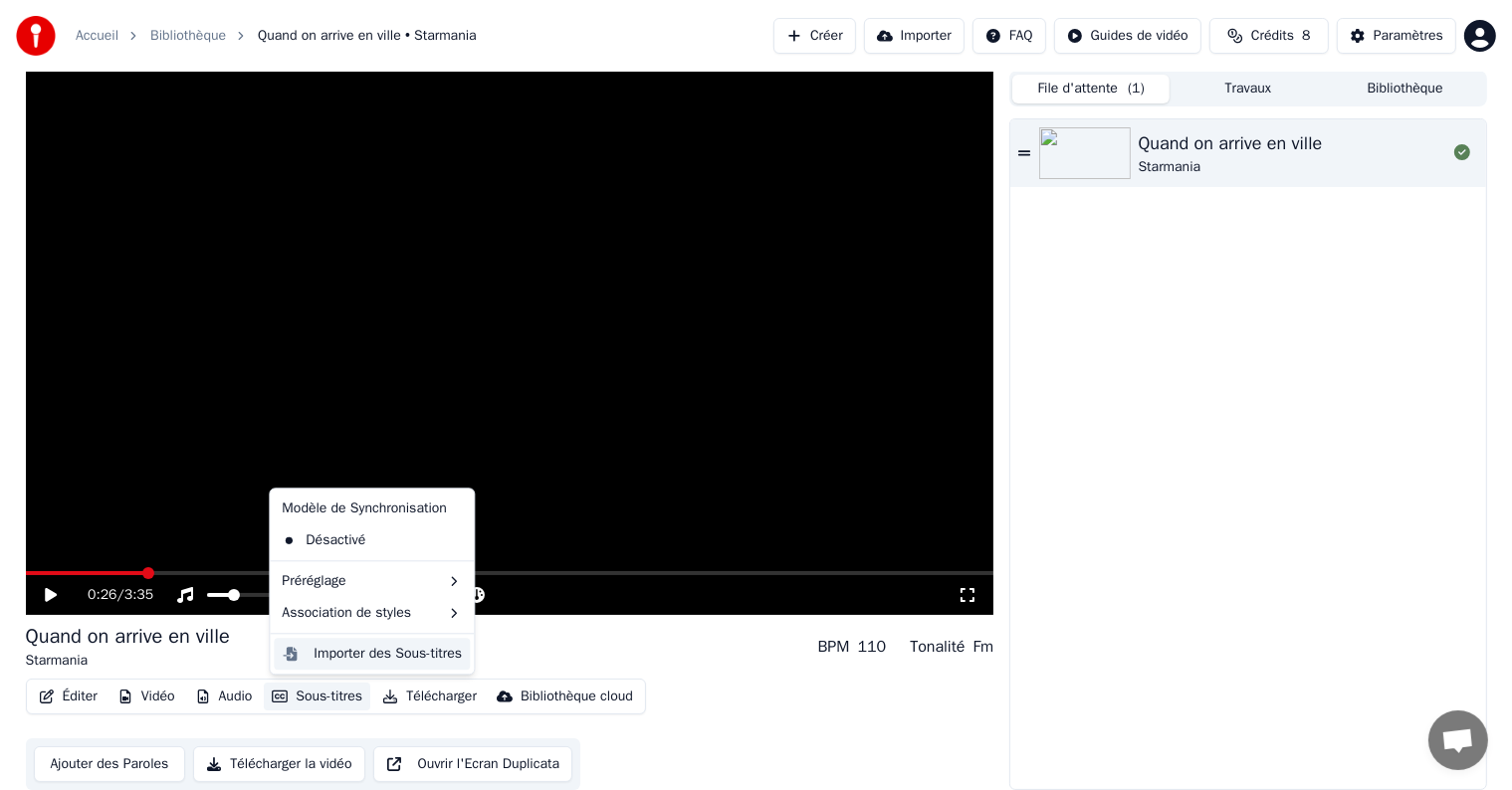 click on "Importer des Sous-titres" at bounding box center (387, 654) 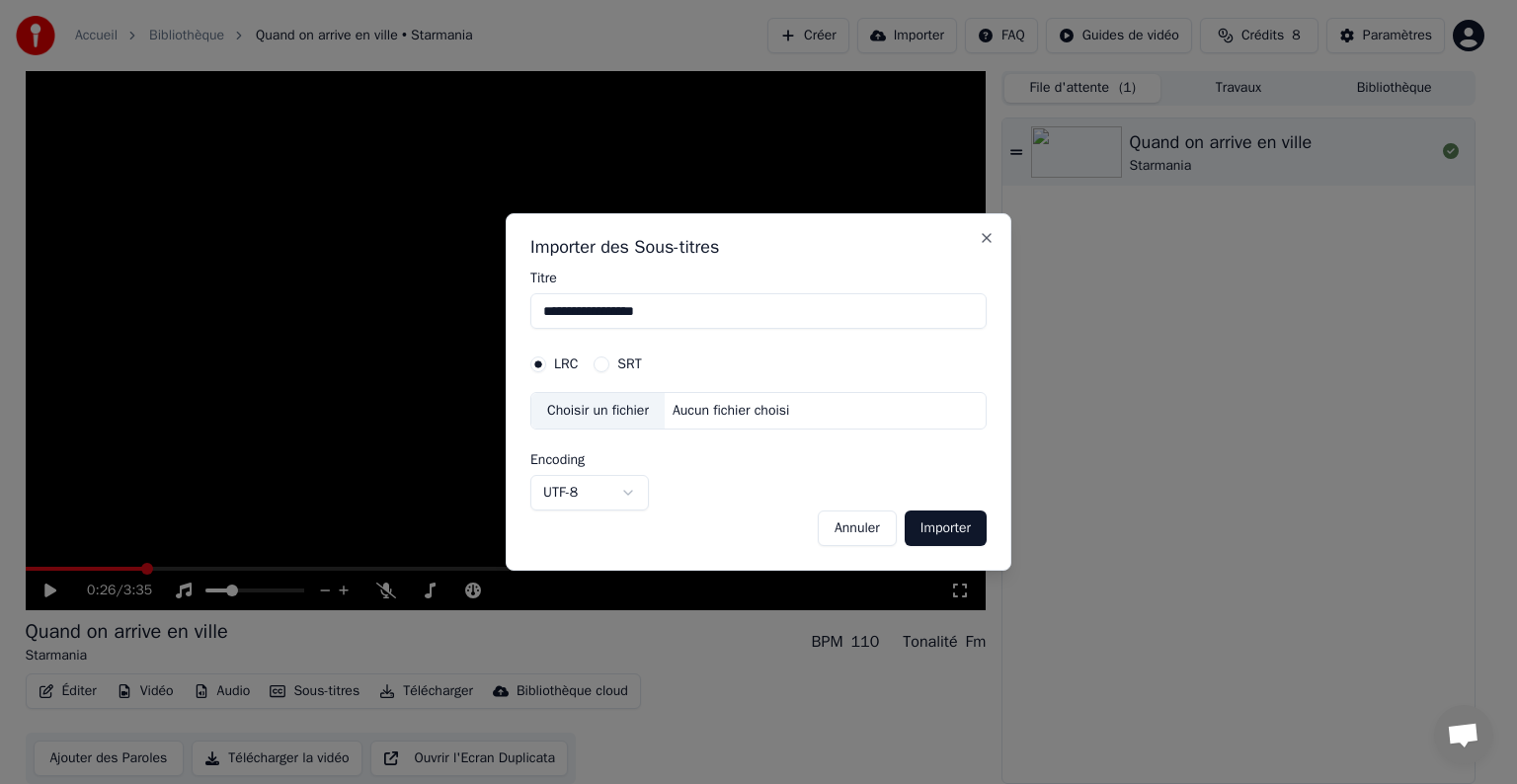 click on "Importer" at bounding box center [945, 528] 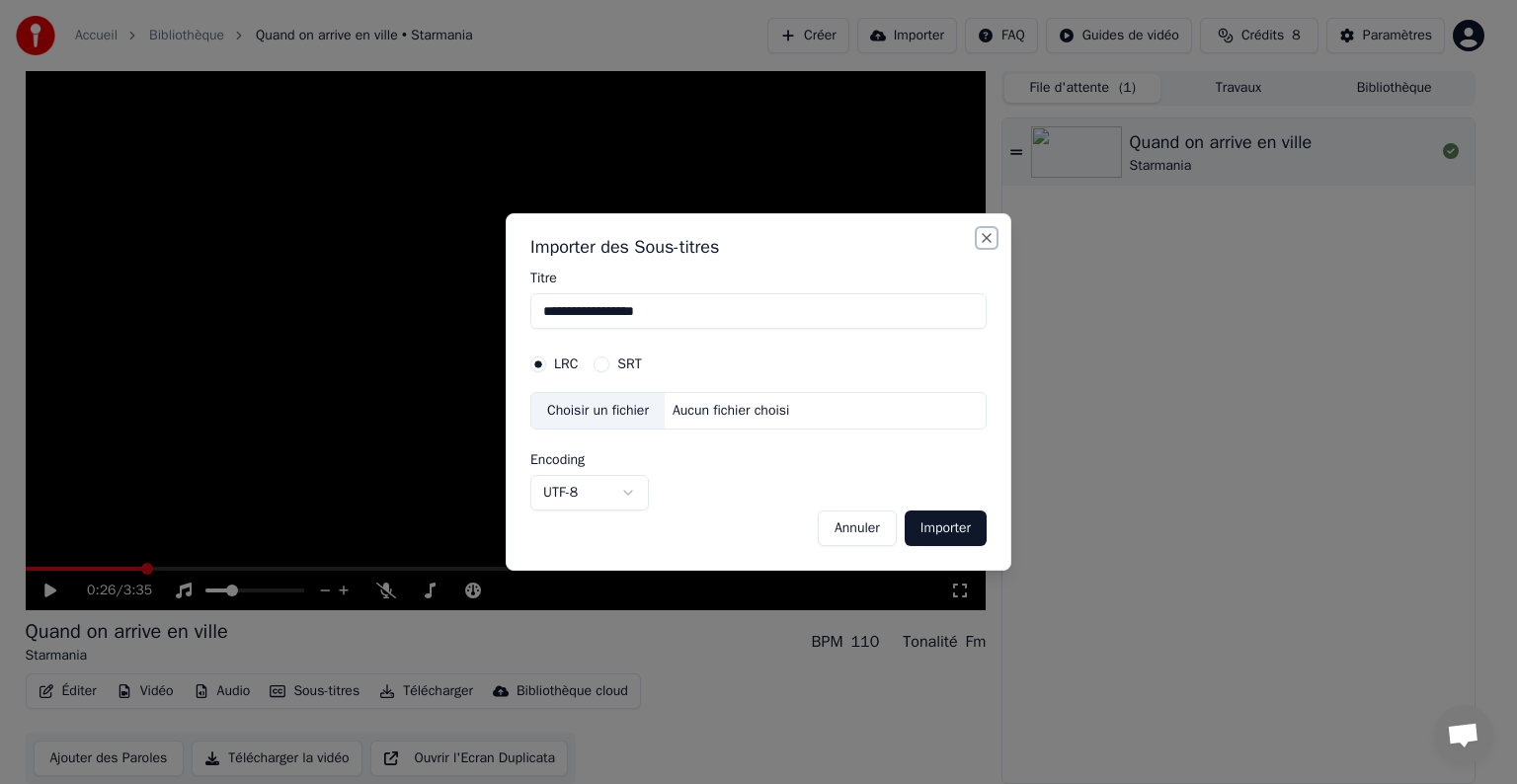 click on "Close" at bounding box center [987, 238] 